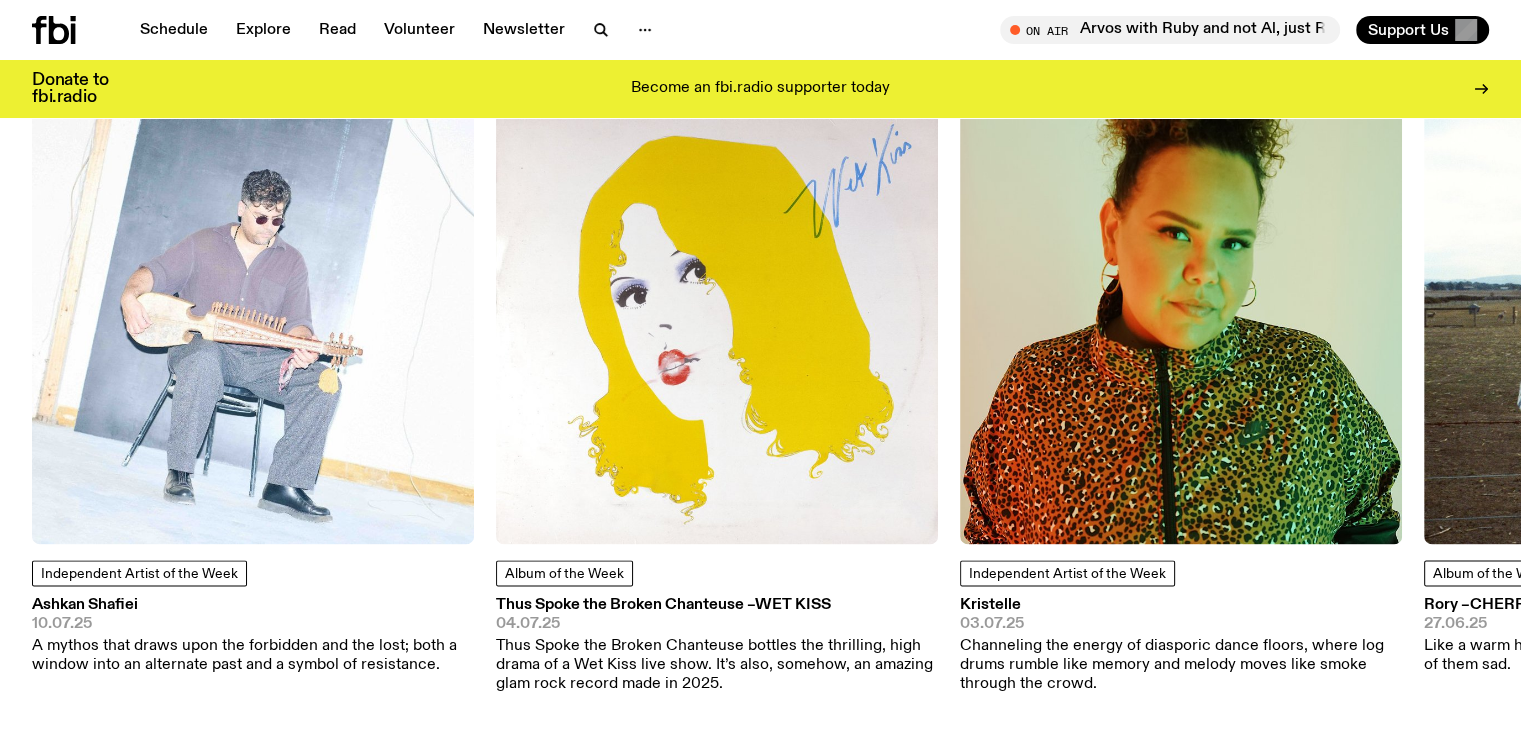 scroll, scrollTop: 2791, scrollLeft: 0, axis: vertical 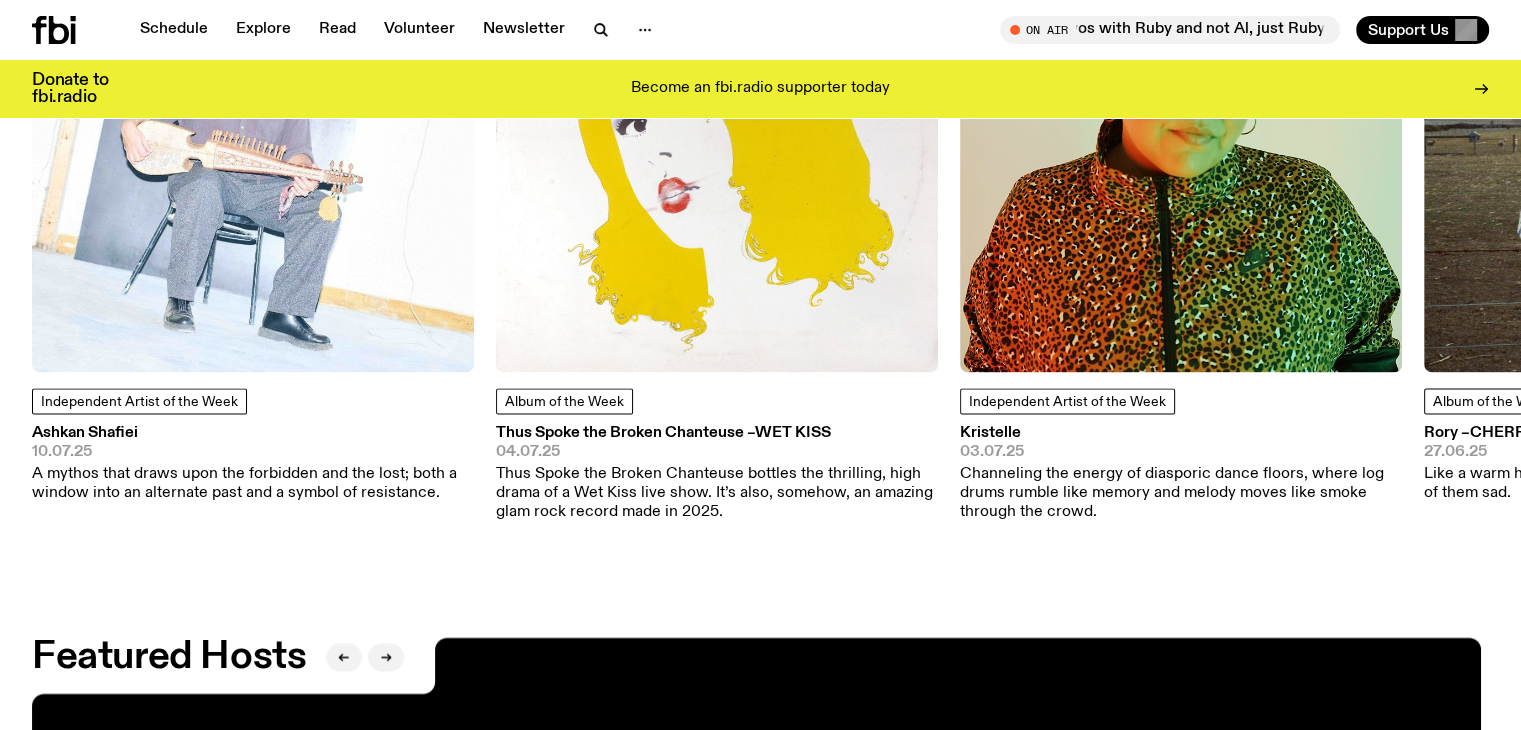 click on "Ashkan Shafiei" at bounding box center (253, 433) 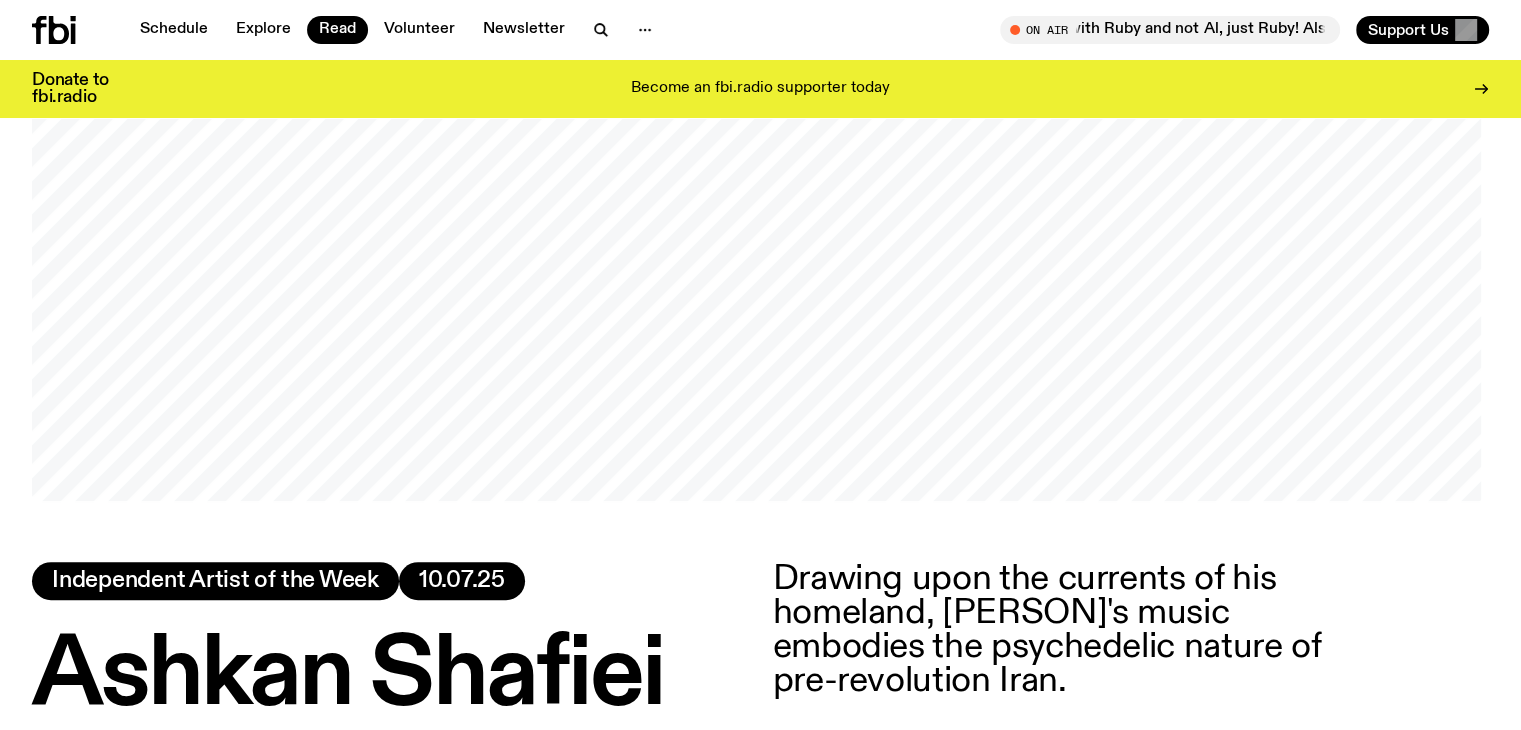 scroll, scrollTop: 688, scrollLeft: 0, axis: vertical 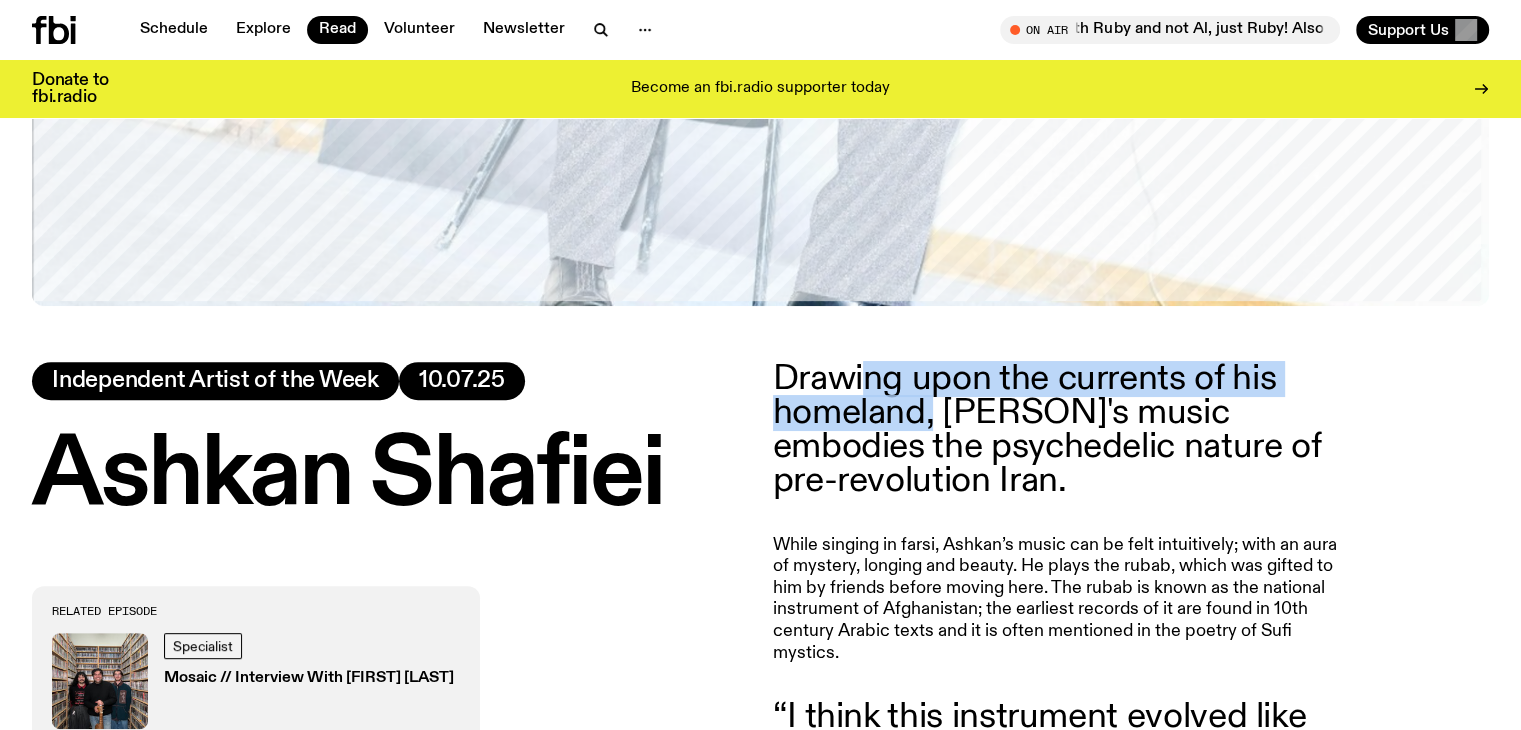 drag, startPoint x: 890, startPoint y: 365, endPoint x: 936, endPoint y: 425, distance: 75.60423 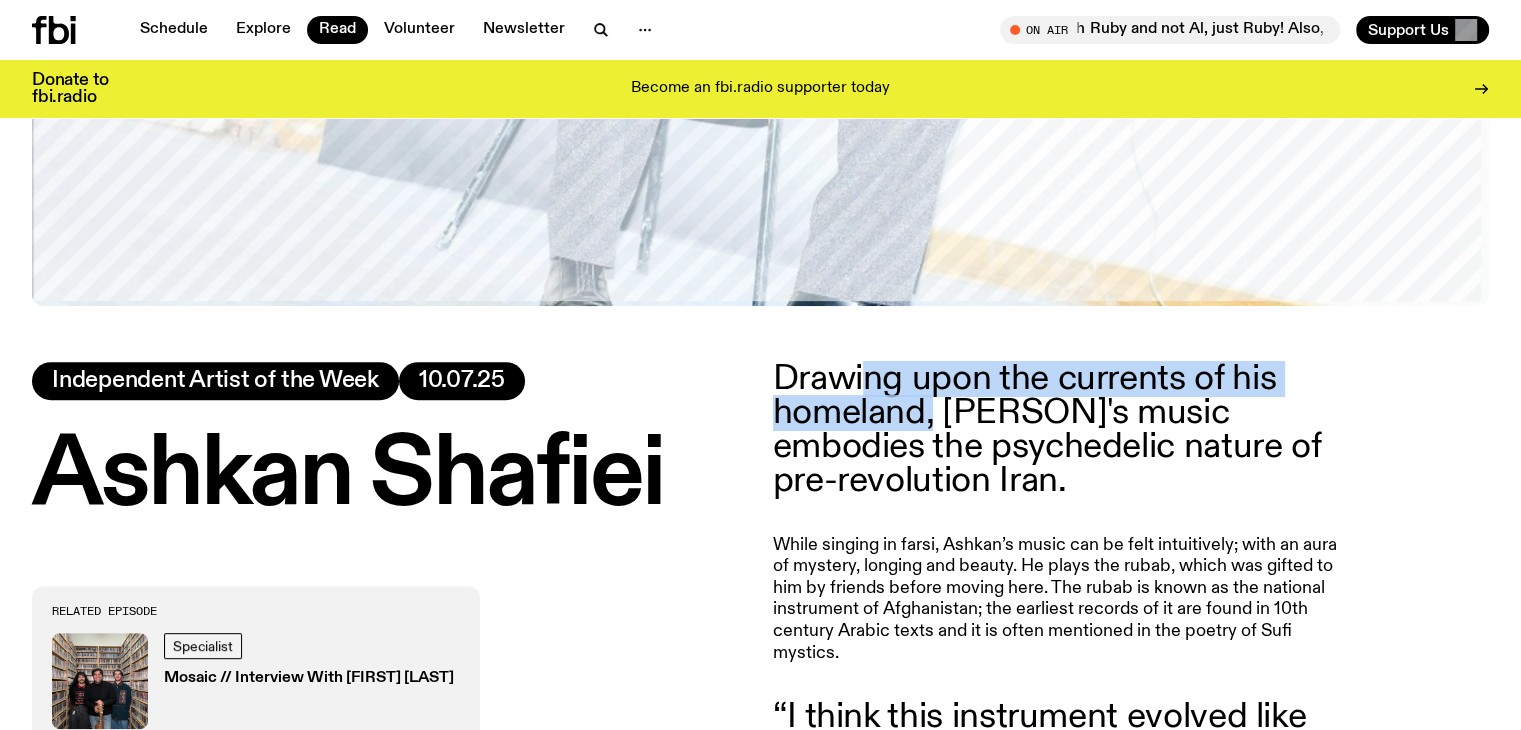 click on "Drawing upon the currents of his homeland, [PERSON]'s music embodies the psychedelic nature of pre-revolution Iran." 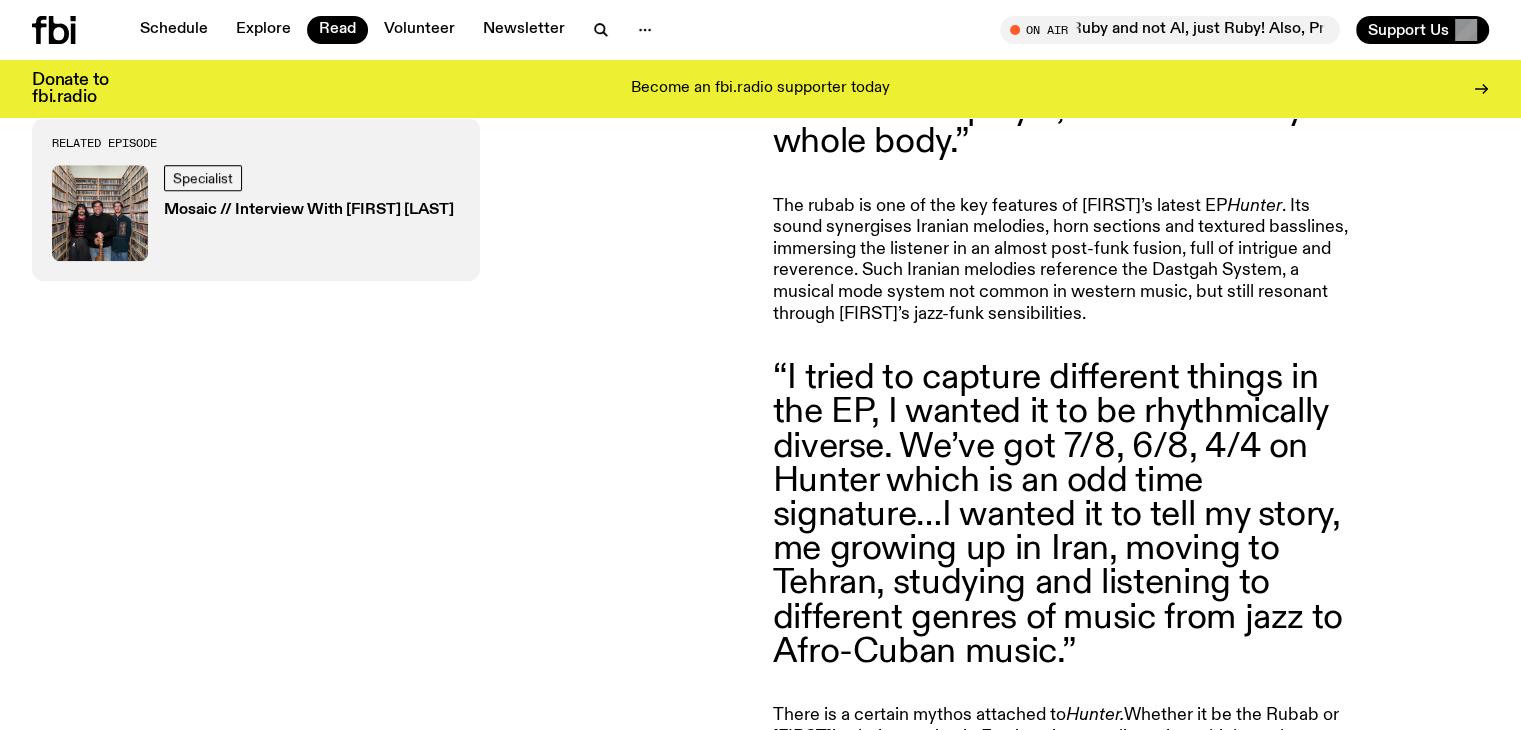scroll, scrollTop: 1888, scrollLeft: 0, axis: vertical 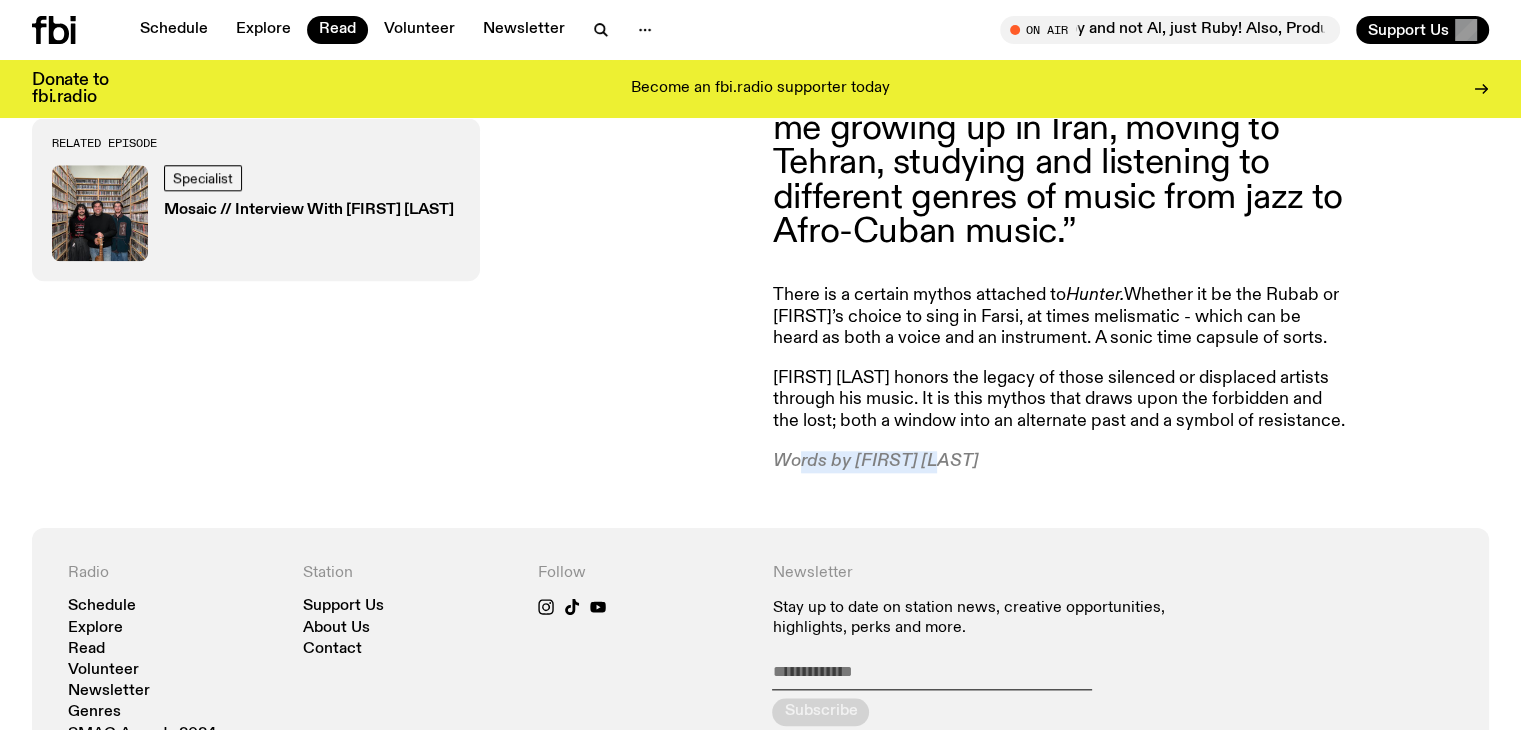 drag, startPoint x: 788, startPoint y: 480, endPoint x: 945, endPoint y: 460, distance: 158.26875 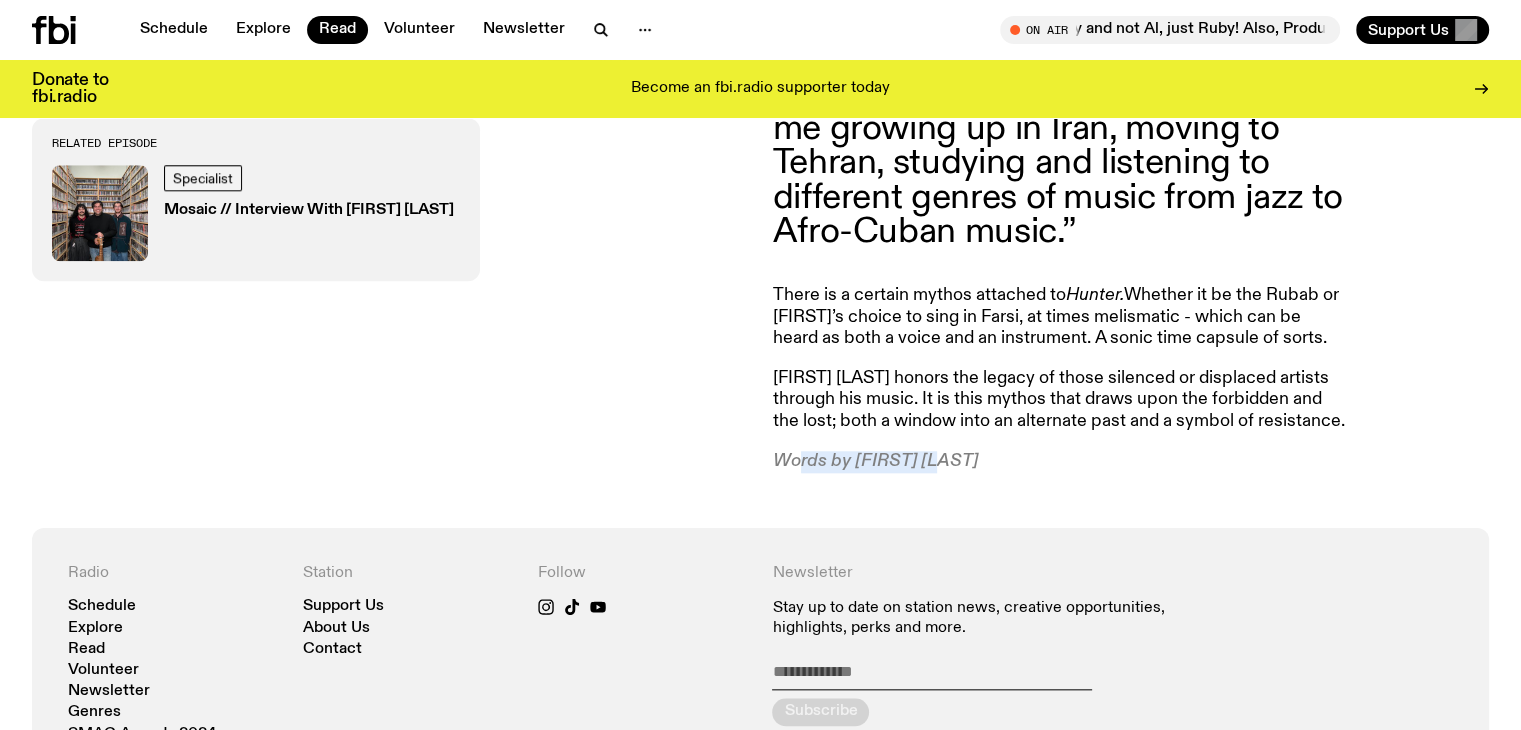 click on "Words by [FIRST] [LAST]" 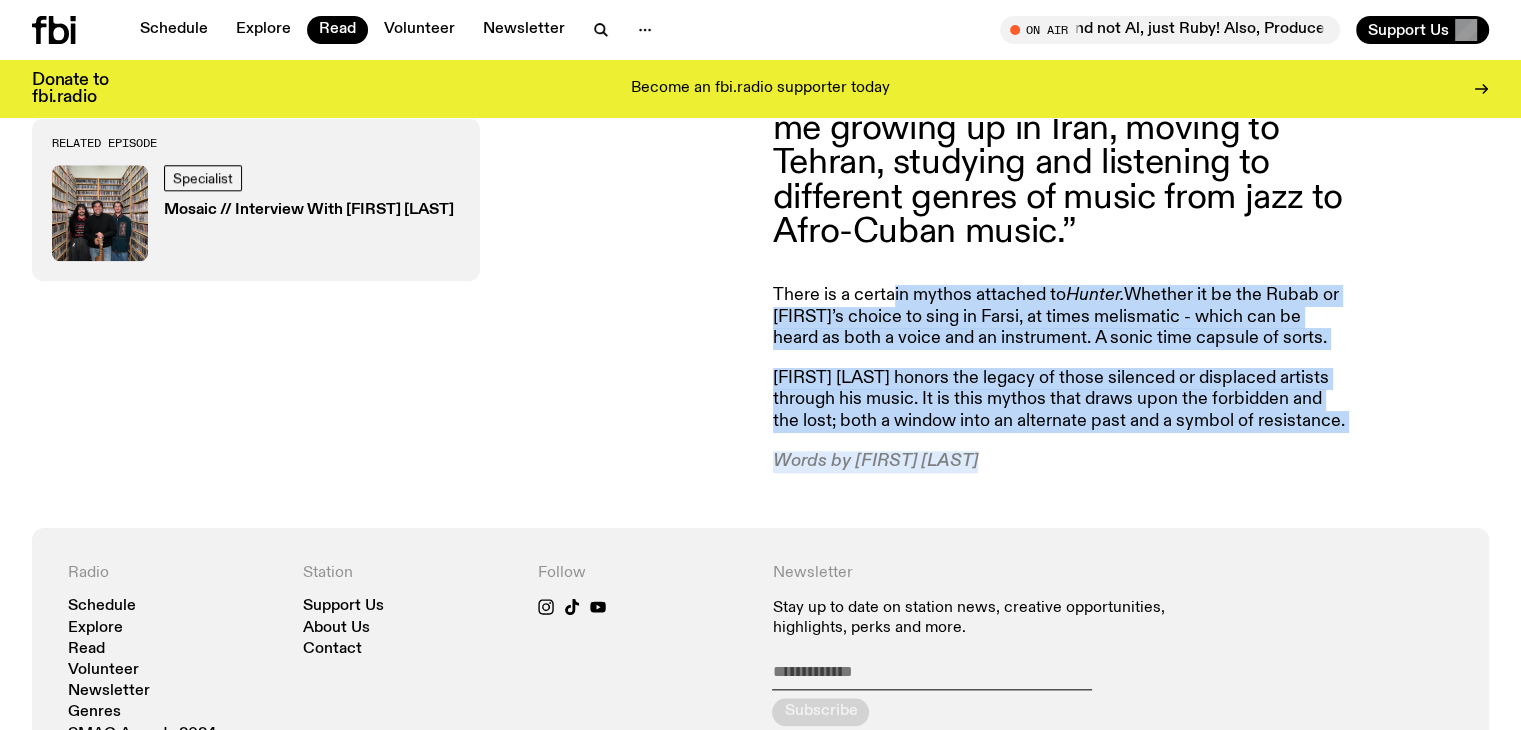 drag, startPoint x: 1058, startPoint y: 431, endPoint x: 889, endPoint y: 269, distance: 234.10468 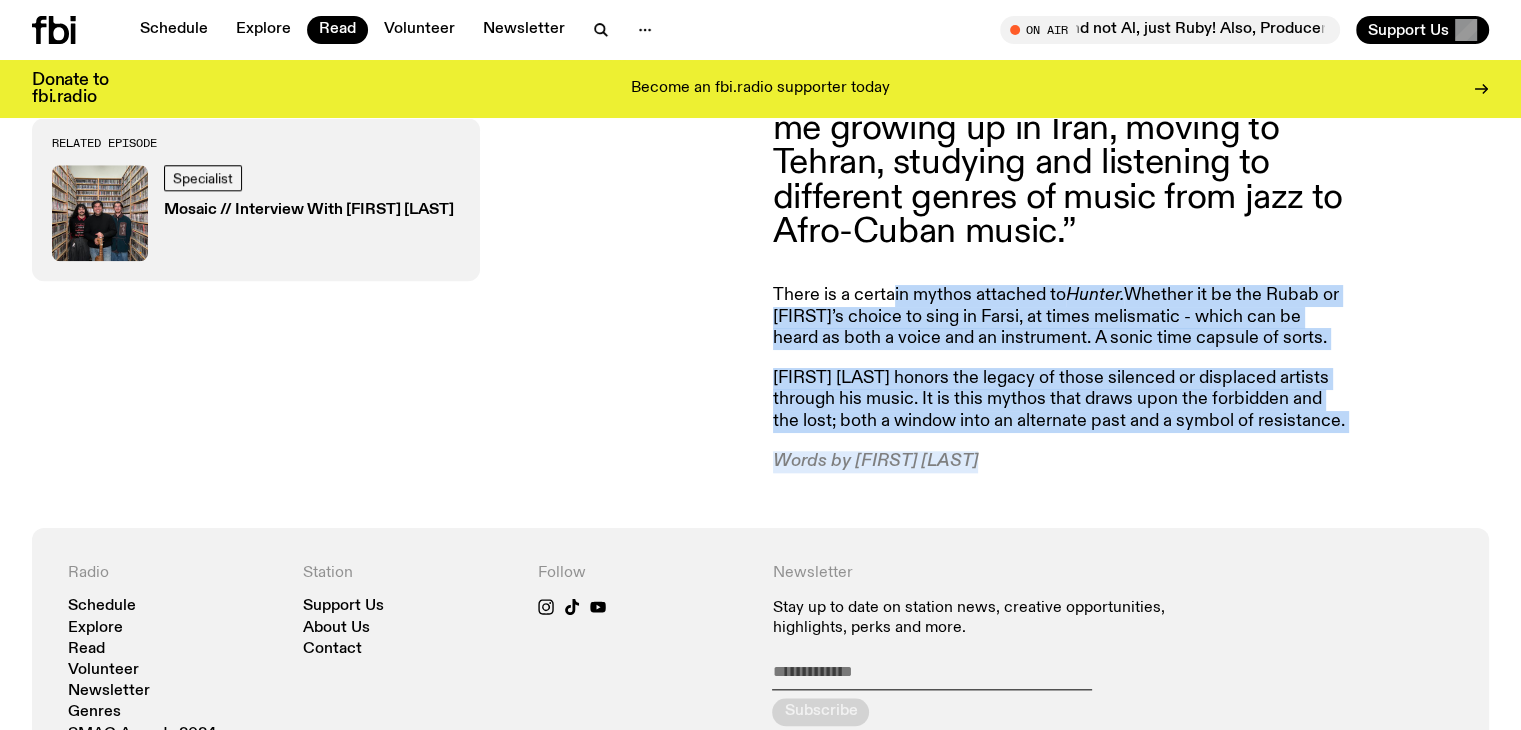 click on "Drawing upon the currents of his homeland, Ashkan Shafiei’s music embodies the psychedelic nature of pre-revolution Iran. While singing in farsi, Ashkan’s music can be felt intuitively; with an aura of mystery, longing and beauty. He plays the rubab, which was gifted to him by friends before moving here. The rubab is known as the national instrument of Afghanistan; the earliest records of it are found in 10th century Arabic texts and it is often mentioned in the poetry of Sufi mystics. “I think this instrument evolved like any other instrument, but at some point, it stopped evolving, it feels like you're in an ancient time when you play… I wish everyone could feel what I feel when I play it, I feel it with my whole body.” The rubab is one of the key features of Ashkan’s latest EP Hunter There is a certain mythos attached to Hunter. Words by [FIRST] [LAST]" at bounding box center [1061, -183] 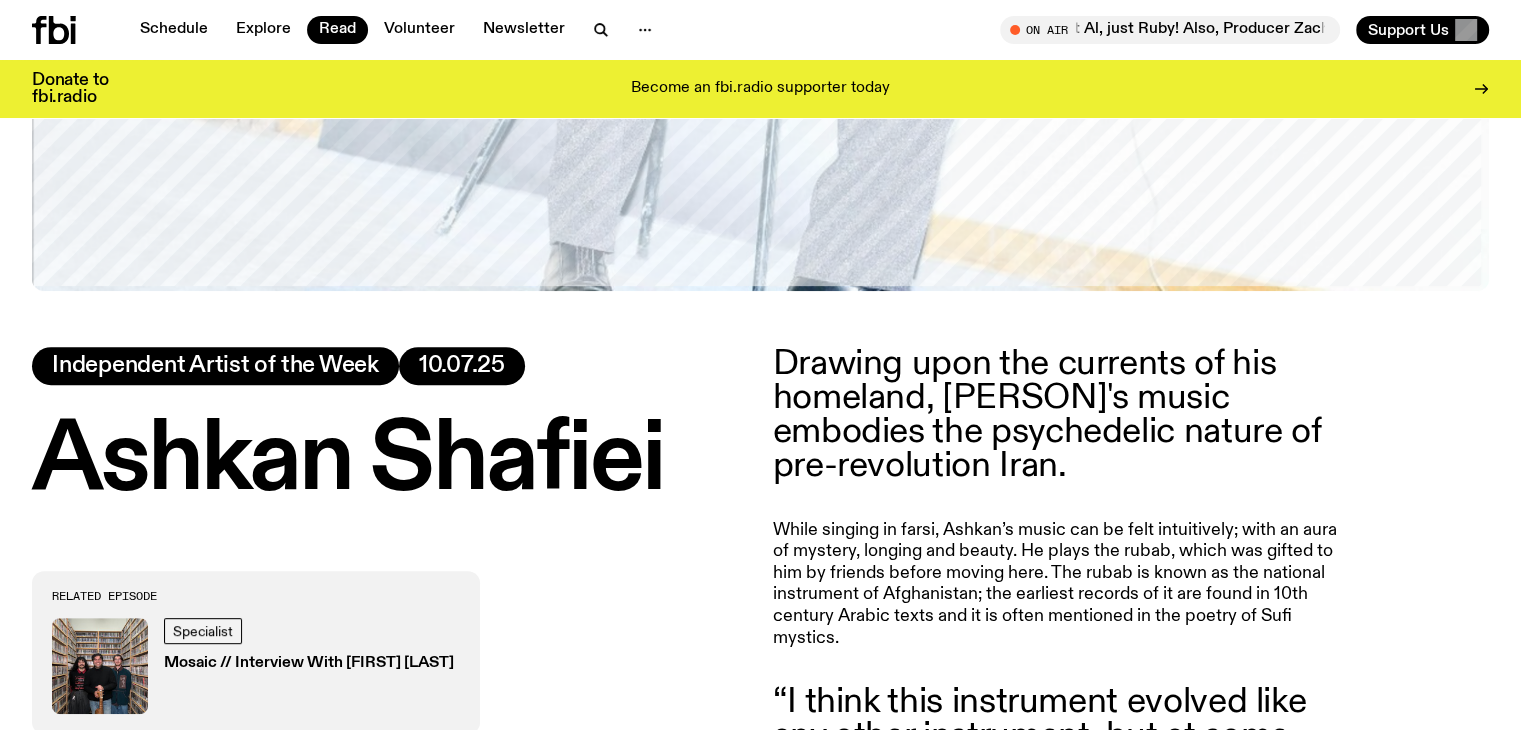 scroll, scrollTop: 688, scrollLeft: 0, axis: vertical 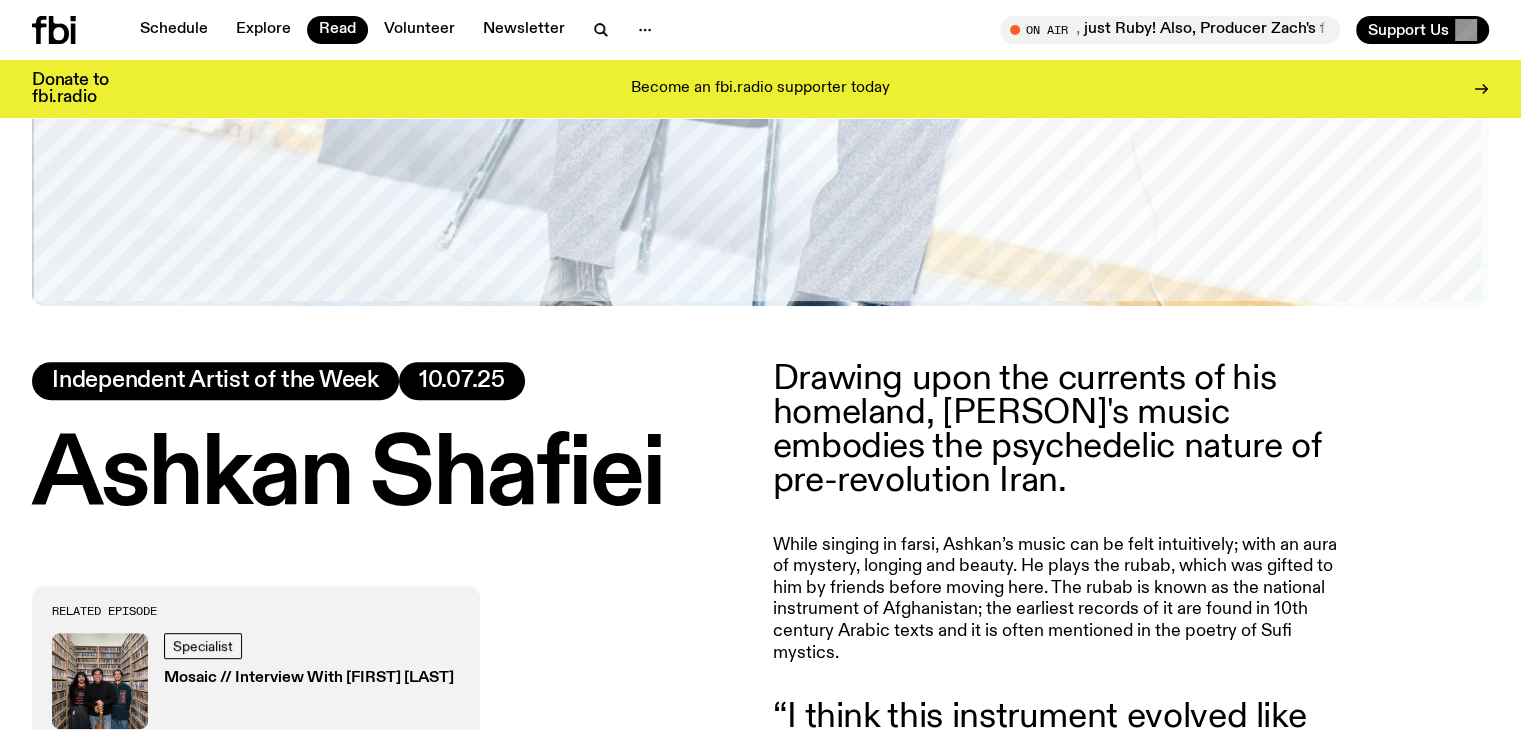 drag, startPoint x: 846, startPoint y: 517, endPoint x: 1131, endPoint y: 650, distance: 314.50595 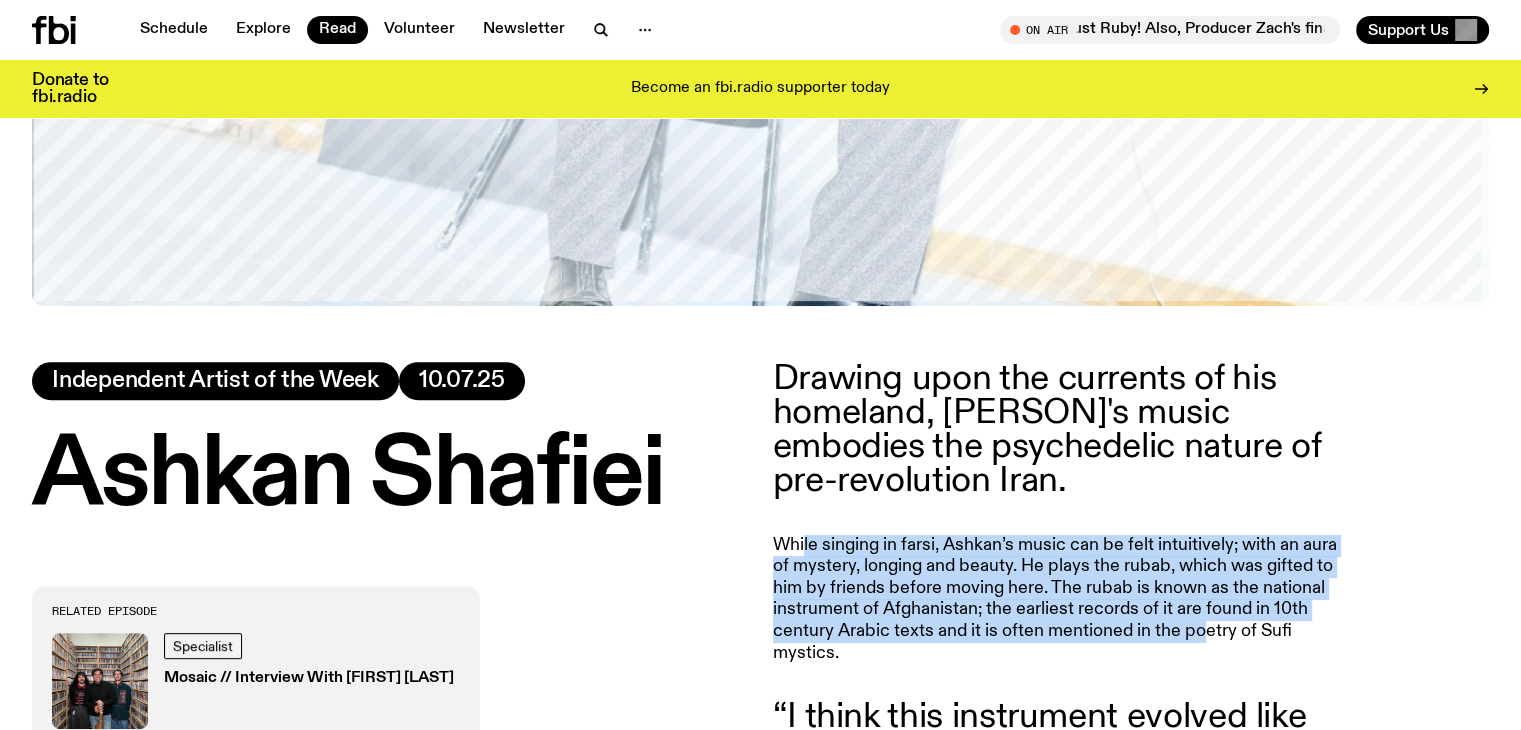 drag, startPoint x: 1200, startPoint y: 634, endPoint x: 804, endPoint y: 533, distance: 408.67712 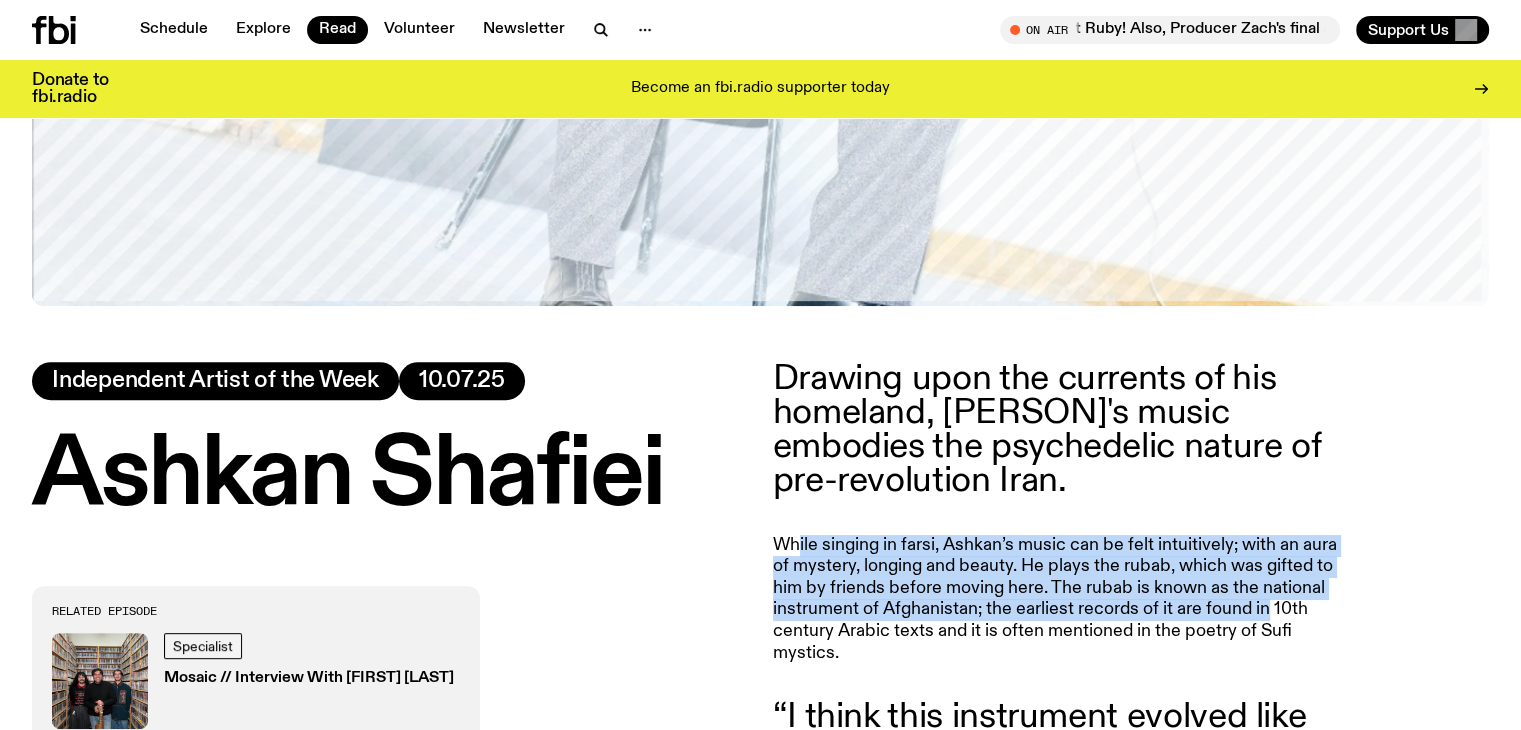 drag, startPoint x: 814, startPoint y: 534, endPoint x: 1268, endPoint y: 612, distance: 460.6517 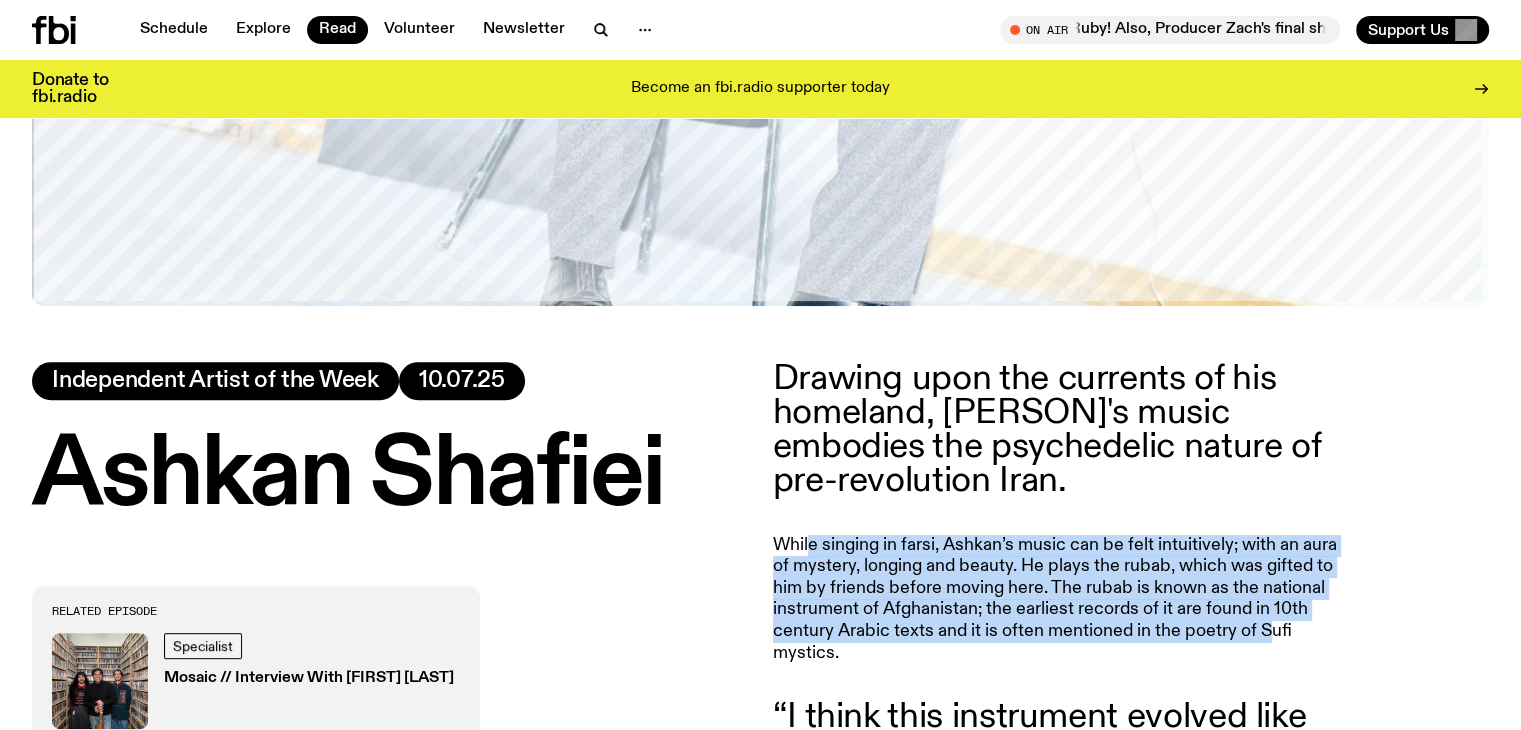 drag, startPoint x: 1240, startPoint y: 612, endPoint x: 807, endPoint y: 515, distance: 443.7319 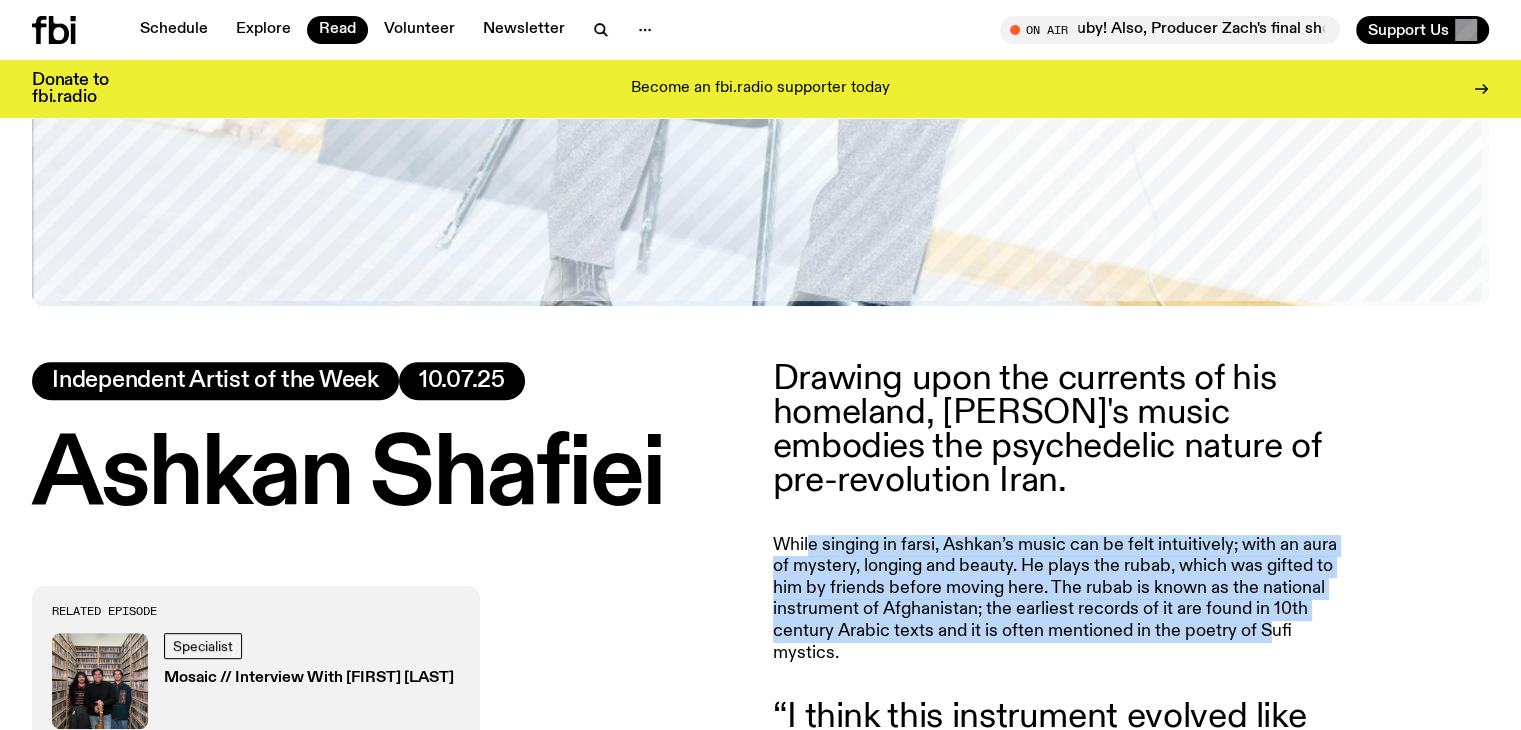 click on "Drawing upon the currents of his homeland, Ashkan Shafiei’s music embodies the psychedelic nature of pre-revolution Iran. While singing in farsi, Ashkan’s music can be felt intuitively; with an aura of mystery, longing and beauty. He plays the rubab, which was gifted to him by friends before moving here. The rubab is known as the national instrument of Afghanistan; the earliest records of it are found in 10th century Arabic texts and it is often mentioned in the poetry of Sufi mystics. “I think this instrument evolved like any other instrument, but at some point, it stopped evolving, it feels like you're in an ancient time when you play… I wish everyone could feel what I feel when I play it, I feel it with my whole body.” The rubab is one of the key features of Ashkan’s latest EP Hunter There is a certain mythos attached to Hunter. Words by [FIRST] [LAST]" at bounding box center (1061, 1017) 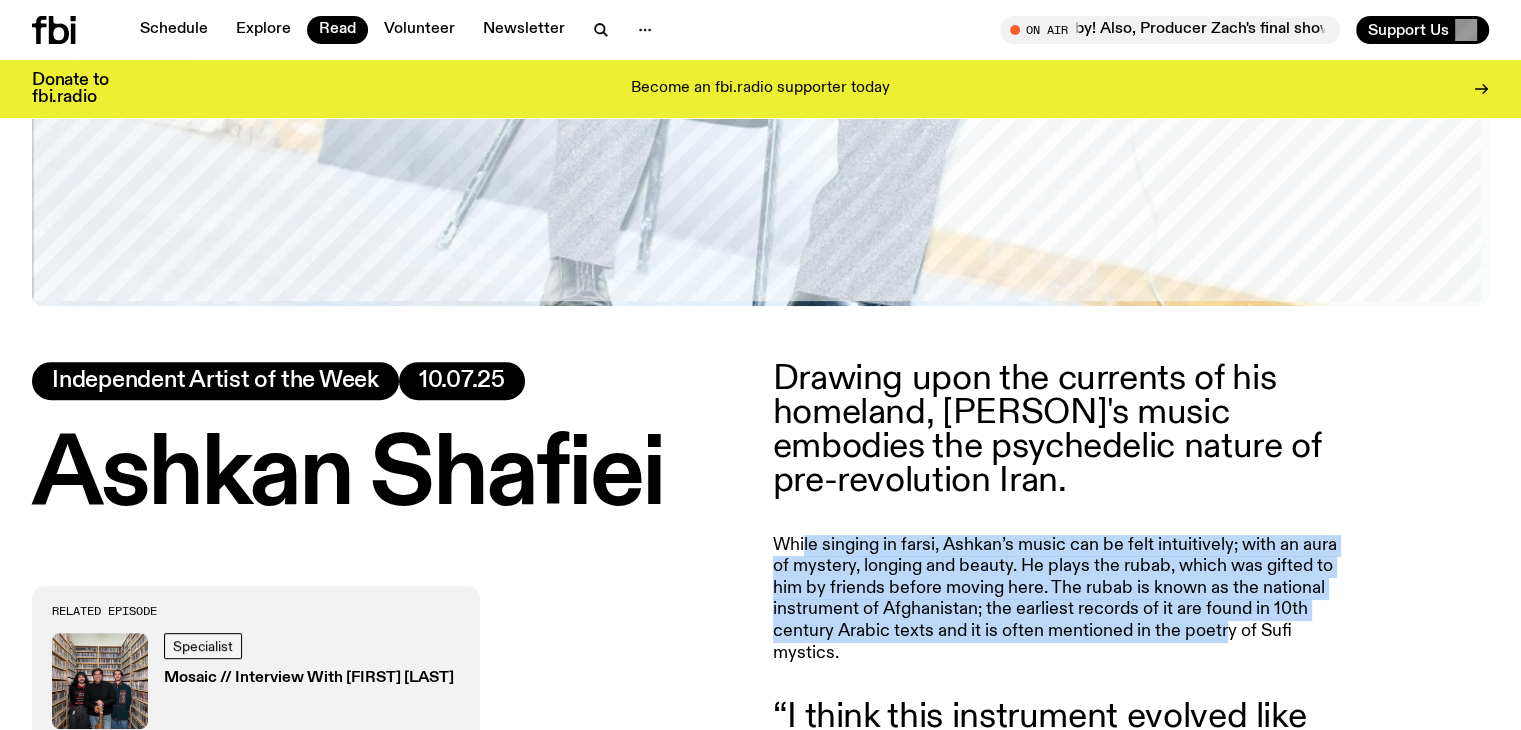 drag, startPoint x: 804, startPoint y: 520, endPoint x: 1226, endPoint y: 631, distance: 436.35422 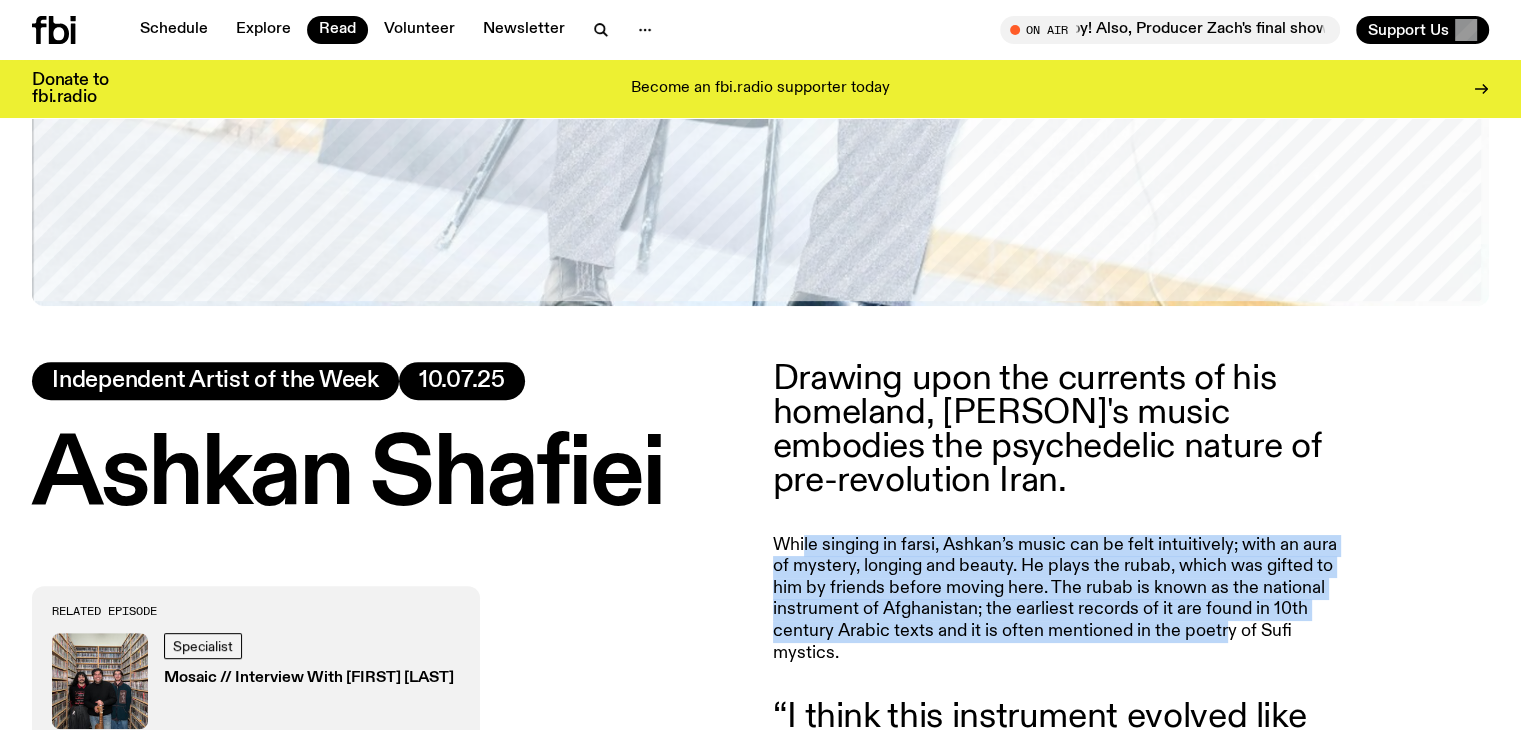 click on "While singing in farsi, Ashkan’s music can be felt intuitively; with an aura of mystery, longing and beauty. He plays the rubab, which was gifted to him by friends before moving here. The rubab is known as the national instrument of Afghanistan; the earliest records of it are found in 10th century Arabic texts and it is often mentioned in the poetry of Sufi mystics." 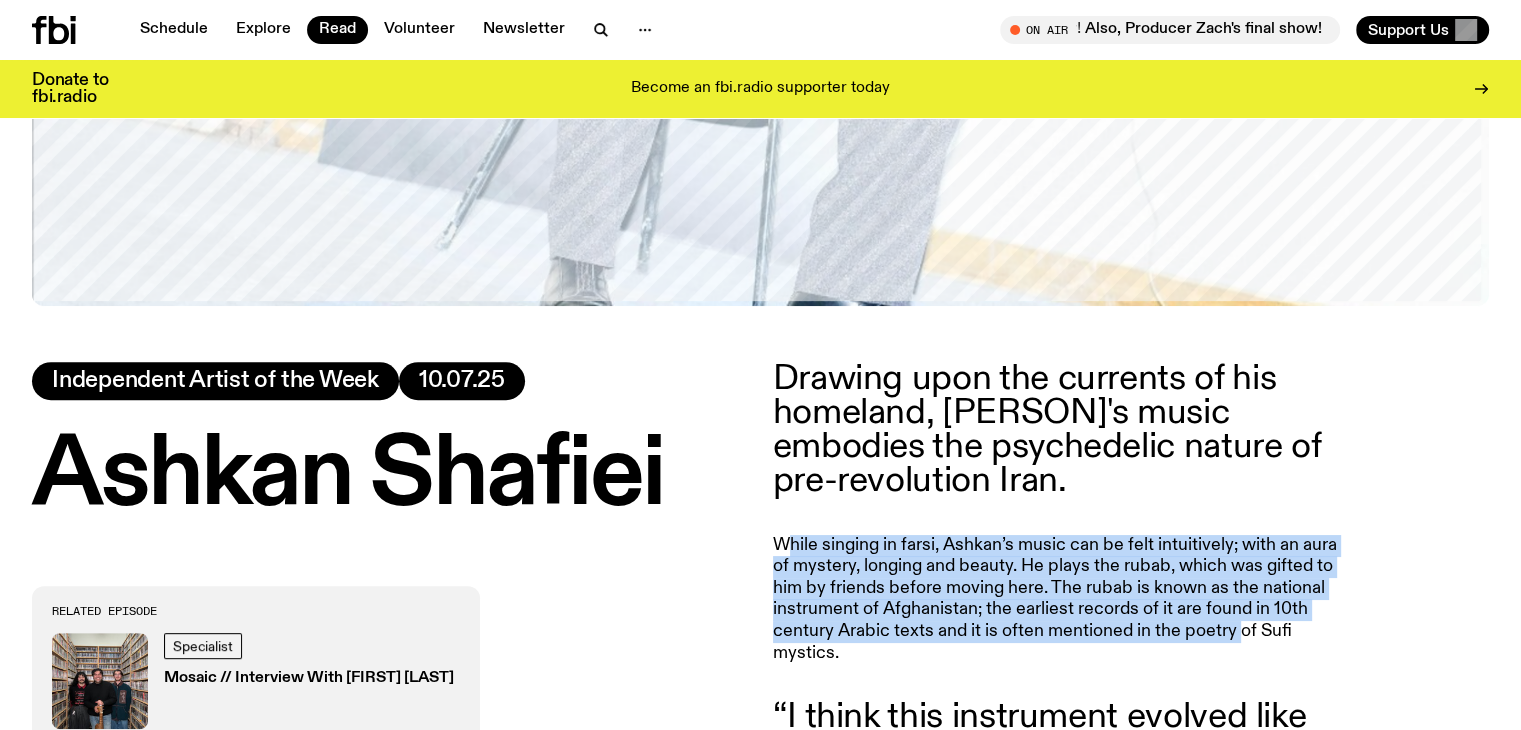 drag, startPoint x: 1236, startPoint y: 632, endPoint x: 790, endPoint y: 535, distance: 456.42633 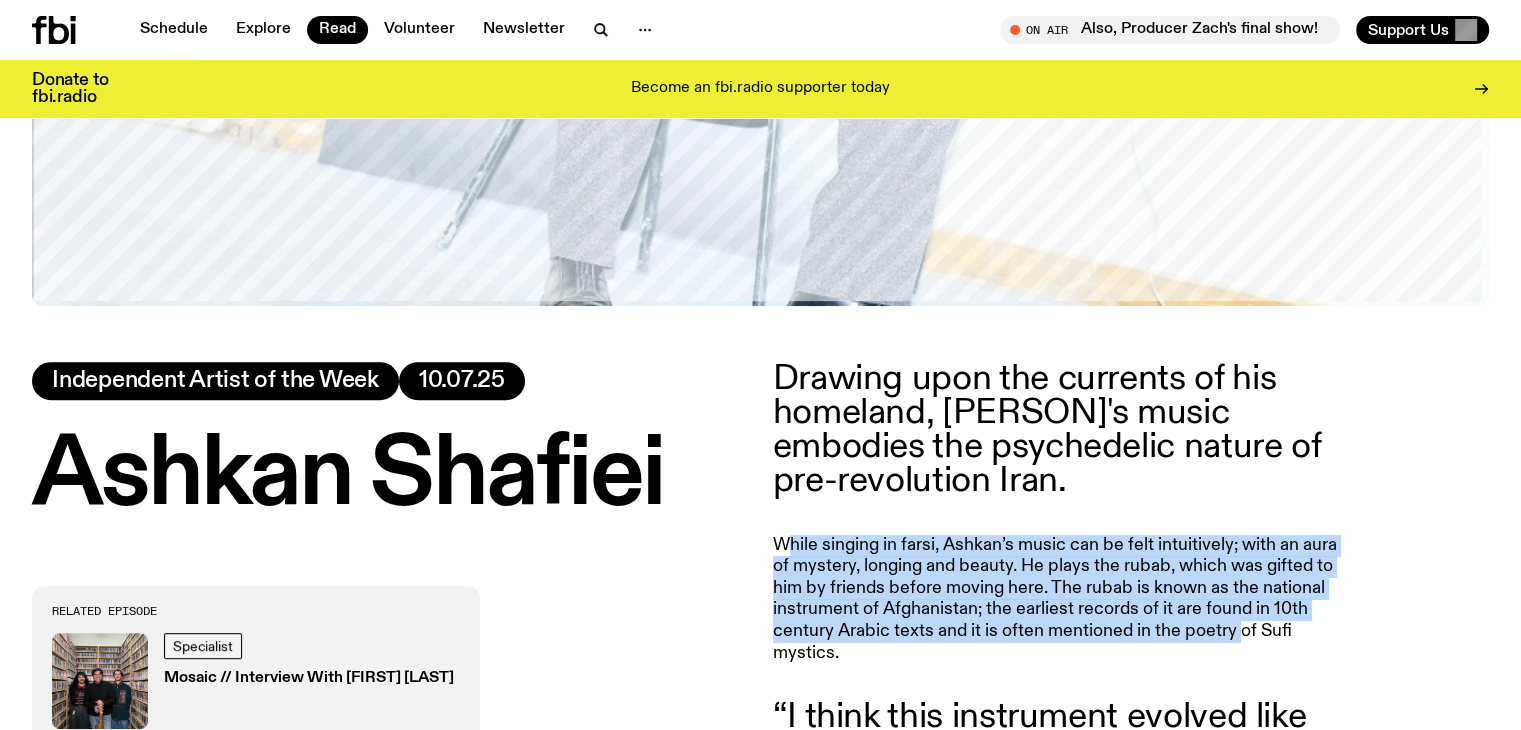click on "While singing in farsi, Ashkan’s music can be felt intuitively; with an aura of mystery, longing and beauty. He plays the rubab, which was gifted to him by friends before moving here. The rubab is known as the national instrument of Afghanistan; the earliest records of it are found in 10th century Arabic texts and it is often mentioned in the poetry of Sufi mystics." 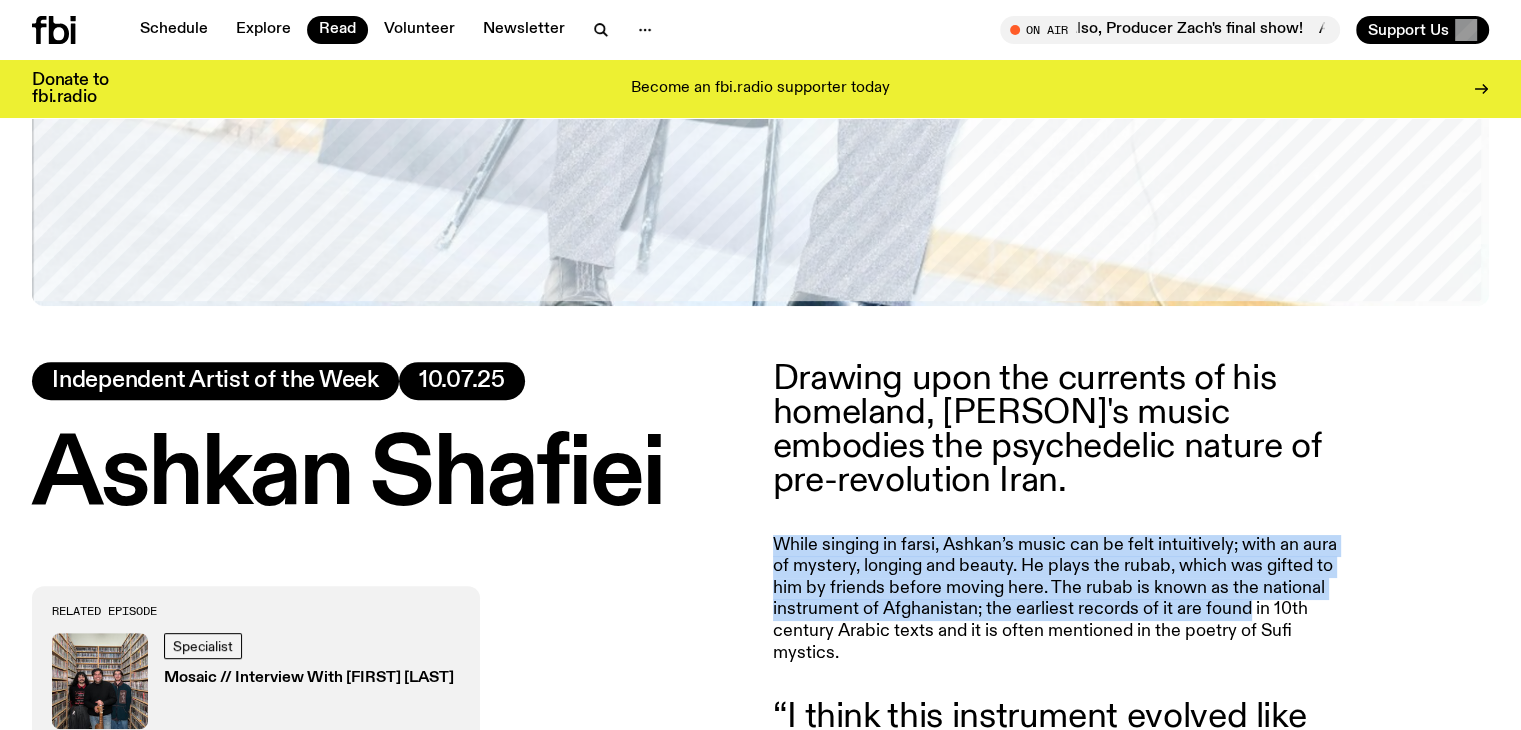 drag, startPoint x: 790, startPoint y: 535, endPoint x: 1236, endPoint y: 612, distance: 452.59805 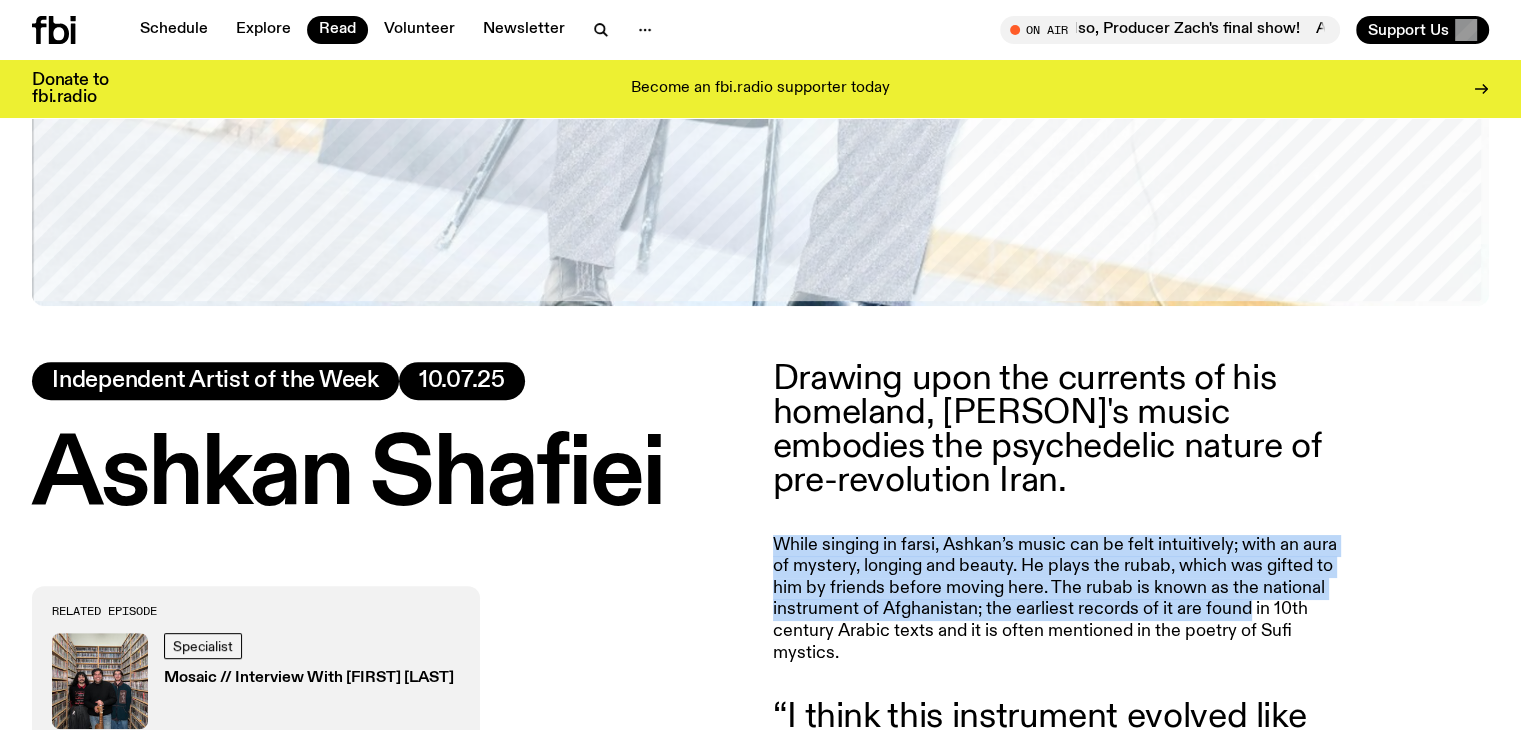 click on "While singing in farsi, Ashkan’s music can be felt intuitively; with an aura of mystery, longing and beauty. He plays the rubab, which was gifted to him by friends before moving here. The rubab is known as the national instrument of Afghanistan; the earliest records of it are found in 10th century Arabic texts and it is often mentioned in the poetry of Sufi mystics." 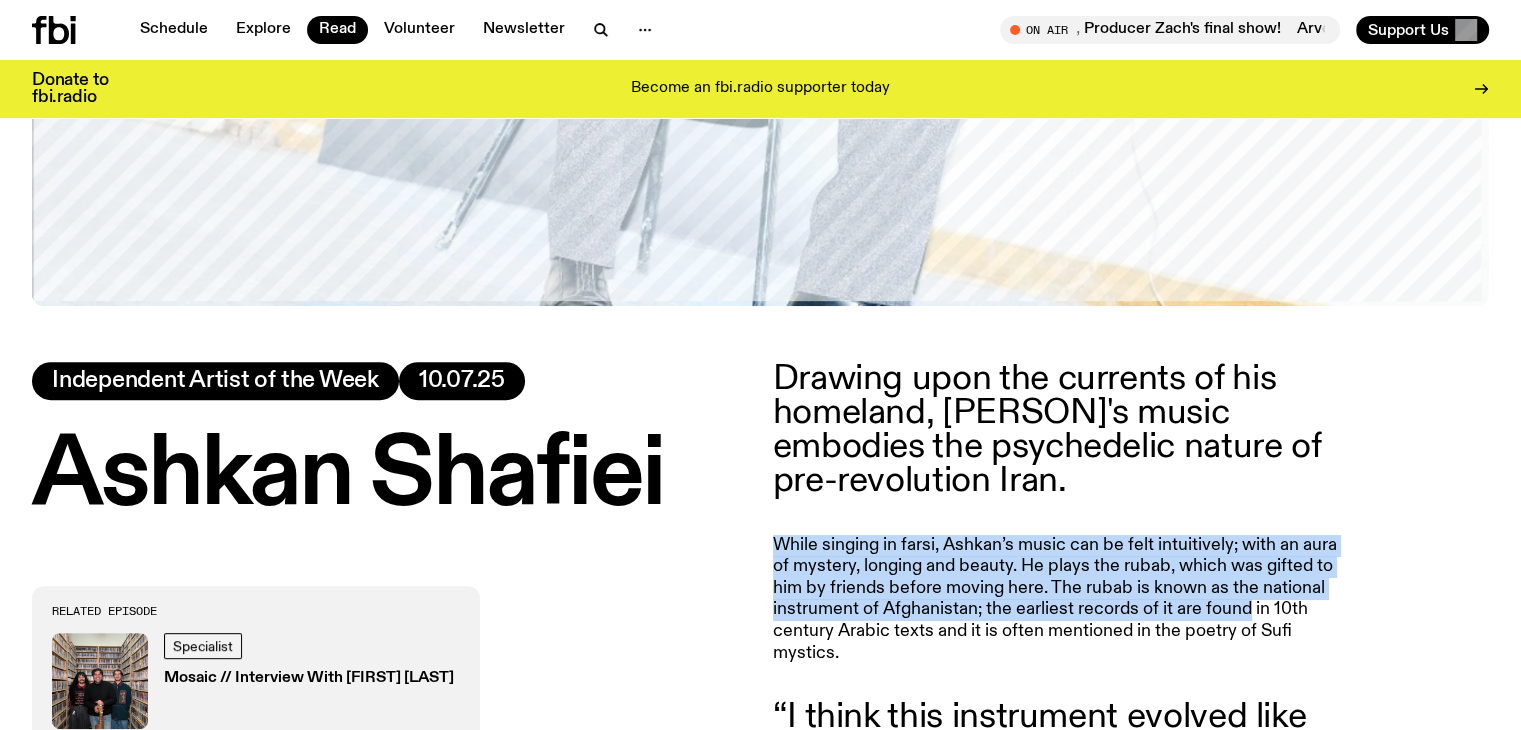 drag, startPoint x: 902, startPoint y: 580, endPoint x: 793, endPoint y: 537, distance: 117.17508 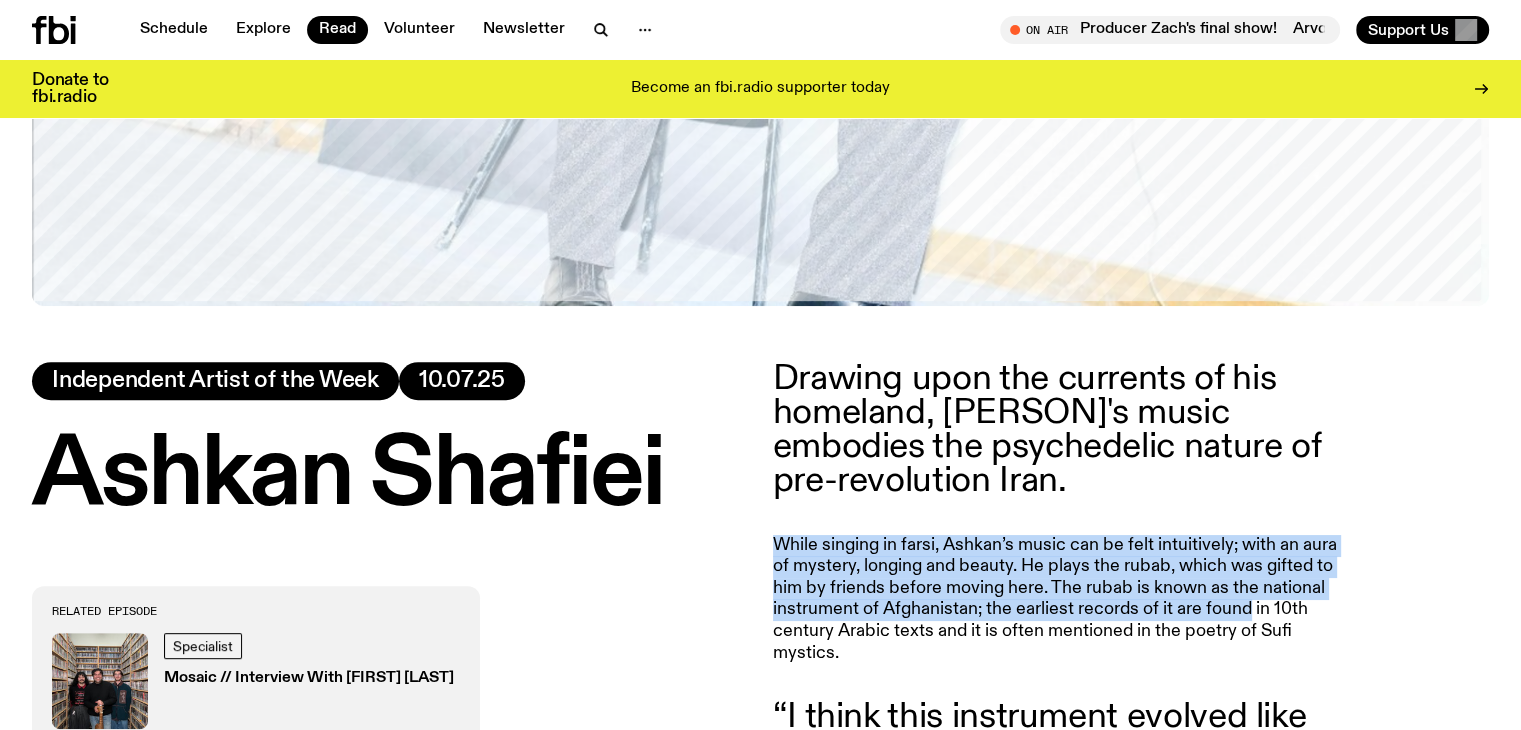 click on "While singing in farsi, Ashkan’s music can be felt intuitively; with an aura of mystery, longing and beauty. He plays the rubab, which was gifted to him by friends before moving here. The rubab is known as the national instrument of Afghanistan; the earliest records of it are found in 10th century Arabic texts and it is often mentioned in the poetry of Sufi mystics." 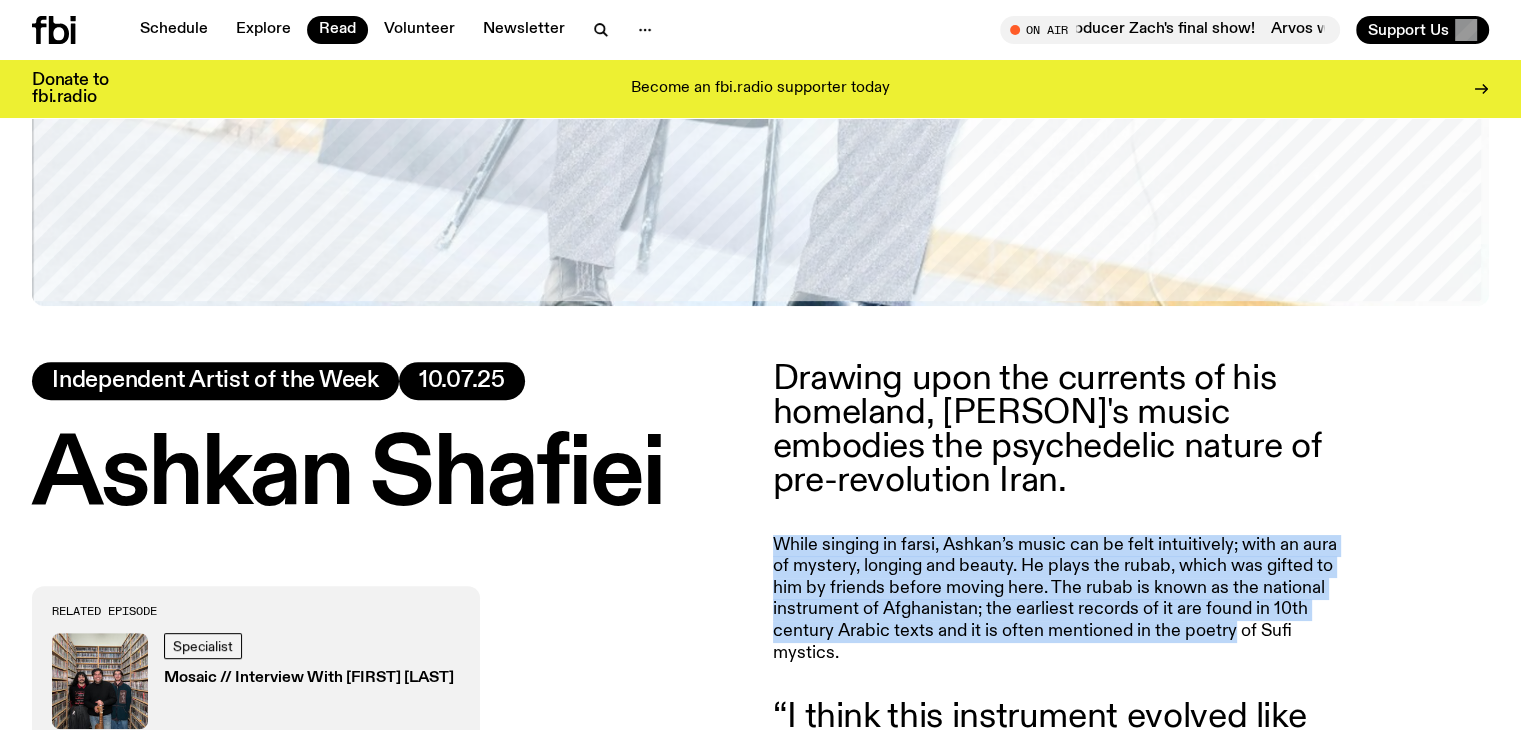 drag, startPoint x: 793, startPoint y: 537, endPoint x: 1207, endPoint y: 625, distance: 423.24933 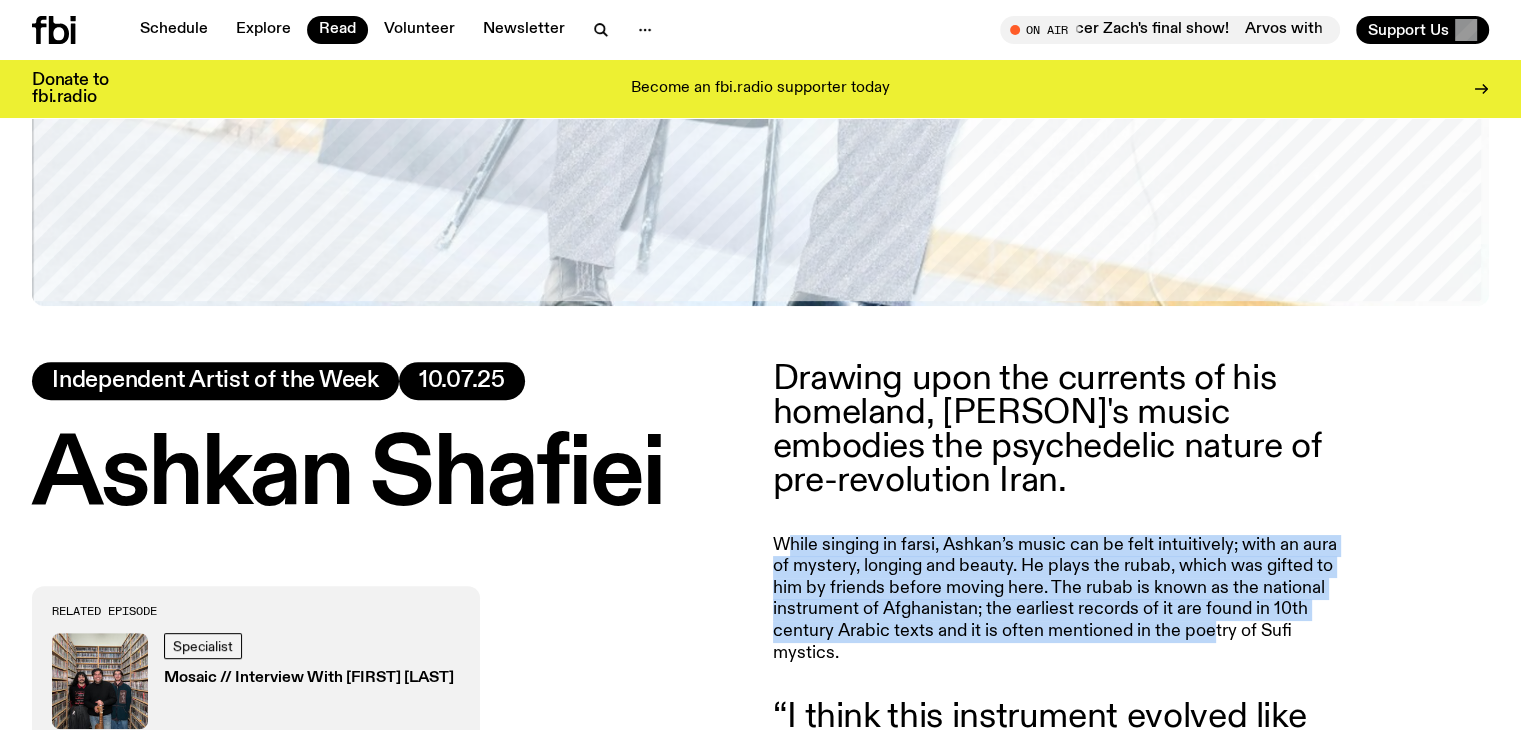 drag, startPoint x: 1215, startPoint y: 626, endPoint x: 788, endPoint y: 532, distance: 437.2242 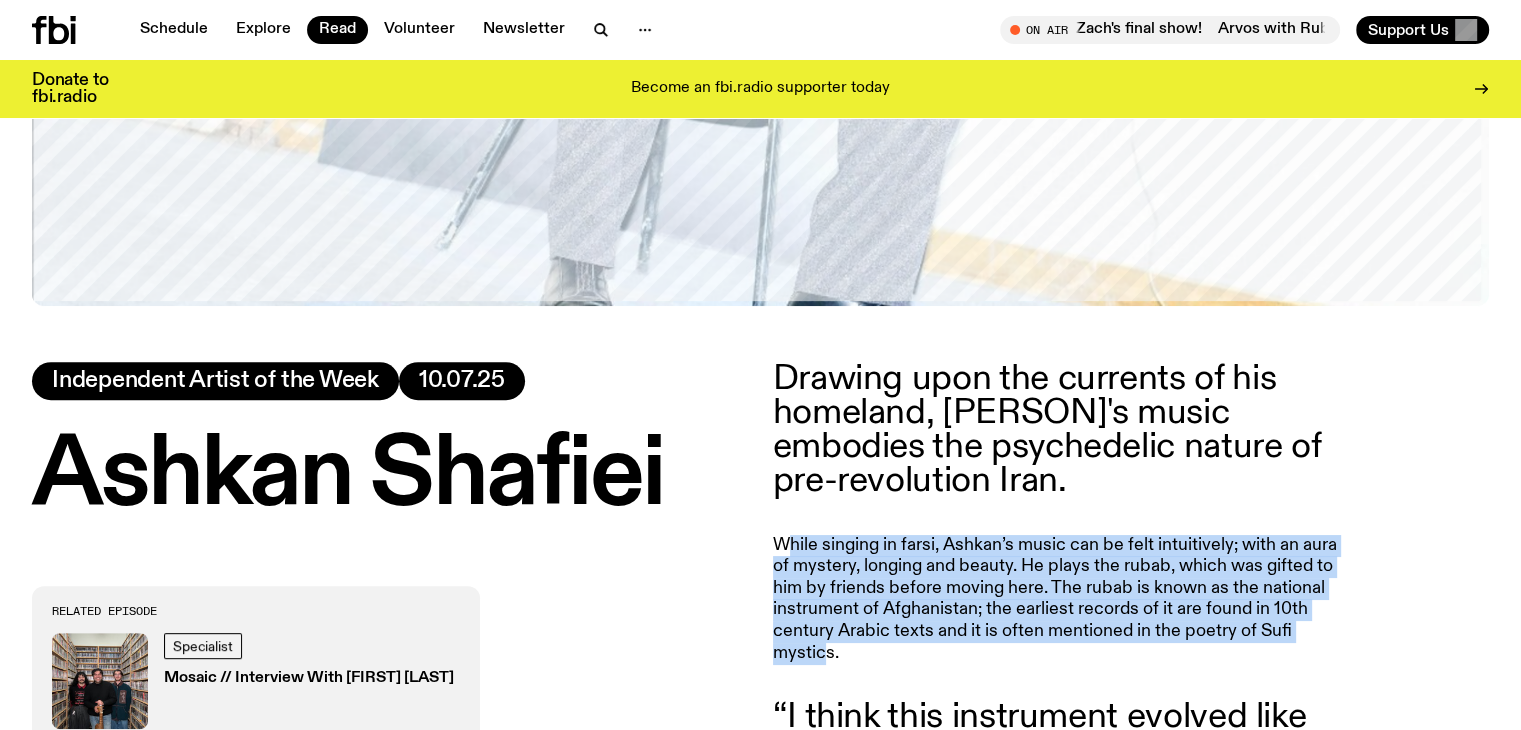 drag, startPoint x: 793, startPoint y: 541, endPoint x: 821, endPoint y: 643, distance: 105.773346 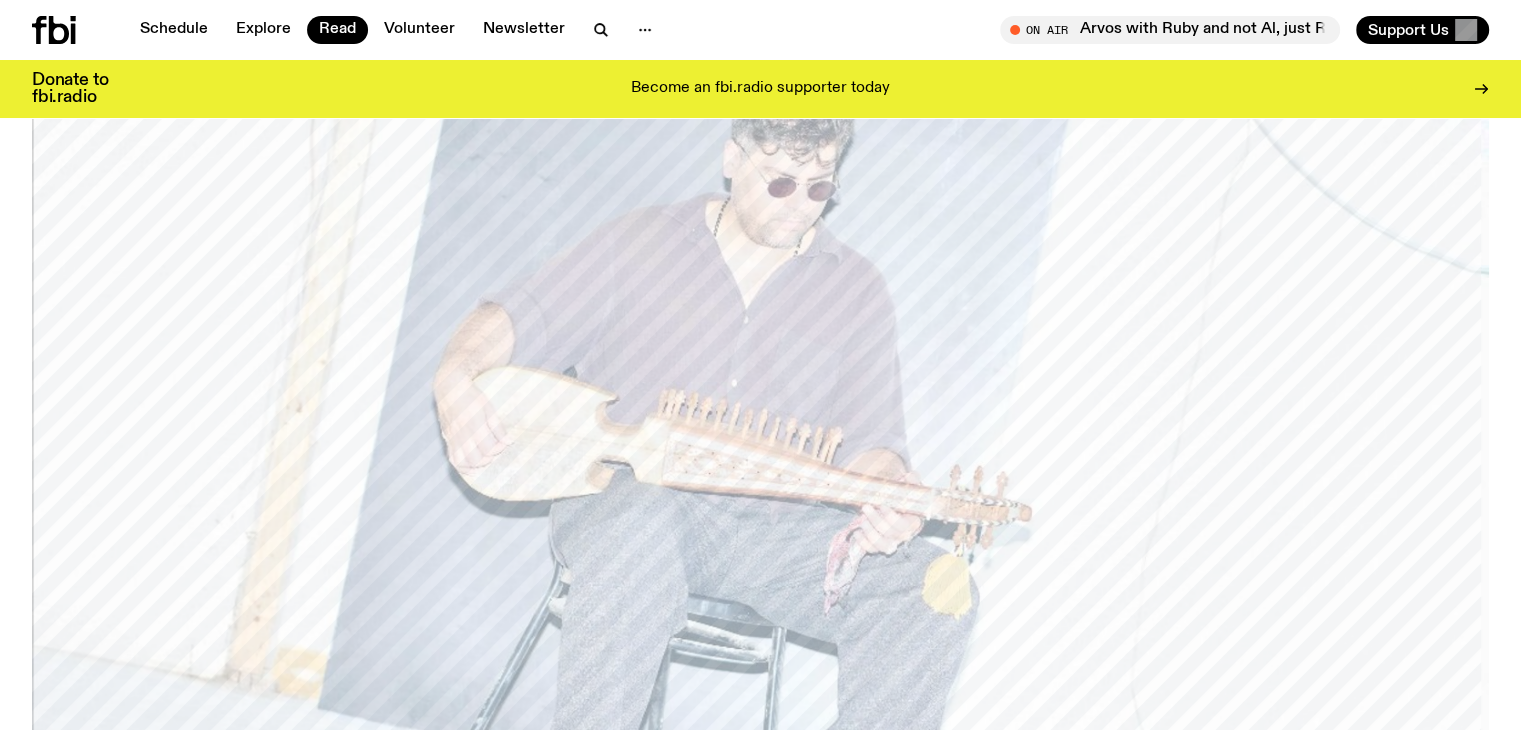 scroll, scrollTop: 0, scrollLeft: 0, axis: both 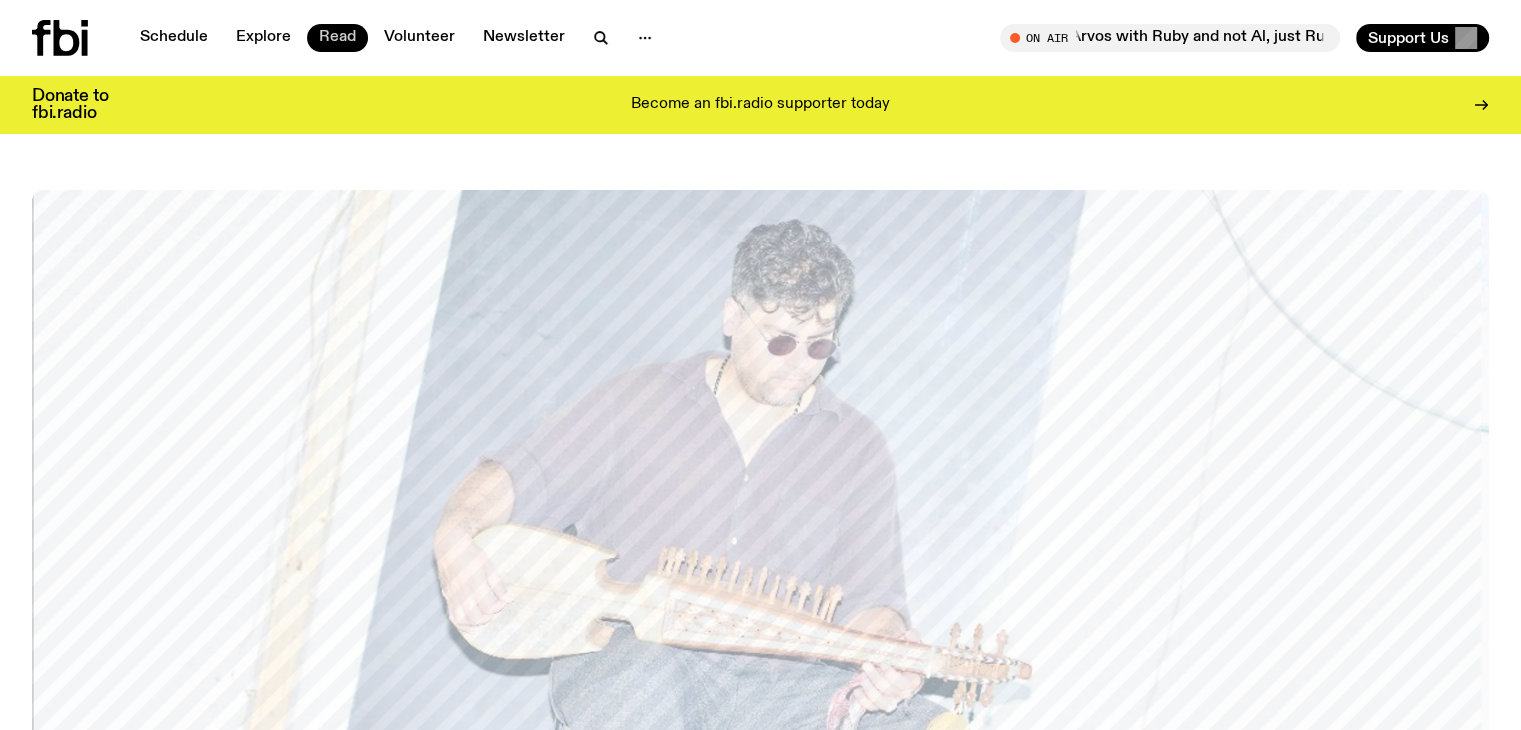 click on "Read" at bounding box center (337, 38) 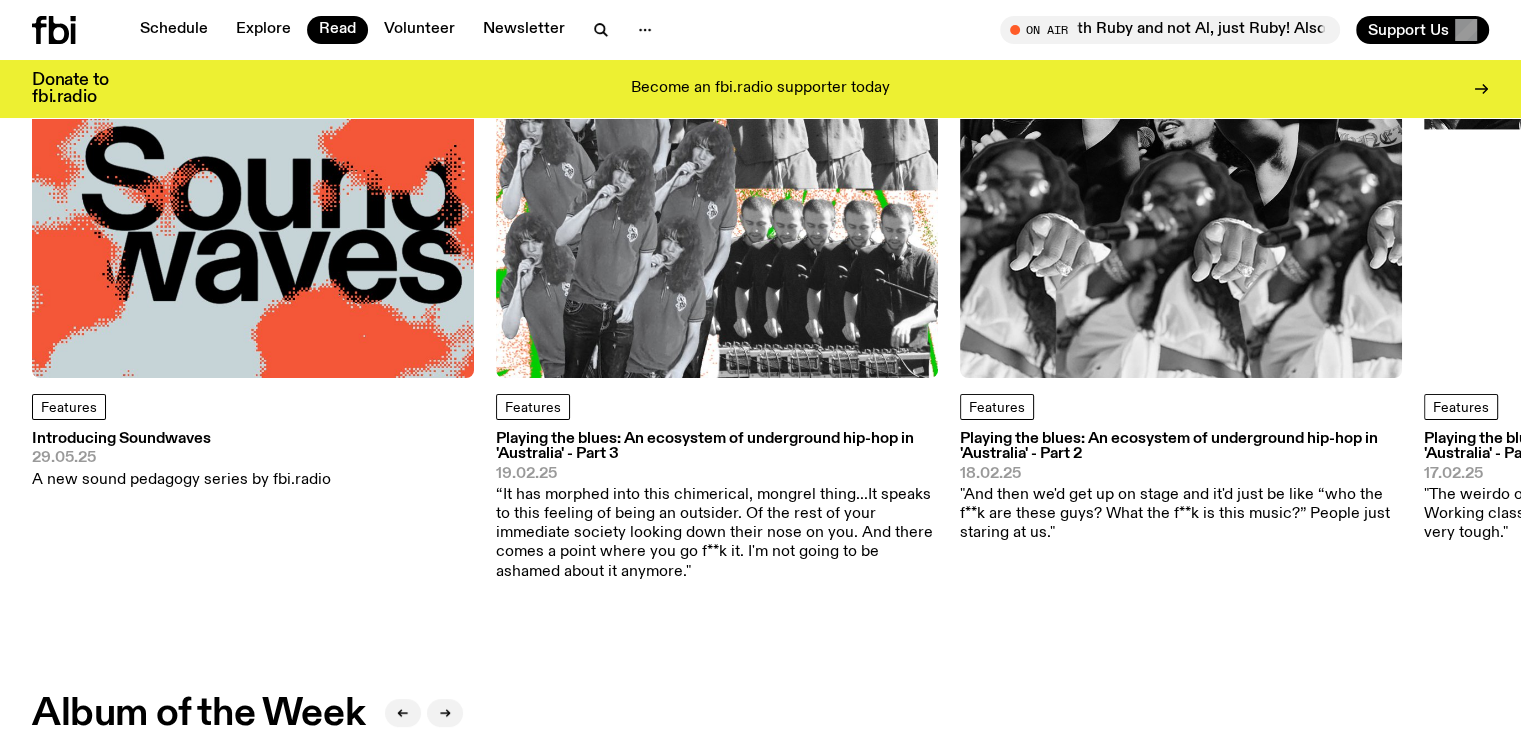 scroll, scrollTop: 300, scrollLeft: 0, axis: vertical 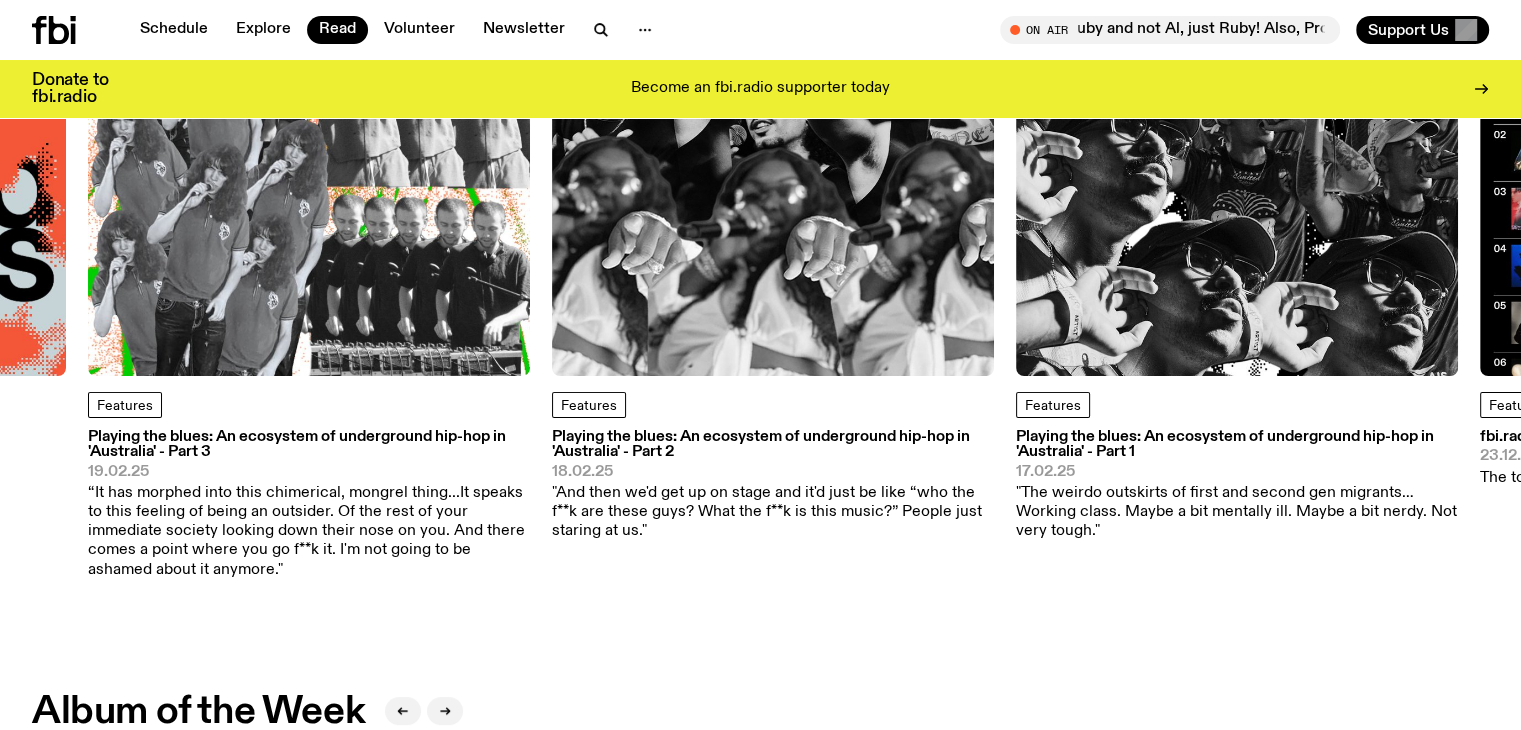 drag, startPoint x: 1292, startPoint y: 337, endPoint x: 323, endPoint y: 467, distance: 977.68146 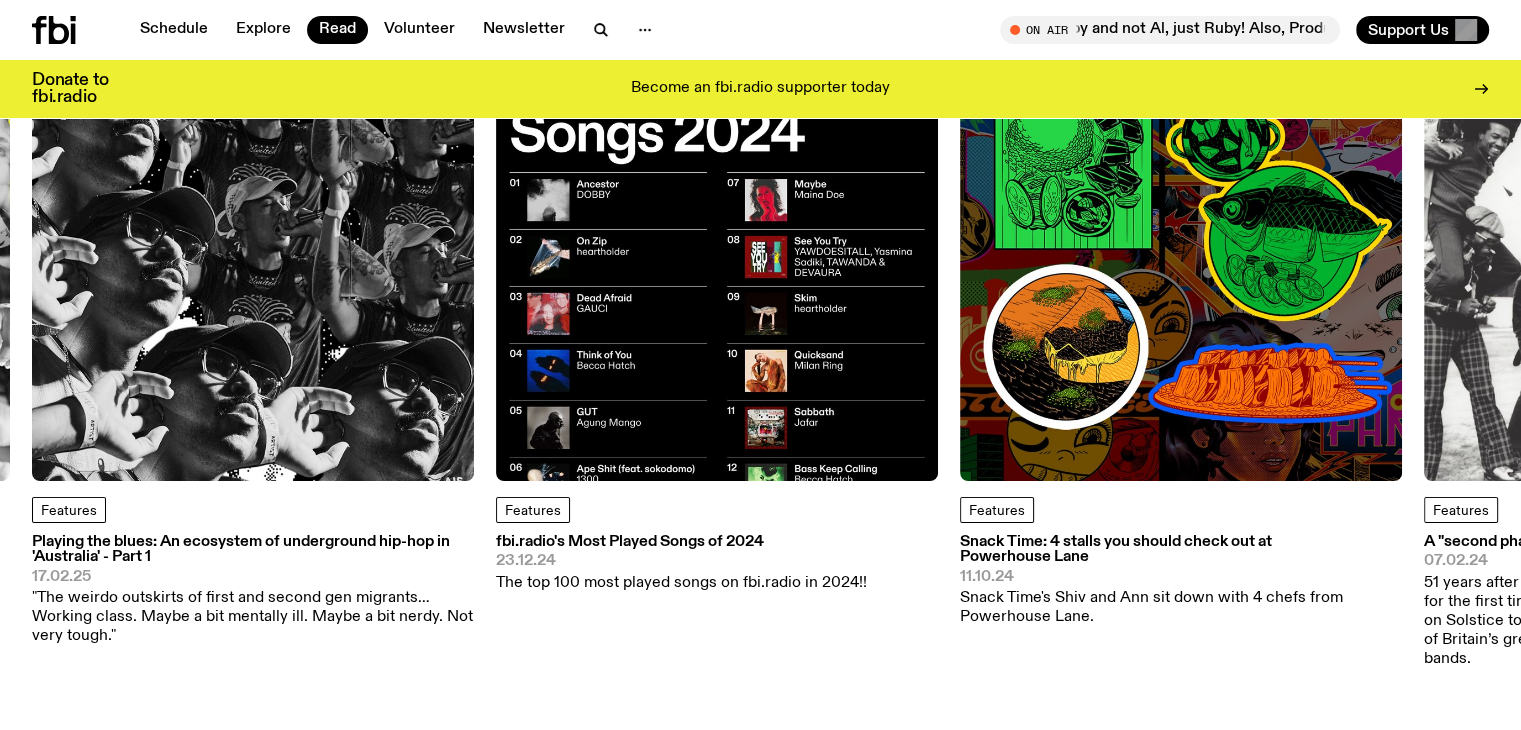 scroll, scrollTop: 100, scrollLeft: 0, axis: vertical 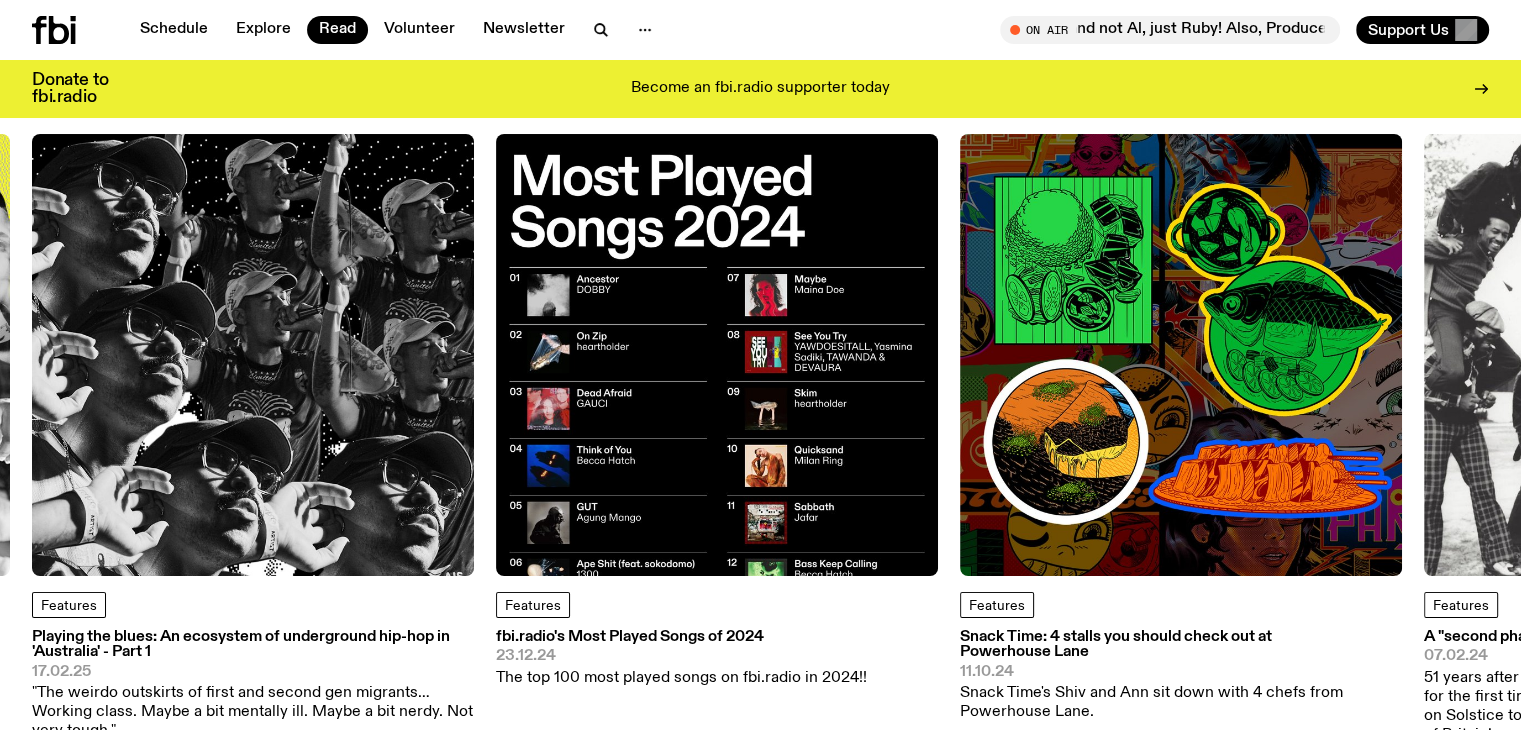 click 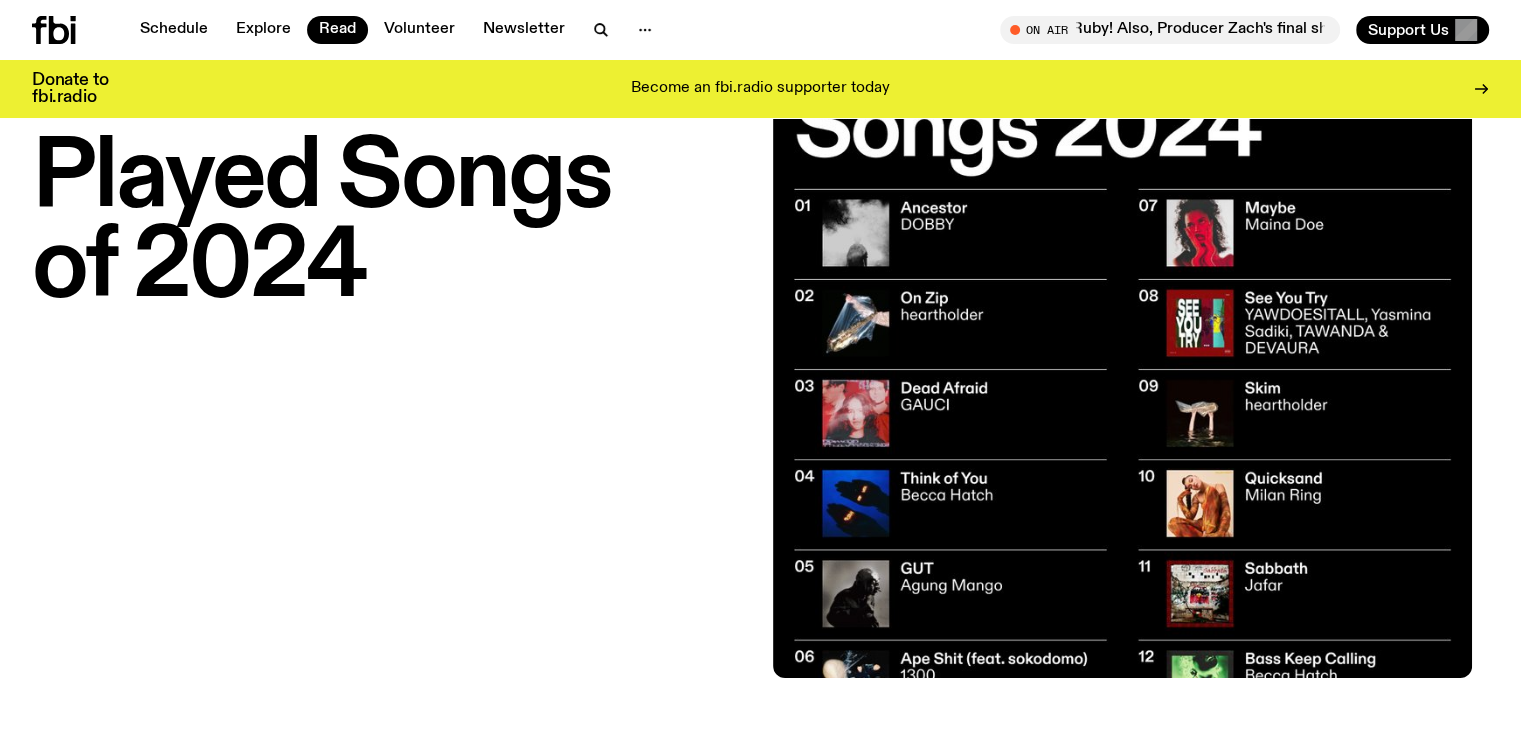scroll, scrollTop: 696, scrollLeft: 0, axis: vertical 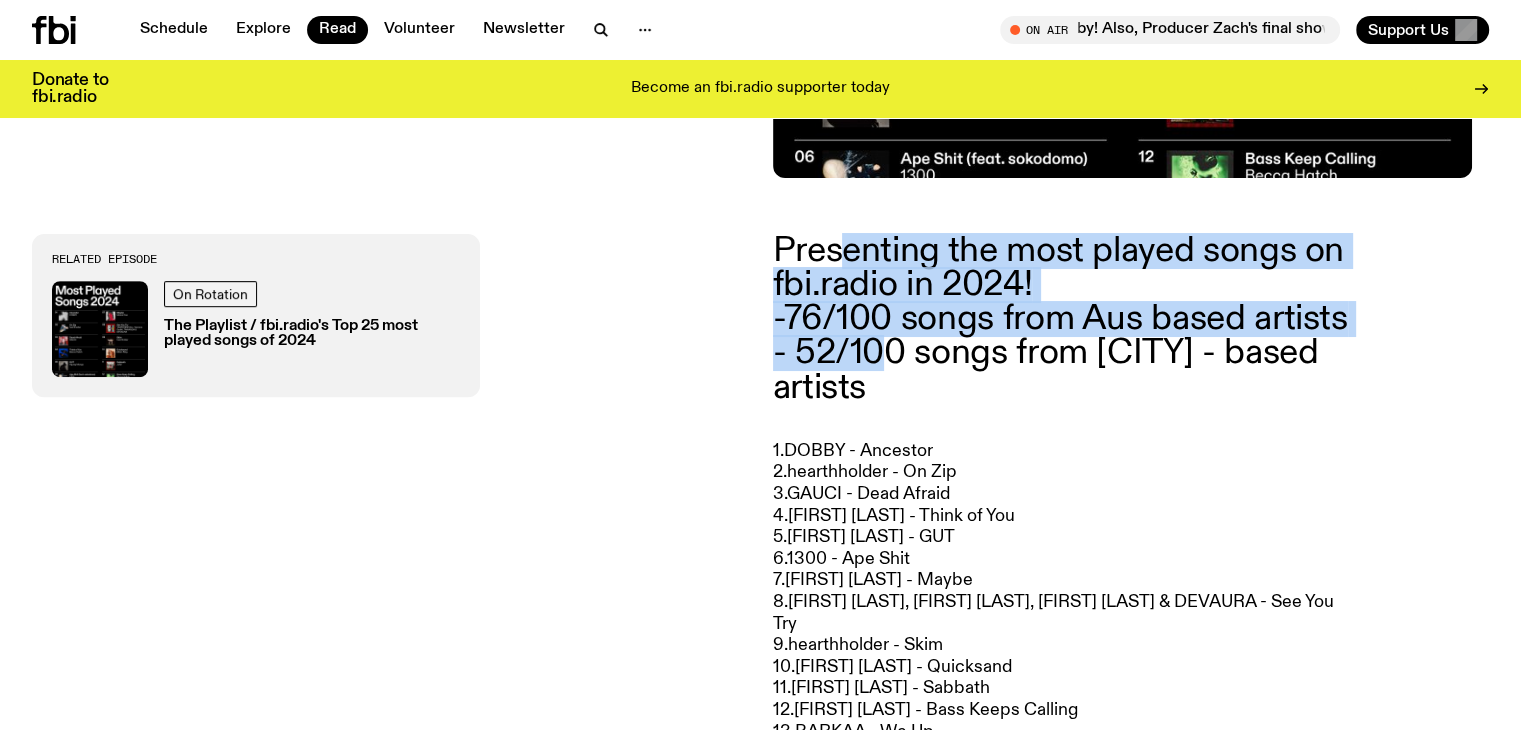 drag, startPoint x: 849, startPoint y: 233, endPoint x: 888, endPoint y: 399, distance: 170.51979 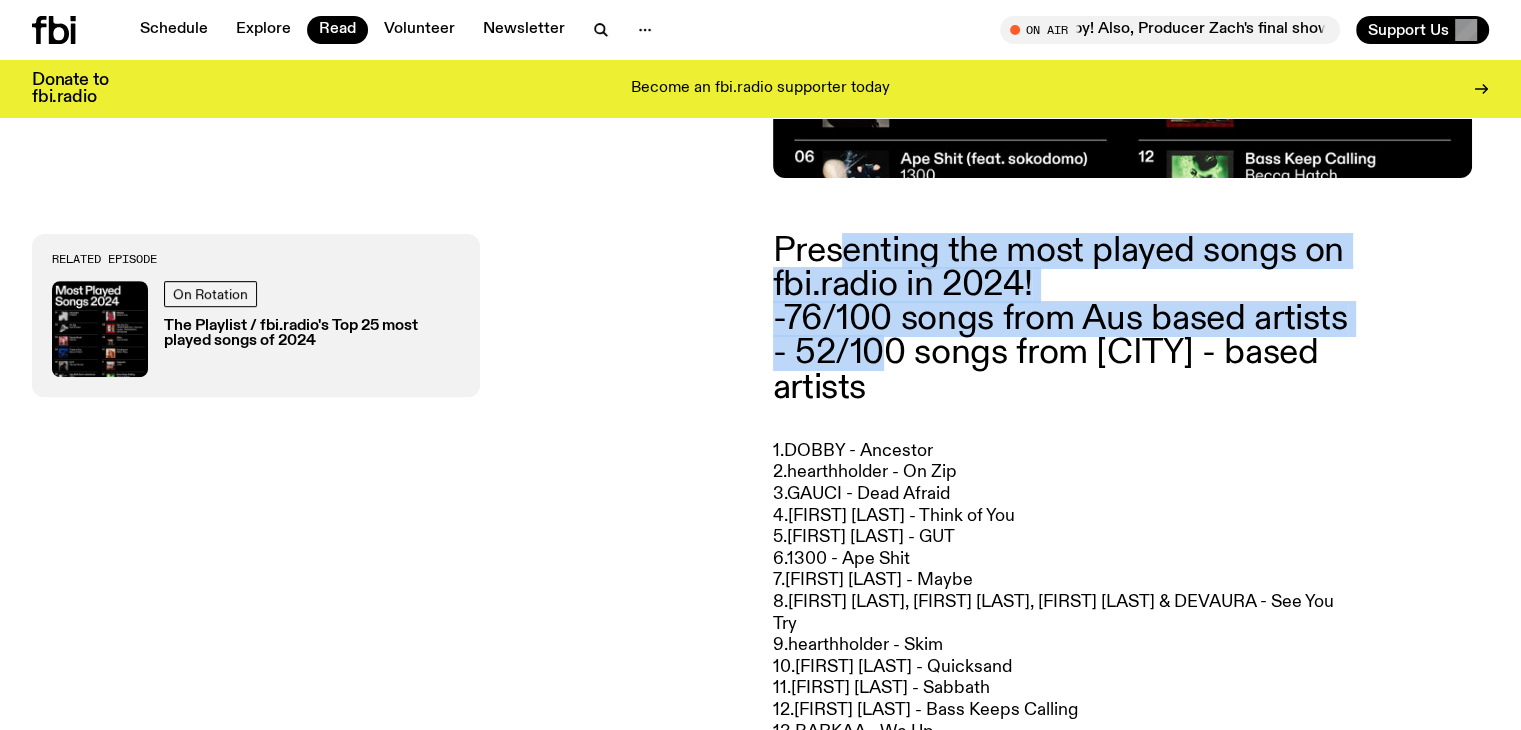 click on "-76/100 songs from Aus based artists - 52/100 songs from [CITY] - based artists" 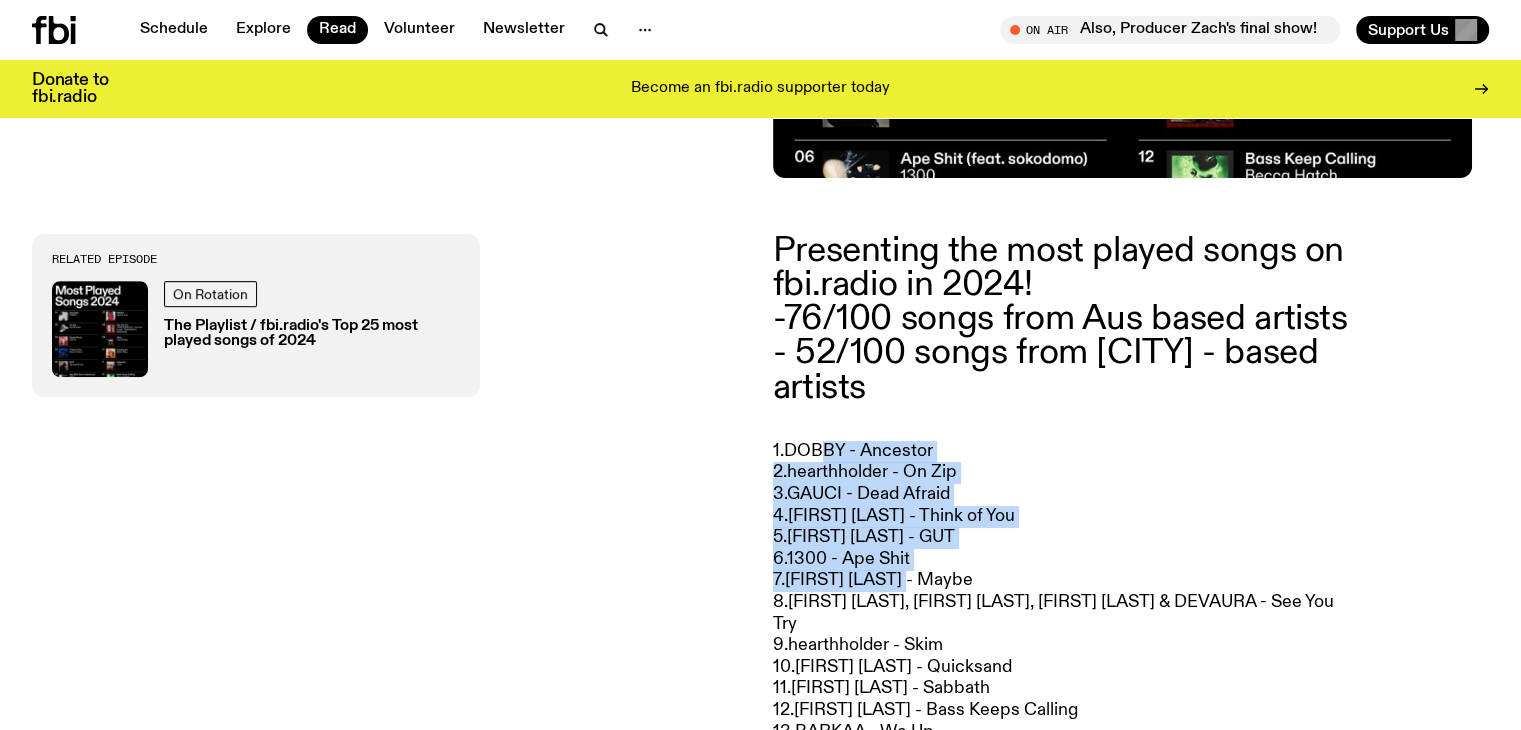 drag, startPoint x: 813, startPoint y: 483, endPoint x: 918, endPoint y: 631, distance: 181.4635 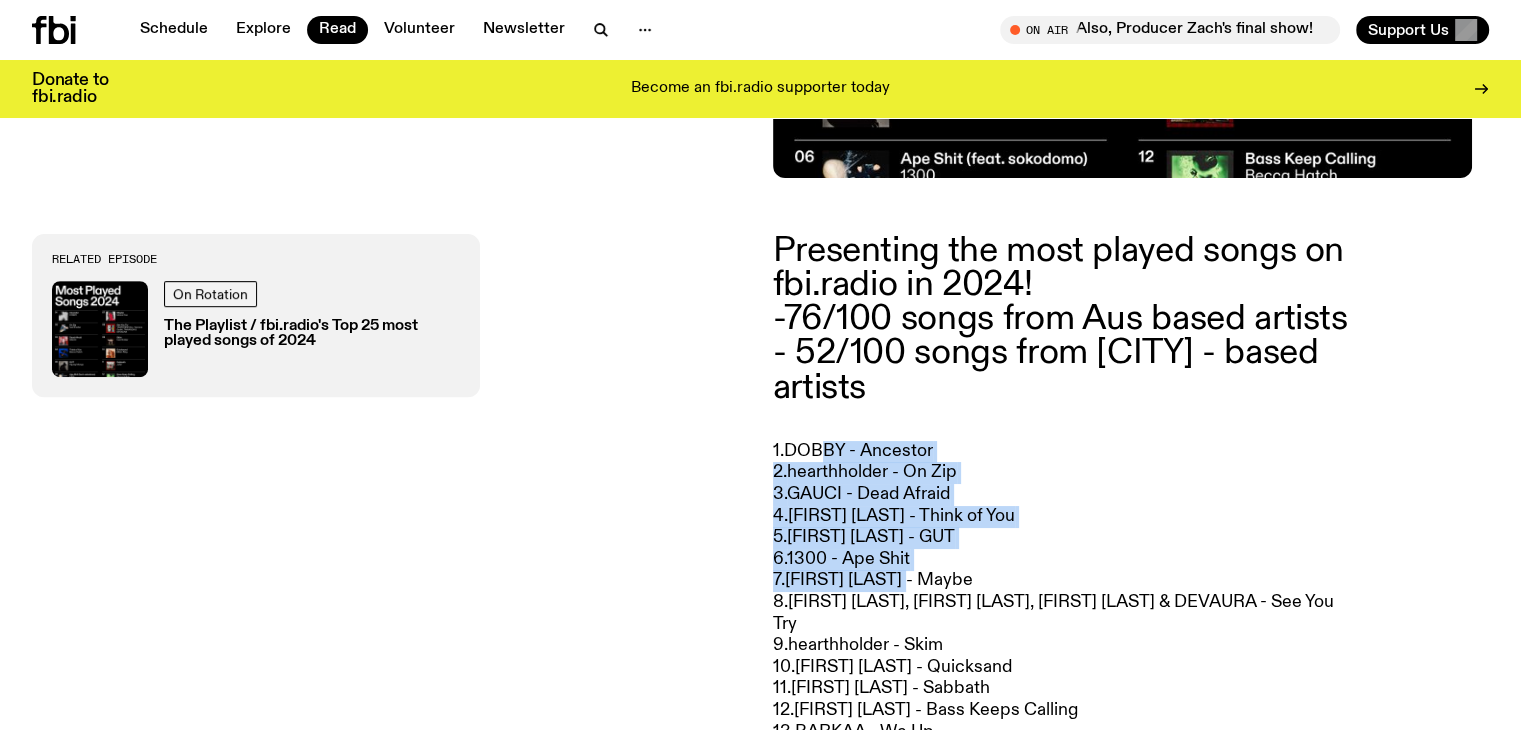 click on "1. DOBBY - Ancestor 2. hearthholder - On Zip 3. GAUCI - Dead Afraid 4. Becca Hatch - Think of You 5. Agung Mango - GUT 6. 1300 - Ape Shit 7. Maina Doe - Maybe 8. YAWDOESITALL, Yasmina Sadiki, TAWANDA & DEVAURA - See You Try 9. hearthholder - Skim 10. Milan Ring - Quicksand 11. Jafar - Sabbath 12. Becca Hatch - Bass Keeps Calling 13. BARKAA - We Up 14. Maina Doe - Lucid Dreams 15. 198archie - Swan Lake (feat. Hubcaps) 16. Kim Gordon - BYE BYE 17. Dobby, BVT, Kid Pharaoh, L Fresh the Lion, Dem Mob, Sara Sale7, Jafar, Maissa, MC Trey & ChillCheney - Until We're All Free 18. Vv Pete & UTILITY - Mashallah 19. Ziggy Ramo - Shame 20. dust - Trust U See 21. Volume Knob - Girl With The Face 22. Ultracrush - Summer Camp 23. Tinashe - Nasty 24. SOLSA - Work 25. Ice9 - Trustfall 26. A.GIRL - Type Of Feeling 27. Ziggy Ramo - Banamba 28. J McFarlane's Reality Guest - Slinky 29. Elsy Wameyo - Sinner 30. Kobie Dee - Statistic 31. BBIANCA - FOMO 32. doris - i want to grow 33. 34. 35. 36. 37." 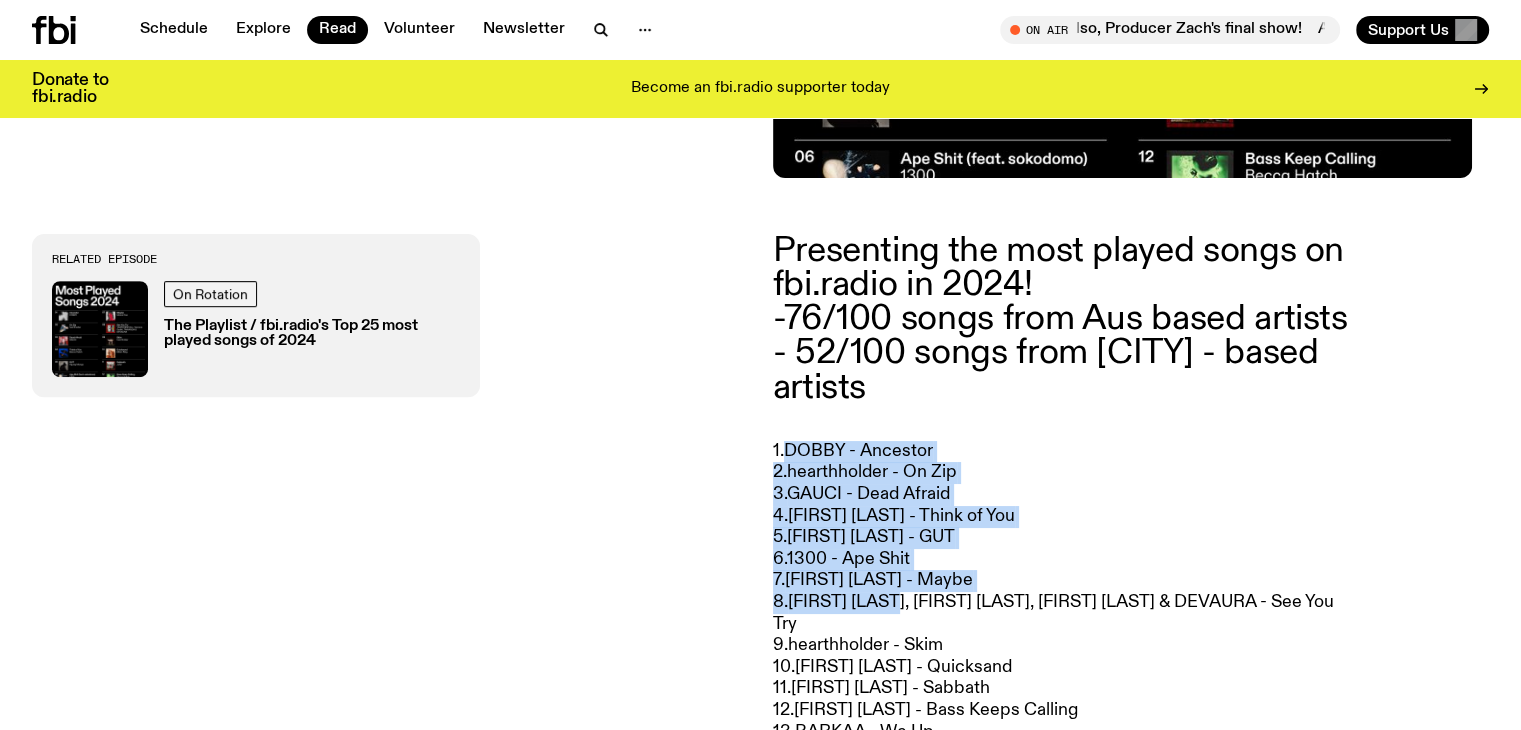 drag, startPoint x: 923, startPoint y: 647, endPoint x: 781, endPoint y: 464, distance: 231.63118 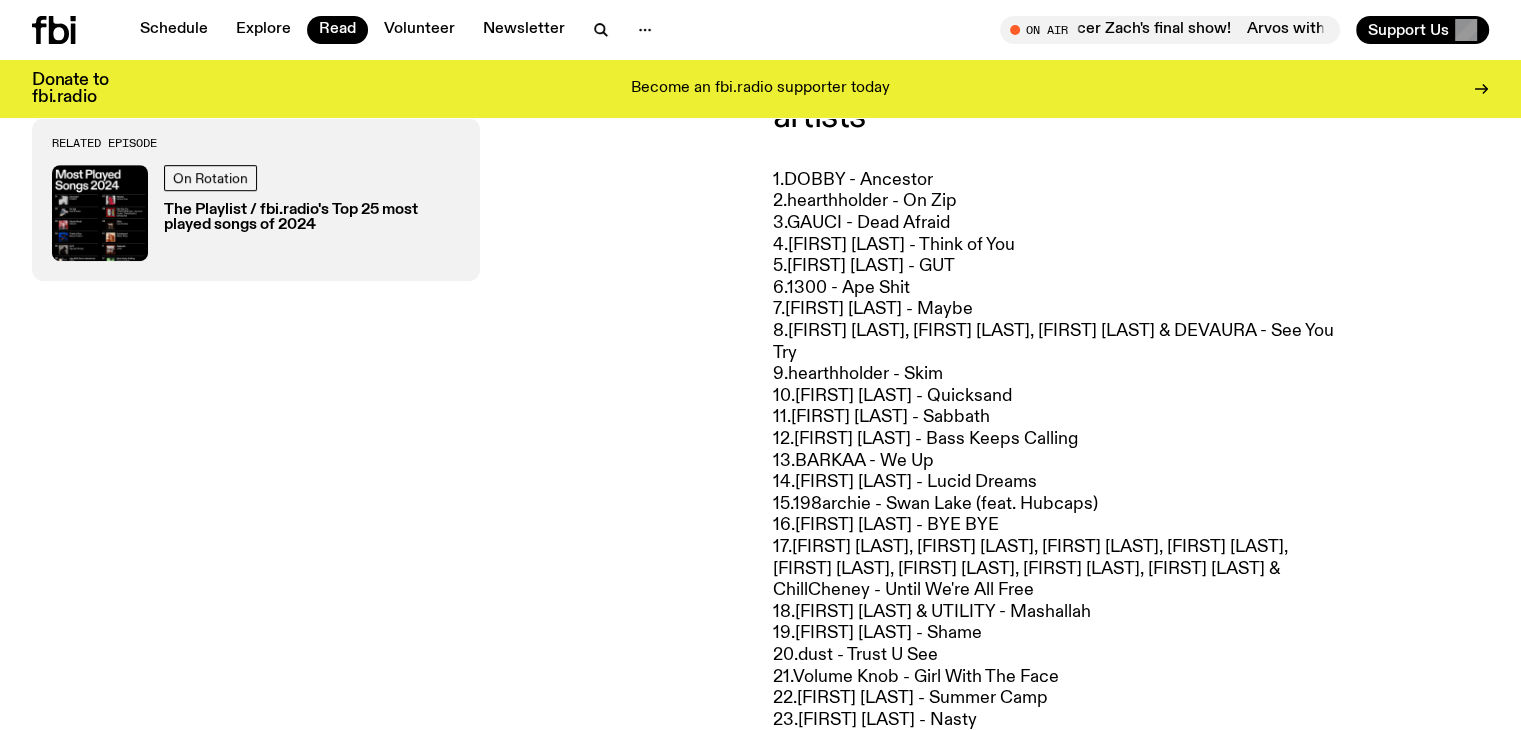 scroll, scrollTop: 1096, scrollLeft: 0, axis: vertical 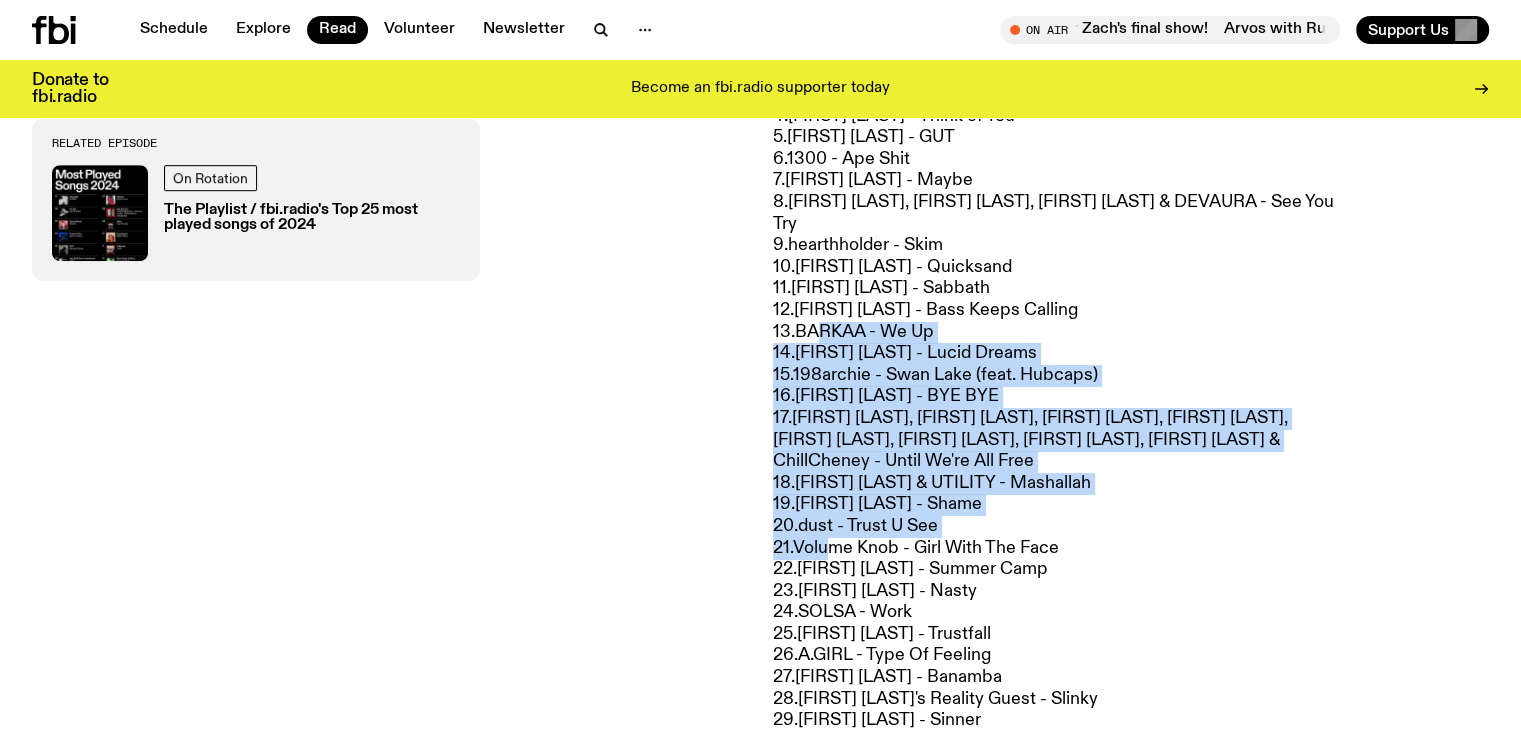 drag, startPoint x: 804, startPoint y: 377, endPoint x: 823, endPoint y: 565, distance: 188.95767 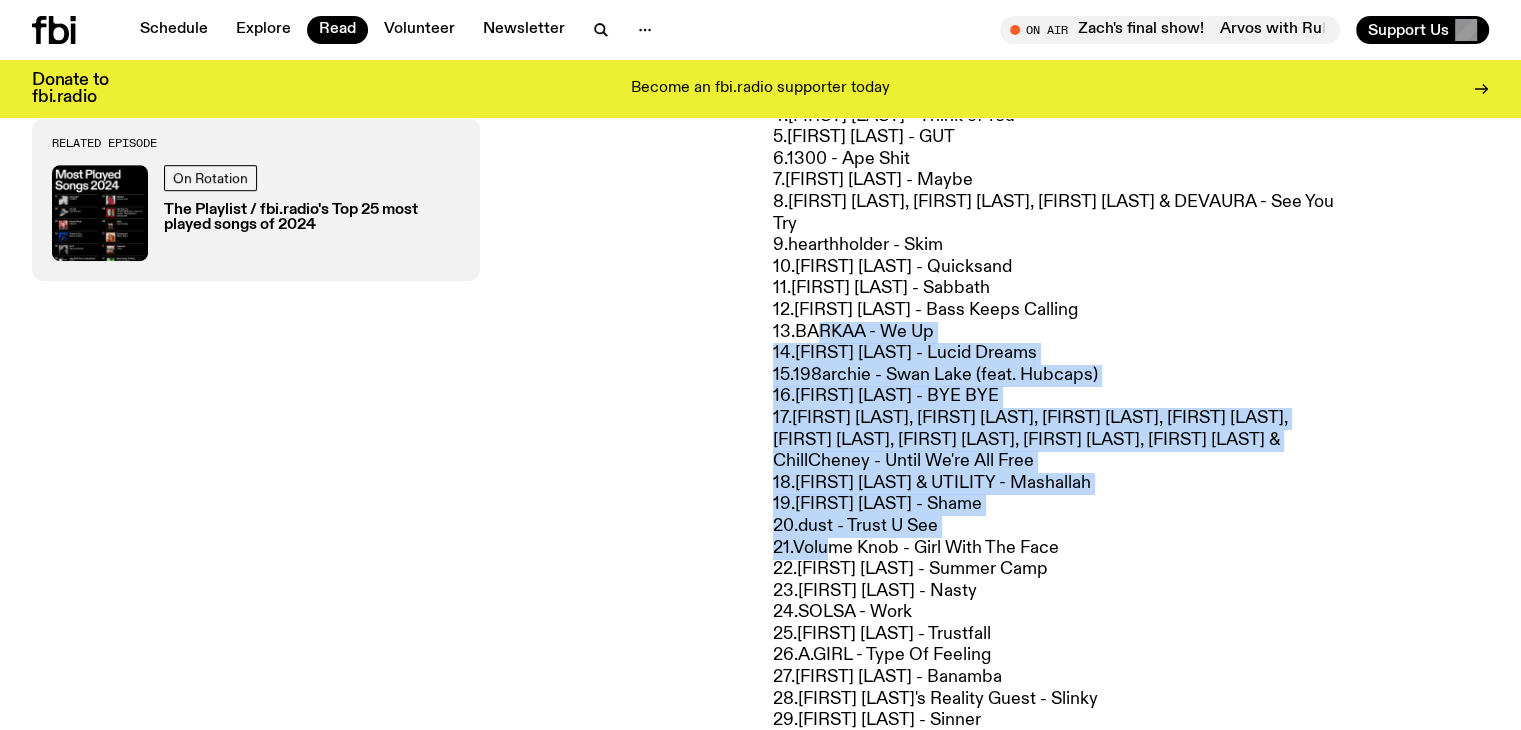 click on "1. DOBBY - Ancestor 2. hearthholder - On Zip 3. GAUCI - Dead Afraid 4. Becca Hatch - Think of You 5. Agung Mango - GUT 6. 1300 - Ape Shit 7. Maina Doe - Maybe 8. YAWDOESITALL, Yasmina Sadiki, TAWANDA & DEVAURA - See You Try 9. hearthholder - Skim 10. Milan Ring - Quicksand 11. Jafar - Sabbath 12. Becca Hatch - Bass Keeps Calling 13. BARKAA - We Up 14. Maina Doe - Lucid Dreams 15. 198archie - Swan Lake (feat. Hubcaps) 16. Kim Gordon - BYE BYE 17. Dobby, BVT, Kid Pharaoh, L Fresh the Lion, Dem Mob, Sara Sale7, Jafar, Maissa, MC Trey & ChillCheney - Until We're All Free 18. Vv Pete & UTILITY - Mashallah 19. Ziggy Ramo - Shame 20. dust - Trust U See 21. Volume Knob - Girl With The Face 22. Ultracrush - Summer Camp 23. Tinashe - Nasty 24. SOLSA - Work 25. Ice9 - Trustfall 26. A.GIRL - Type Of Feeling 27. Ziggy Ramo - Banamba 28. J McFarlane's Reality Guest - Slinky 29. Elsy Wameyo - Sinner 30. Kobie Dee - Statistic 31. BBIANCA - FOMO 32. doris - i want to grow 33. 34. 35. 36. 37." 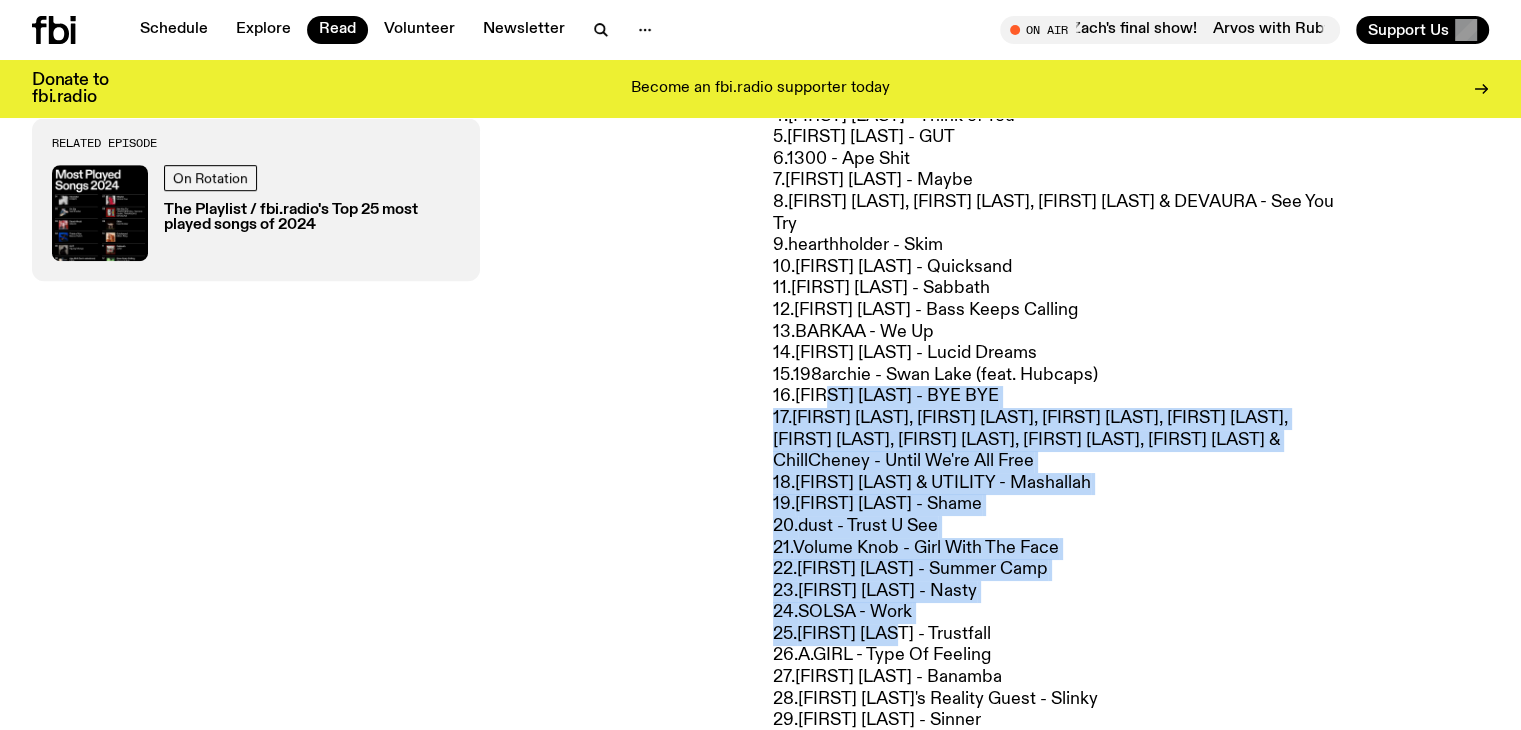 drag, startPoint x: 837, startPoint y: 543, endPoint x: 826, endPoint y: 441, distance: 102.59142 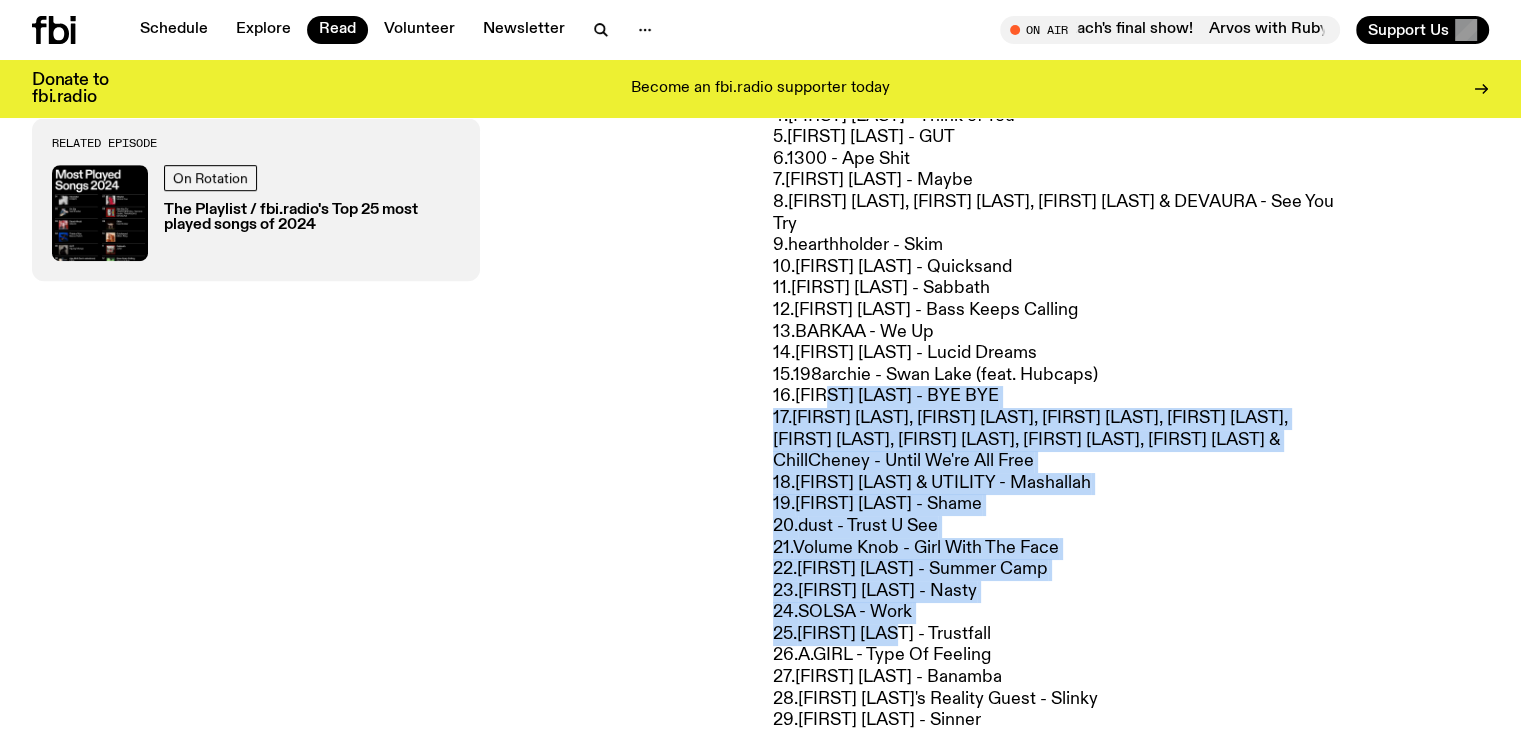 click on "1. DOBBY - Ancestor 2. hearthholder - On Zip 3. GAUCI - Dead Afraid 4. Becca Hatch - Think of You 5. Agung Mango - GUT 6. 1300 - Ape Shit 7. Maina Doe - Maybe 8. YAWDOESITALL, Yasmina Sadiki, TAWANDA & DEVAURA - See You Try 9. hearthholder - Skim 10. Milan Ring - Quicksand 11. Jafar - Sabbath 12. Becca Hatch - Bass Keeps Calling 13. BARKAA - We Up 14. Maina Doe - Lucid Dreams 15. 198archie - Swan Lake (feat. Hubcaps) 16. Kim Gordon - BYE BYE 17. Dobby, BVT, Kid Pharaoh, L Fresh the Lion, Dem Mob, Sara Sale7, Jafar, Maissa, MC Trey & ChillCheney - Until We're All Free 18. Vv Pete & UTILITY - Mashallah 19. Ziggy Ramo - Shame 20. dust - Trust U See 21. Volume Knob - Girl With The Face 22. Ultracrush - Summer Camp 23. Tinashe - Nasty 24. SOLSA - Work 25. Ice9 - Trustfall 26. A.GIRL - Type Of Feeling 27. Ziggy Ramo - Banamba 28. J McFarlane's Reality Guest - Slinky 29. Elsy Wameyo - Sinner 30. Kobie Dee - Statistic 31. BBIANCA - FOMO 32. doris - i want to grow 33. 34. 35. 36. 37." 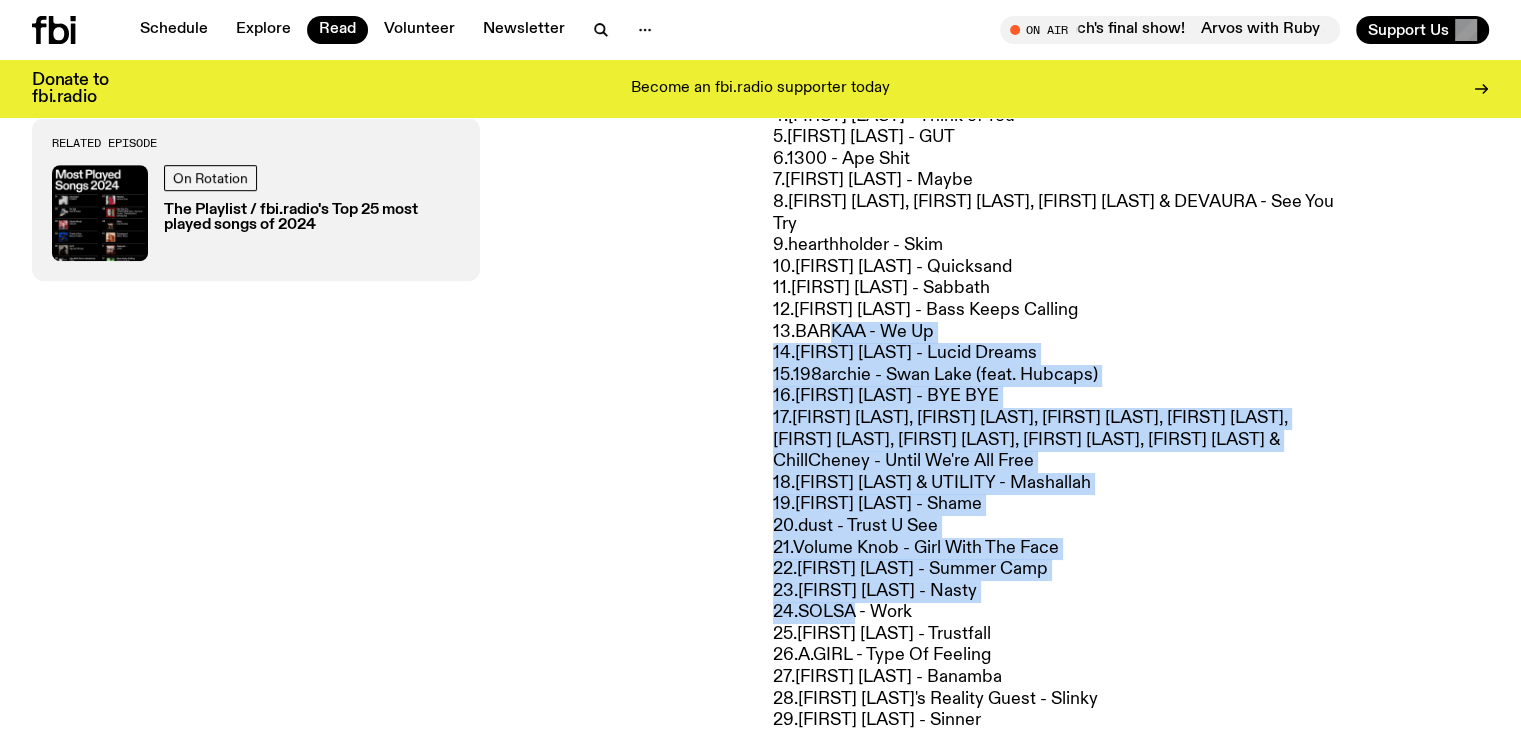 drag, startPoint x: 820, startPoint y: 509, endPoint x: 845, endPoint y: 637, distance: 130.41856 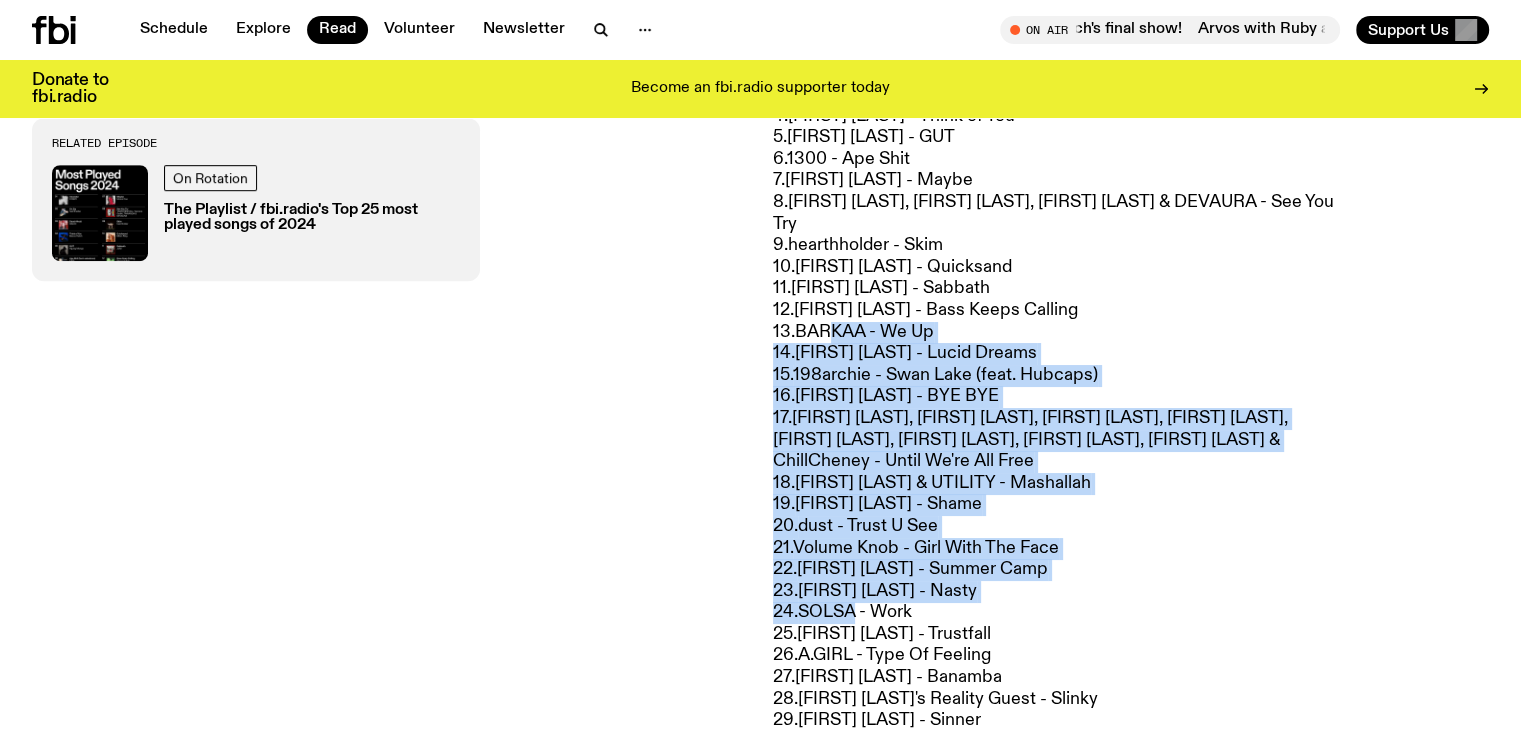click on "1. DOBBY - Ancestor 2. hearthholder - On Zip 3. GAUCI - Dead Afraid 4. Becca Hatch - Think of You 5. Agung Mango - GUT 6. 1300 - Ape Shit 7. Maina Doe - Maybe 8. YAWDOESITALL, Yasmina Sadiki, TAWANDA & DEVAURA - See You Try 9. hearthholder - Skim 10. Milan Ring - Quicksand 11. Jafar - Sabbath 12. Becca Hatch - Bass Keeps Calling 13. BARKAA - We Up 14. Maina Doe - Lucid Dreams 15. 198archie - Swan Lake (feat. Hubcaps) 16. Kim Gordon - BYE BYE 17. Dobby, BVT, Kid Pharaoh, L Fresh the Lion, Dem Mob, Sara Sale7, Jafar, Maissa, MC Trey & ChillCheney - Until We're All Free 18. Vv Pete & UTILITY - Mashallah 19. Ziggy Ramo - Shame 20. dust - Trust U See 21. Volume Knob - Girl With The Face 22. Ultracrush - Summer Camp 23. Tinashe - Nasty 24. SOLSA - Work 25. Ice9 - Trustfall 26. A.GIRL - Type Of Feeling 27. Ziggy Ramo - Banamba 28. J McFarlane's Reality Guest - Slinky 29. Elsy Wameyo - Sinner 30. Kobie Dee - Statistic 31. BBIANCA - FOMO 32. doris - i want to grow 33. 34. 35. 36. 37." 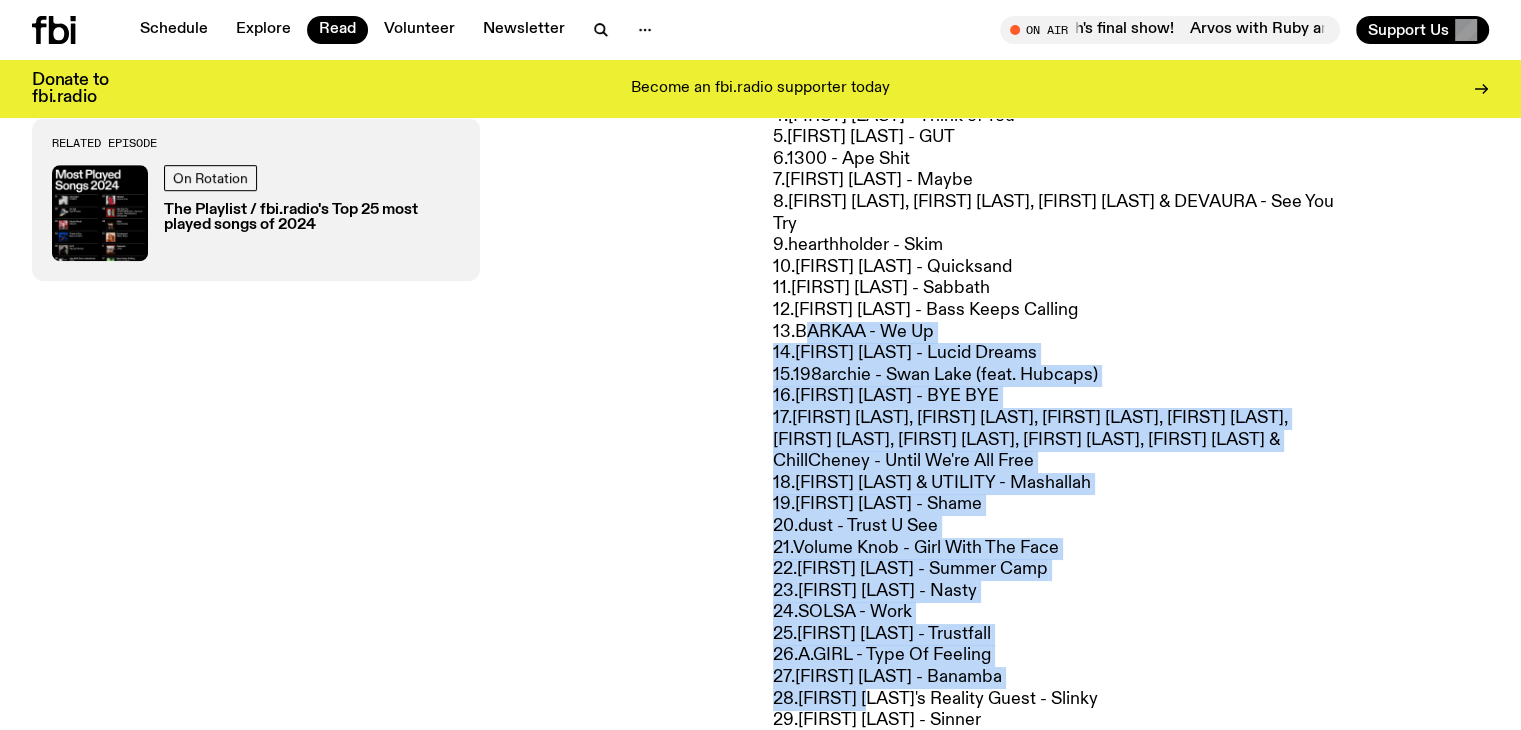 drag, startPoint x: 830, startPoint y: 577, endPoint x: 801, endPoint y: 368, distance: 211.00237 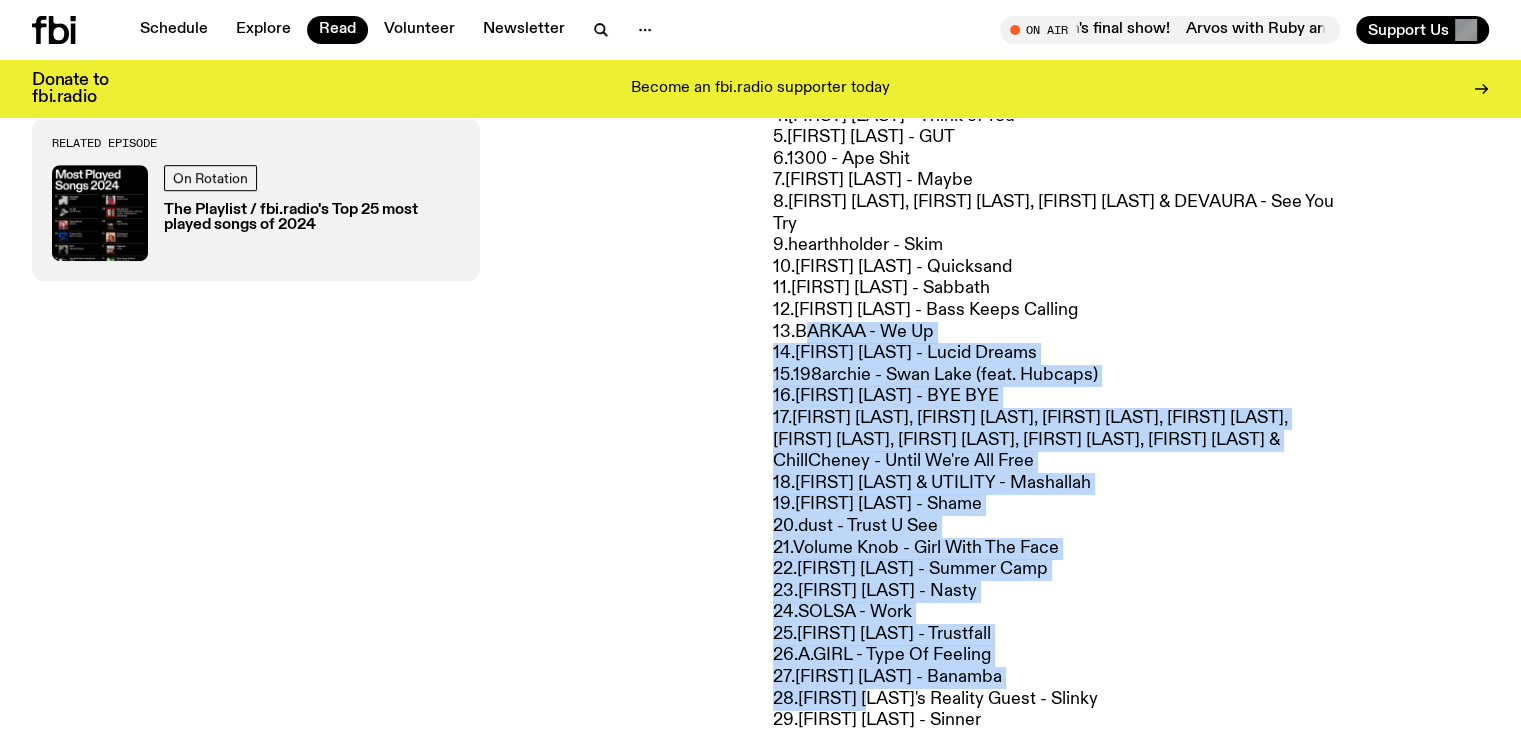 click on "1. DOBBY - Ancestor 2. hearthholder - On Zip 3. GAUCI - Dead Afraid 4. Becca Hatch - Think of You 5. Agung Mango - GUT 6. 1300 - Ape Shit 7. Maina Doe - Maybe 8. YAWDOESITALL, Yasmina Sadiki, TAWANDA & DEVAURA - See You Try 9. hearthholder - Skim 10. Milan Ring - Quicksand 11. Jafar - Sabbath 12. Becca Hatch - Bass Keeps Calling 13. BARKAA - We Up 14. Maina Doe - Lucid Dreams 15. 198archie - Swan Lake (feat. Hubcaps) 16. Kim Gordon - BYE BYE 17. Dobby, BVT, Kid Pharaoh, L Fresh the Lion, Dem Mob, Sara Sale7, Jafar, Maissa, MC Trey & ChillCheney - Until We're All Free 18. Vv Pete & UTILITY - Mashallah 19. Ziggy Ramo - Shame 20. dust - Trust U See 21. Volume Knob - Girl With The Face 22. Ultracrush - Summer Camp 23. Tinashe - Nasty 24. SOLSA - Work 25. Ice9 - Trustfall 26. A.GIRL - Type Of Feeling 27. Ziggy Ramo - Banamba 28. J McFarlane's Reality Guest - Slinky 29. Elsy Wameyo - Sinner 30. Kobie Dee - Statistic 31. BBIANCA - FOMO 32. doris - i want to grow 33. 34. 35. 36. 37." 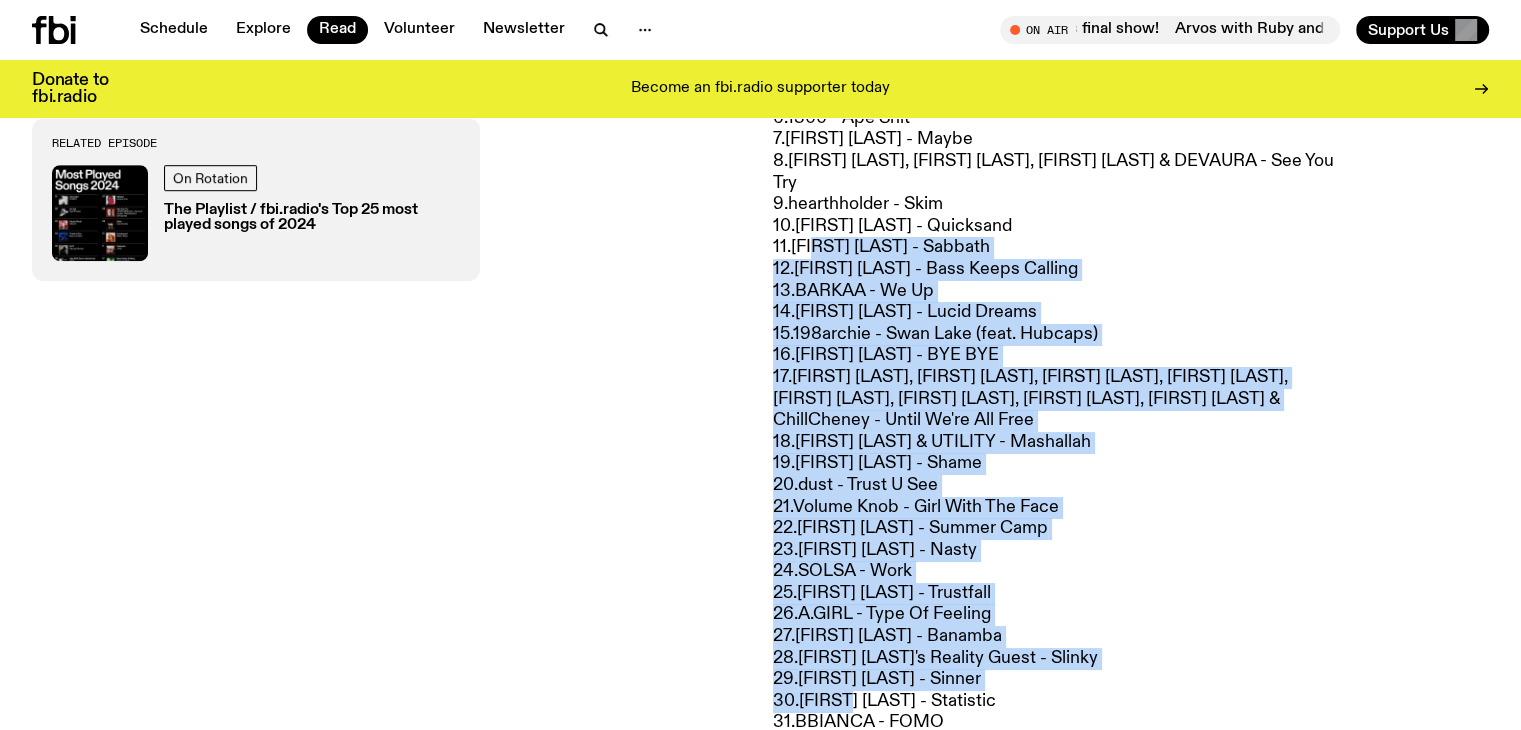 drag, startPoint x: 813, startPoint y: 339, endPoint x: 843, endPoint y: 721, distance: 383.1762 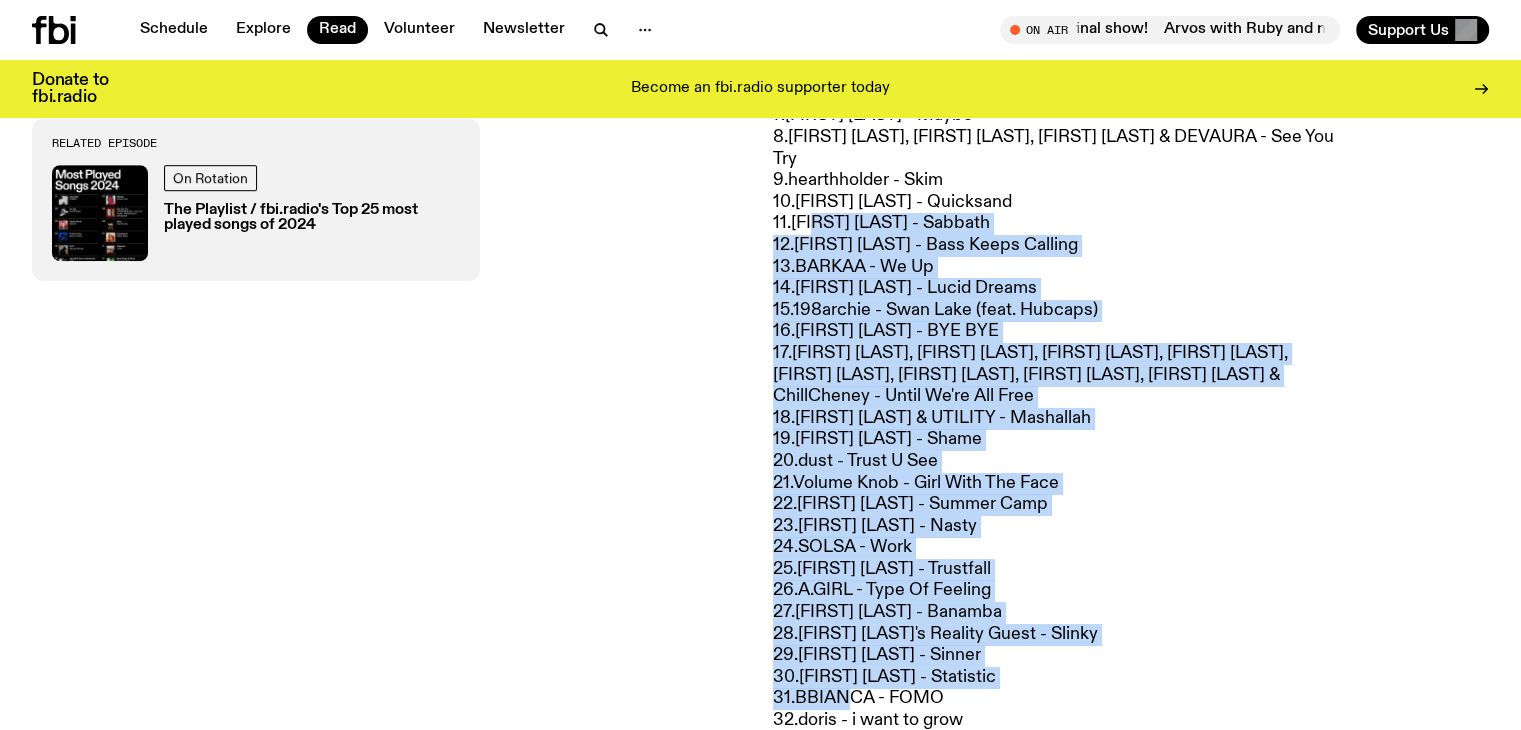 click on "1. DOBBY - Ancestor 2. hearthholder - On Zip 3. GAUCI - Dead Afraid 4. Becca Hatch - Think of You 5. Agung Mango - GUT 6. 1300 - Ape Shit 7. Maina Doe - Maybe 8. YAWDOESITALL, Yasmina Sadiki, TAWANDA & DEVAURA - See You Try 9. hearthholder - Skim 10. Milan Ring - Quicksand 11. Jafar - Sabbath 12. Becca Hatch - Bass Keeps Calling 13. BARKAA - We Up 14. Maina Doe - Lucid Dreams 15. 198archie - Swan Lake (feat. Hubcaps) 16. Kim Gordon - BYE BYE 17. Dobby, BVT, Kid Pharaoh, L Fresh the Lion, Dem Mob, Sara Sale7, Jafar, Maissa, MC Trey & ChillCheney - Until We're All Free 18. Vv Pete & UTILITY - Mashallah 19. Ziggy Ramo - Shame 20. dust - Trust U See 21. Volume Knob - Girl With The Face 22. Ultracrush - Summer Camp 23. Tinashe - Nasty 24. SOLSA - Work 25. Ice9 - Trustfall 26. A.GIRL - Type Of Feeling 27. Ziggy Ramo - Banamba 28. J McFarlane's Reality Guest - Slinky 29. Elsy Wameyo - Sinner 30. Kobie Dee - Statistic 31. BBIANCA - FOMO 32. doris - i want to grow 33. 34. 35. 36. 37." 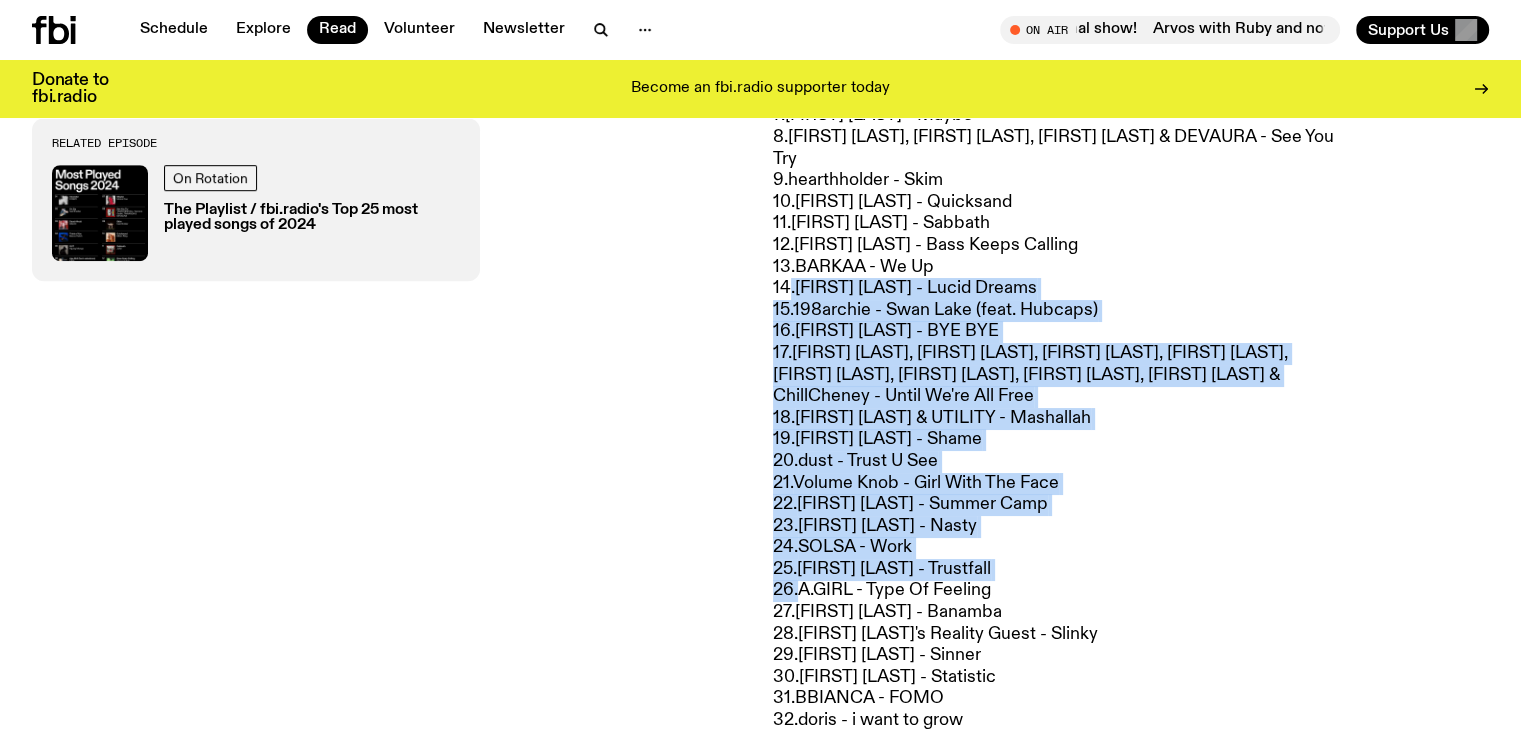 drag, startPoint x: 787, startPoint y: 336, endPoint x: 797, endPoint y: 601, distance: 265.1886 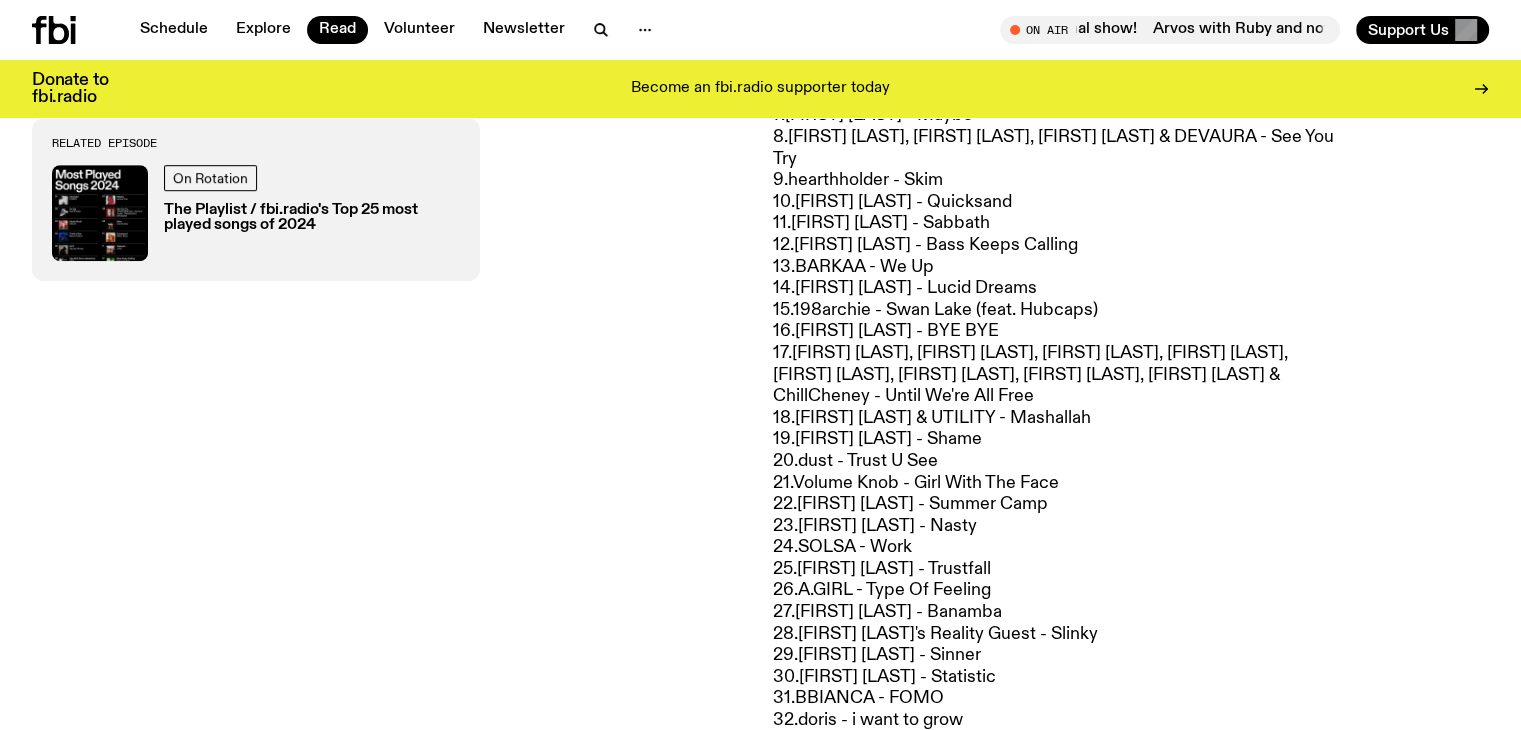 click on "1. DOBBY - Ancestor 2. hearthholder - On Zip 3. GAUCI - Dead Afraid 4. Becca Hatch - Think of You 5. Agung Mango - GUT 6. 1300 - Ape Shit 7. Maina Doe - Maybe 8. YAWDOESITALL, Yasmina Sadiki, TAWANDA & DEVAURA - See You Try 9. hearthholder - Skim 10. Milan Ring - Quicksand 11. Jafar - Sabbath 12. Becca Hatch - Bass Keeps Calling 13. BARKAA - We Up 14. Maina Doe - Lucid Dreams 15. 198archie - Swan Lake (feat. Hubcaps) 16. Kim Gordon - BYE BYE 17. Dobby, BVT, Kid Pharaoh, L Fresh the Lion, Dem Mob, Sara Sale7, Jafar, Maissa, MC Trey & ChillCheney - Until We're All Free 18. Vv Pete & UTILITY - Mashallah 19. Ziggy Ramo - Shame 20. dust - Trust U See 21. Volume Knob - Girl With The Face 22. Ultracrush - Summer Camp 23. Tinashe - Nasty 24. SOLSA - Work 25. Ice9 - Trustfall 26. A.GIRL - Type Of Feeling 27. Ziggy Ramo - Banamba 28. J McFarlane's Reality Guest - Slinky 29. Elsy Wameyo - Sinner 30. Kobie Dee - Statistic 31. BBIANCA - FOMO 32. doris - i want to grow 33. 34. 35. 36. 37." 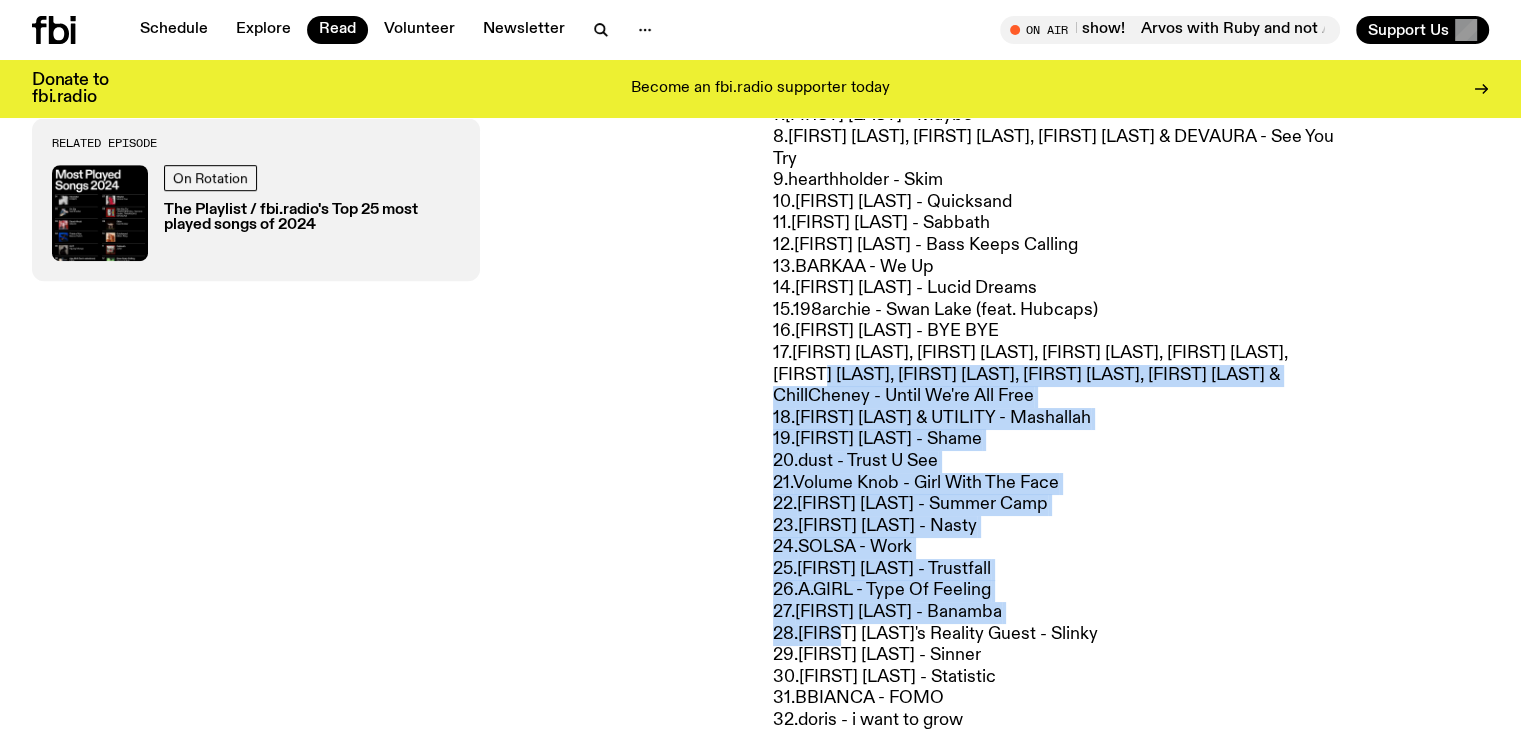 drag, startPoint x: 841, startPoint y: 659, endPoint x: 808, endPoint y: 419, distance: 242.25813 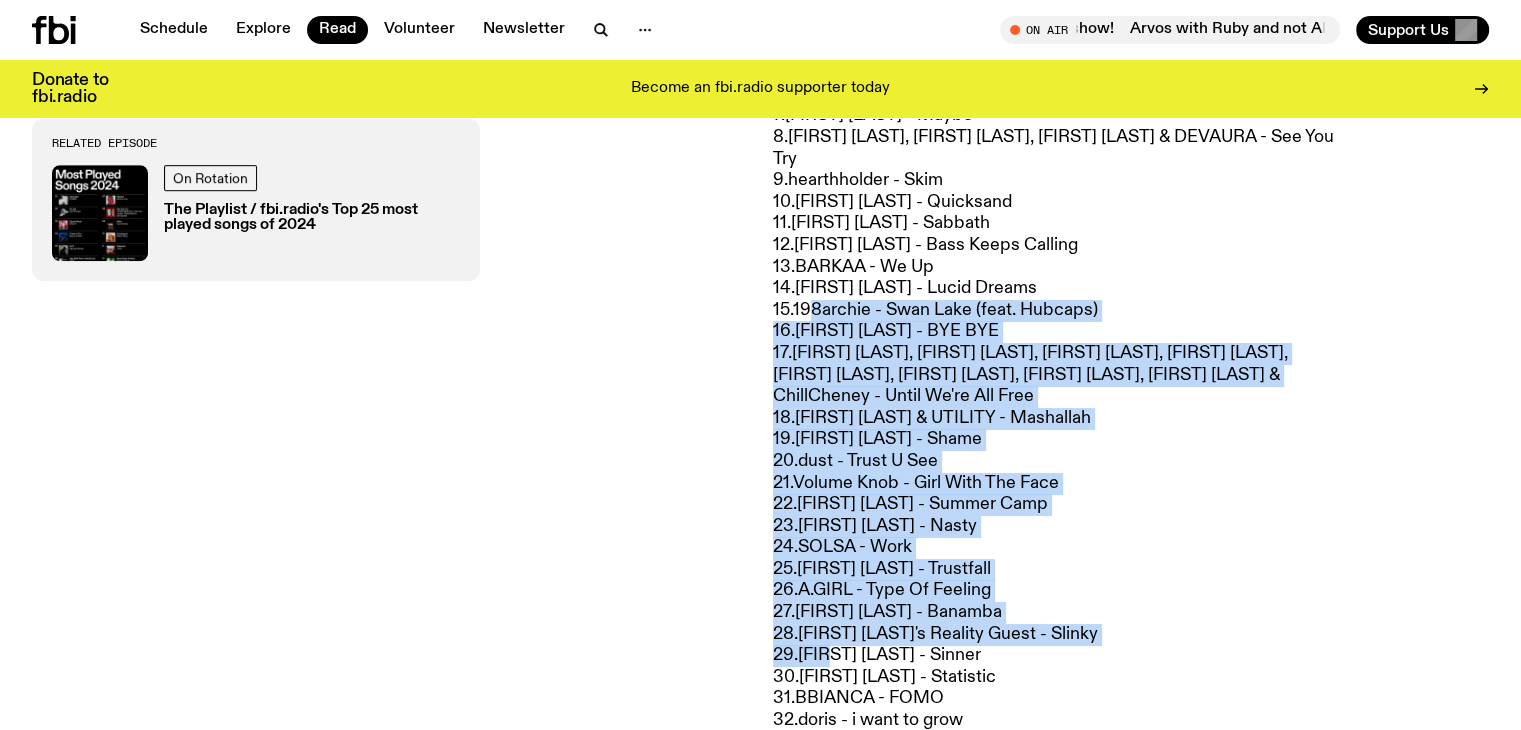drag, startPoint x: 803, startPoint y: 360, endPoint x: 828, endPoint y: 672, distance: 313 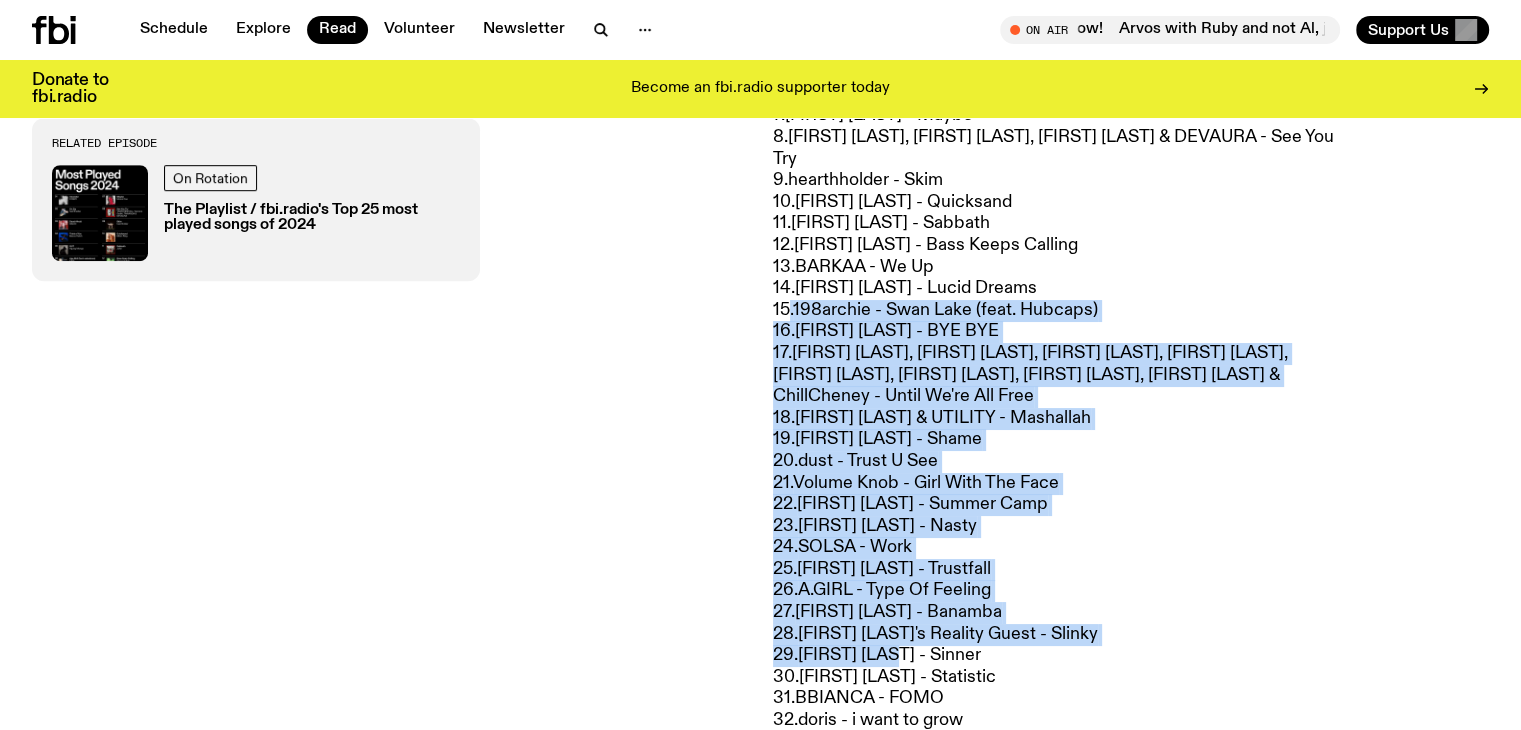 drag, startPoint x: 904, startPoint y: 665, endPoint x: 791, endPoint y: 353, distance: 331.8328 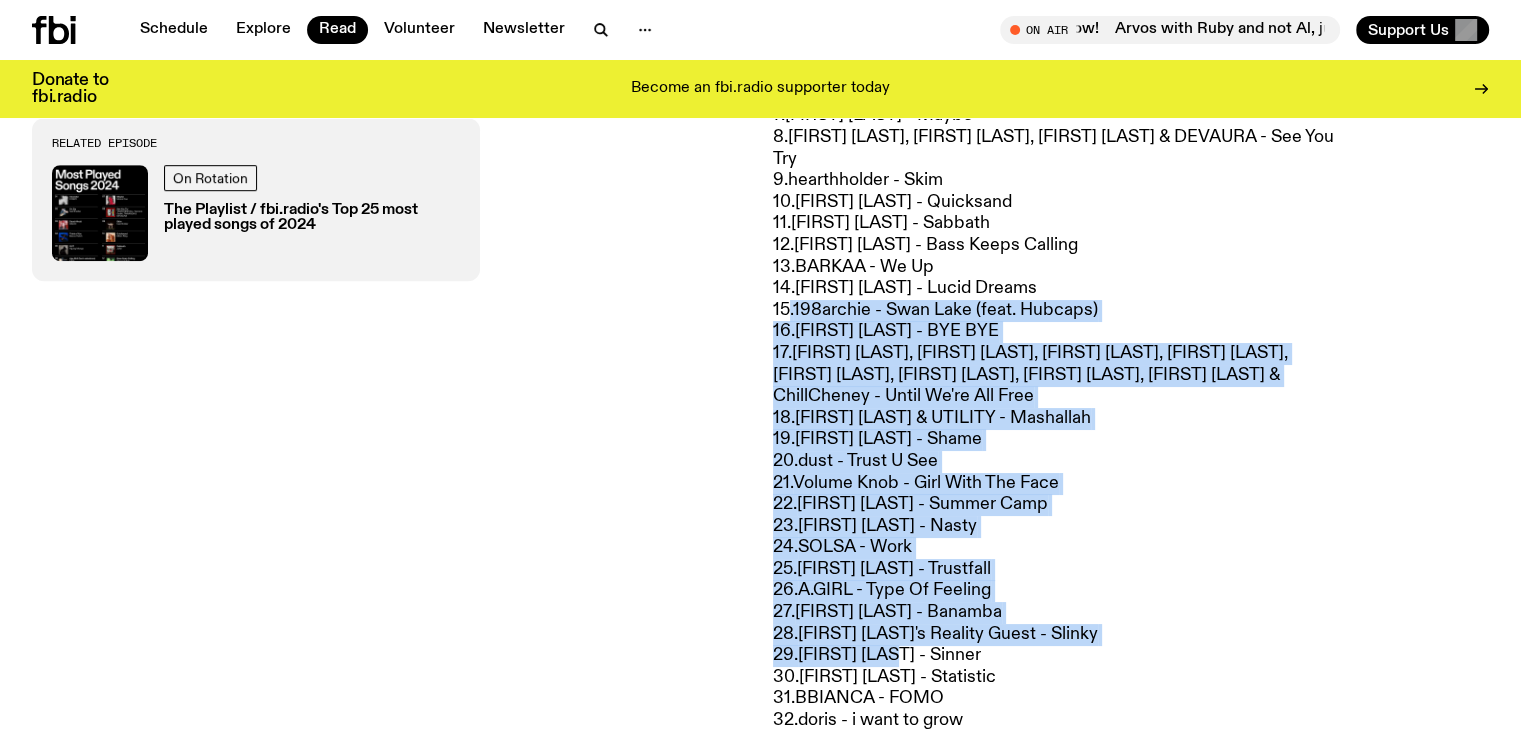 click on "1. DOBBY - Ancestor 2. hearthholder - On Zip 3. GAUCI - Dead Afraid 4. Becca Hatch - Think of You 5. Agung Mango - GUT 6. 1300 - Ape Shit 7. Maina Doe - Maybe 8. YAWDOESITALL, Yasmina Sadiki, TAWANDA & DEVAURA - See You Try 9. hearthholder - Skim 10. Milan Ring - Quicksand 11. Jafar - Sabbath 12. Becca Hatch - Bass Keeps Calling 13. BARKAA - We Up 14. Maina Doe - Lucid Dreams 15. 198archie - Swan Lake (feat. Hubcaps) 16. Kim Gordon - BYE BYE 17. Dobby, BVT, Kid Pharaoh, L Fresh the Lion, Dem Mob, Sara Sale7, Jafar, Maissa, MC Trey & ChillCheney - Until We're All Free 18. Vv Pete & UTILITY - Mashallah 19. Ziggy Ramo - Shame 20. dust - Trust U See 21. Volume Knob - Girl With The Face 22. Ultracrush - Summer Camp 23. Tinashe - Nasty 24. SOLSA - Work 25. Ice9 - Trustfall 26. A.GIRL - Type Of Feeling 27. Ziggy Ramo - Banamba 28. J McFarlane's Reality Guest - Slinky 29. Elsy Wameyo - Sinner 30. Kobie Dee - Statistic 31. BBIANCA - FOMO 32. doris - i want to grow 33. 34. 35. 36. 37." 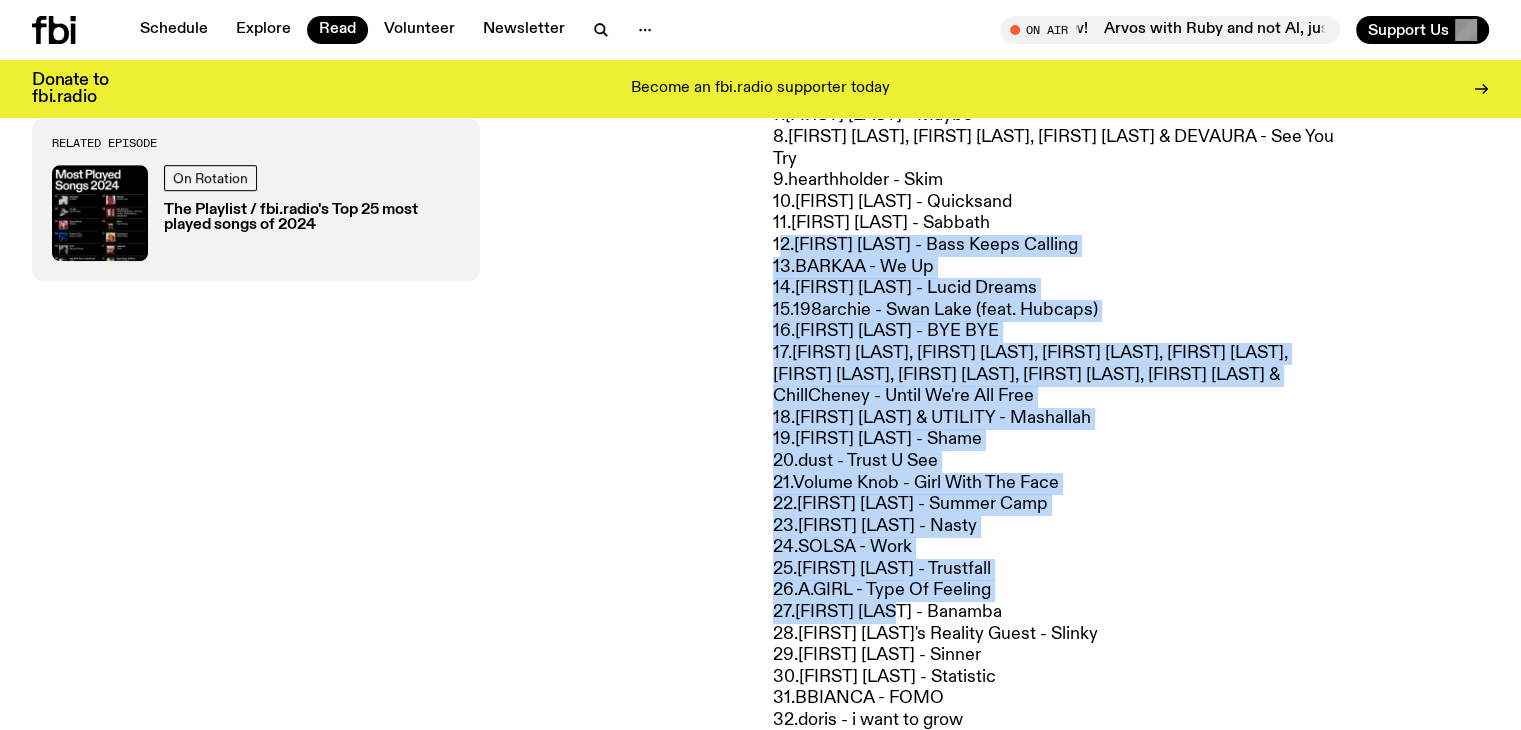 drag, startPoint x: 780, startPoint y: 286, endPoint x: 898, endPoint y: 639, distance: 372.20023 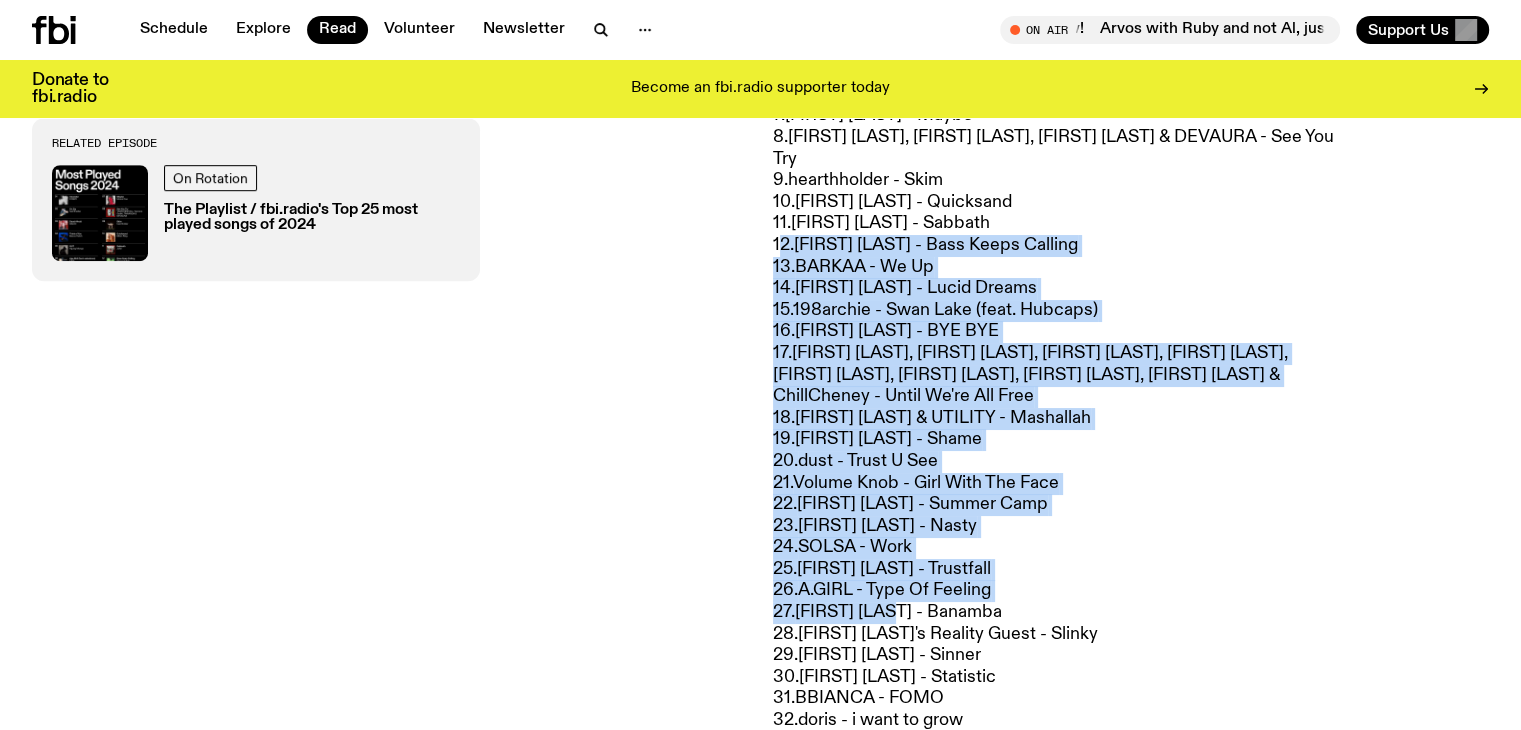 click on "1. DOBBY - Ancestor 2. hearthholder - On Zip 3. GAUCI - Dead Afraid 4. Becca Hatch - Think of You 5. Agung Mango - GUT 6. 1300 - Ape Shit 7. Maina Doe - Maybe 8. YAWDOESITALL, Yasmina Sadiki, TAWANDA & DEVAURA - See You Try 9. hearthholder - Skim 10. Milan Ring - Quicksand 11. Jafar - Sabbath 12. Becca Hatch - Bass Keeps Calling 13. BARKAA - We Up 14. Maina Doe - Lucid Dreams 15. 198archie - Swan Lake (feat. Hubcaps) 16. Kim Gordon - BYE BYE 17. Dobby, BVT, Kid Pharaoh, L Fresh the Lion, Dem Mob, Sara Sale7, Jafar, Maissa, MC Trey & ChillCheney - Until We're All Free 18. Vv Pete & UTILITY - Mashallah 19. Ziggy Ramo - Shame 20. dust - Trust U See 21. Volume Knob - Girl With The Face 22. Ultracrush - Summer Camp 23. Tinashe - Nasty 24. SOLSA - Work 25. Ice9 - Trustfall 26. A.GIRL - Type Of Feeling 27. Ziggy Ramo - Banamba 28. J McFarlane's Reality Guest - Slinky 29. Elsy Wameyo - Sinner 30. Kobie Dee - Statistic 31. BBIANCA - FOMO 32. doris - i want to grow 33. 34. 35. 36. 37." 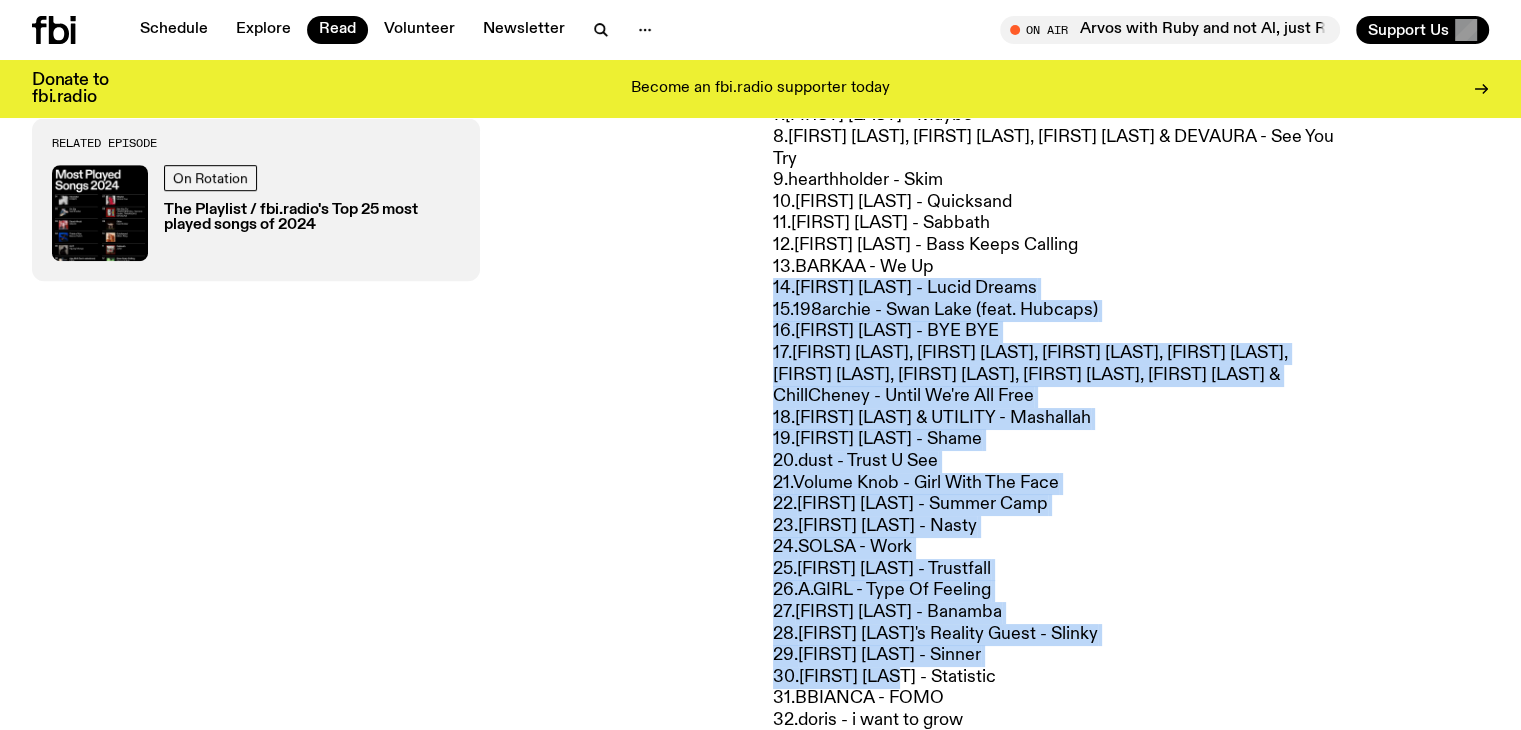 drag, startPoint x: 894, startPoint y: 705, endPoint x: 772, endPoint y: 327, distance: 397.2002 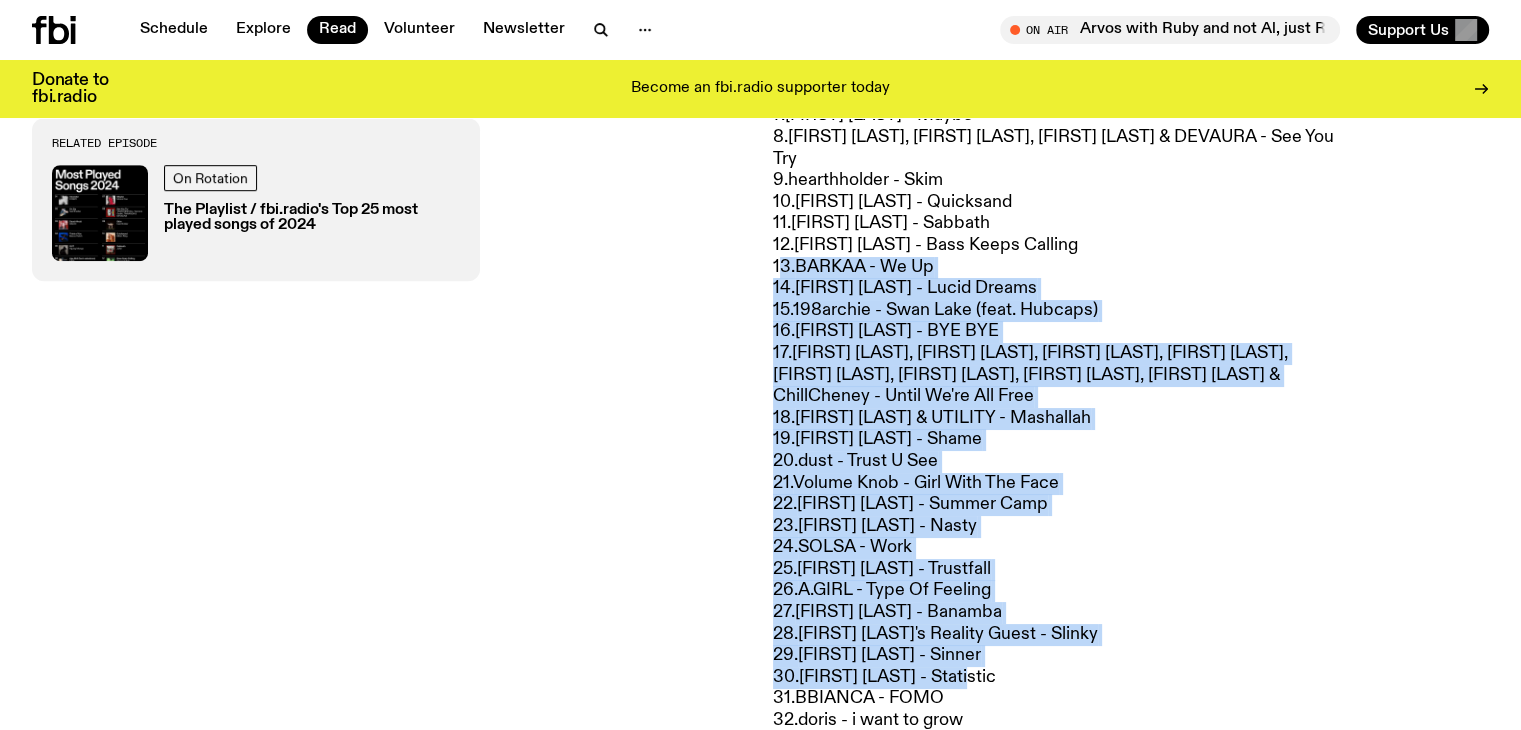 drag, startPoint x: 778, startPoint y: 304, endPoint x: 976, endPoint y: 703, distance: 445.42676 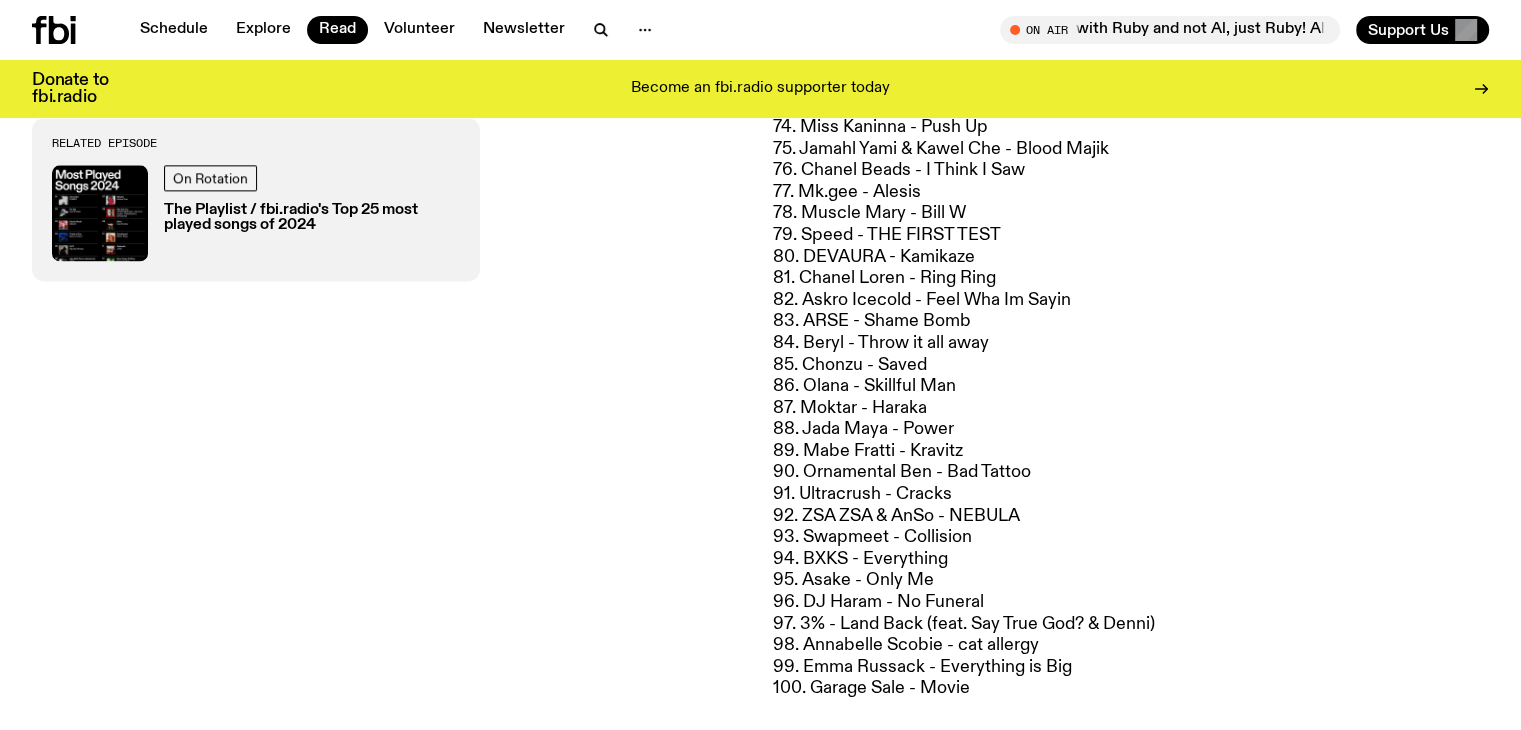 scroll, scrollTop: 2561, scrollLeft: 0, axis: vertical 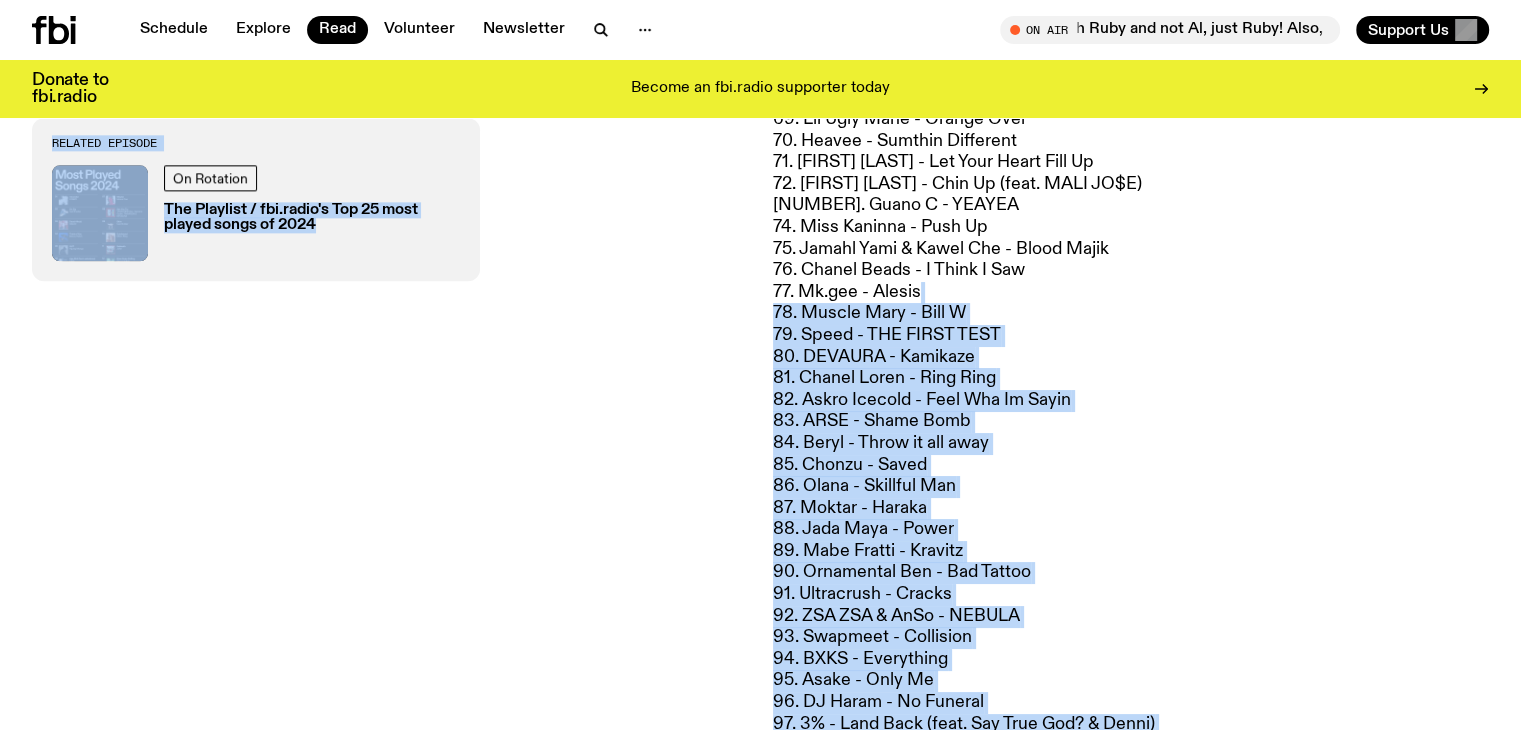 drag, startPoint x: 936, startPoint y: 312, endPoint x: 1003, endPoint y: 312, distance: 67 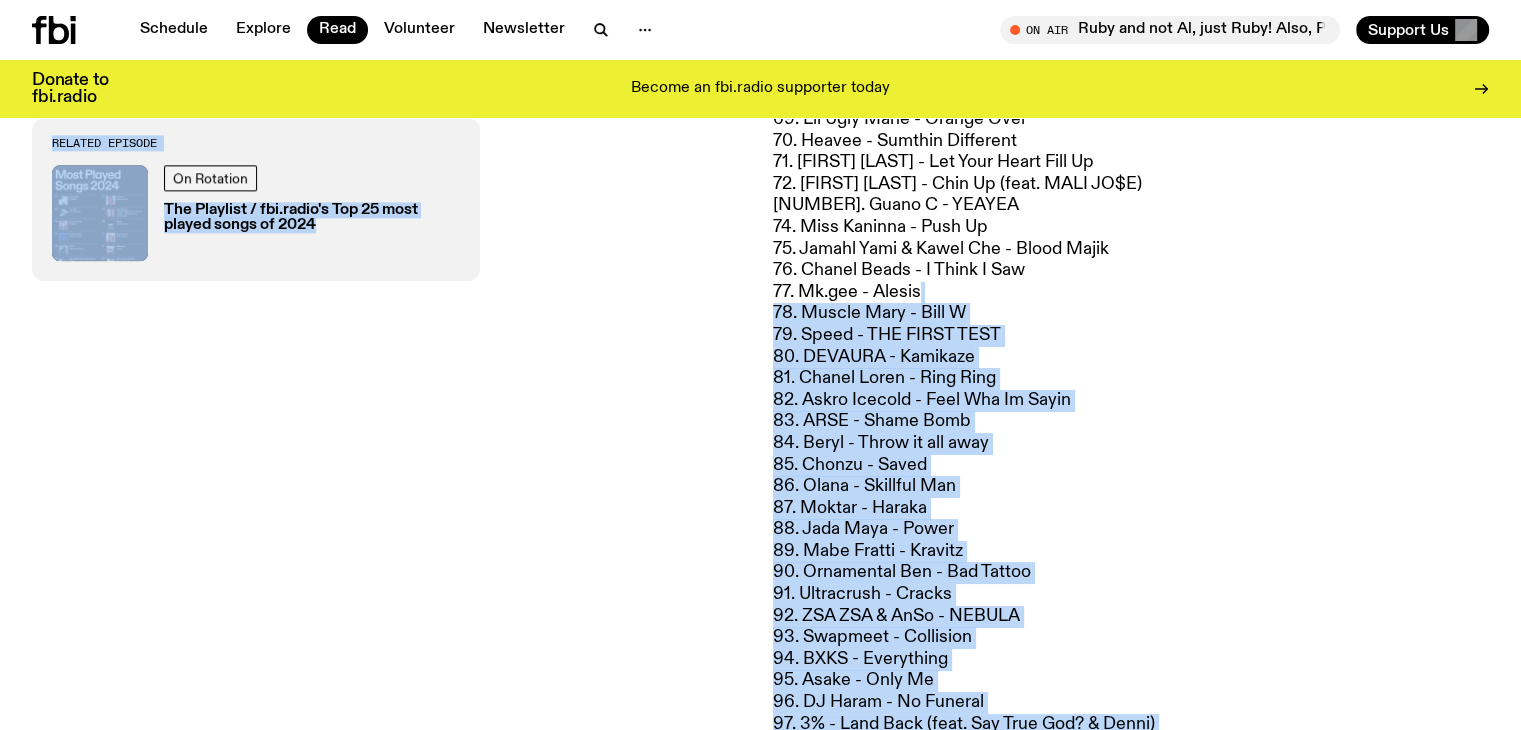 drag, startPoint x: 922, startPoint y: 301, endPoint x: 759, endPoint y: 305, distance: 163.04907 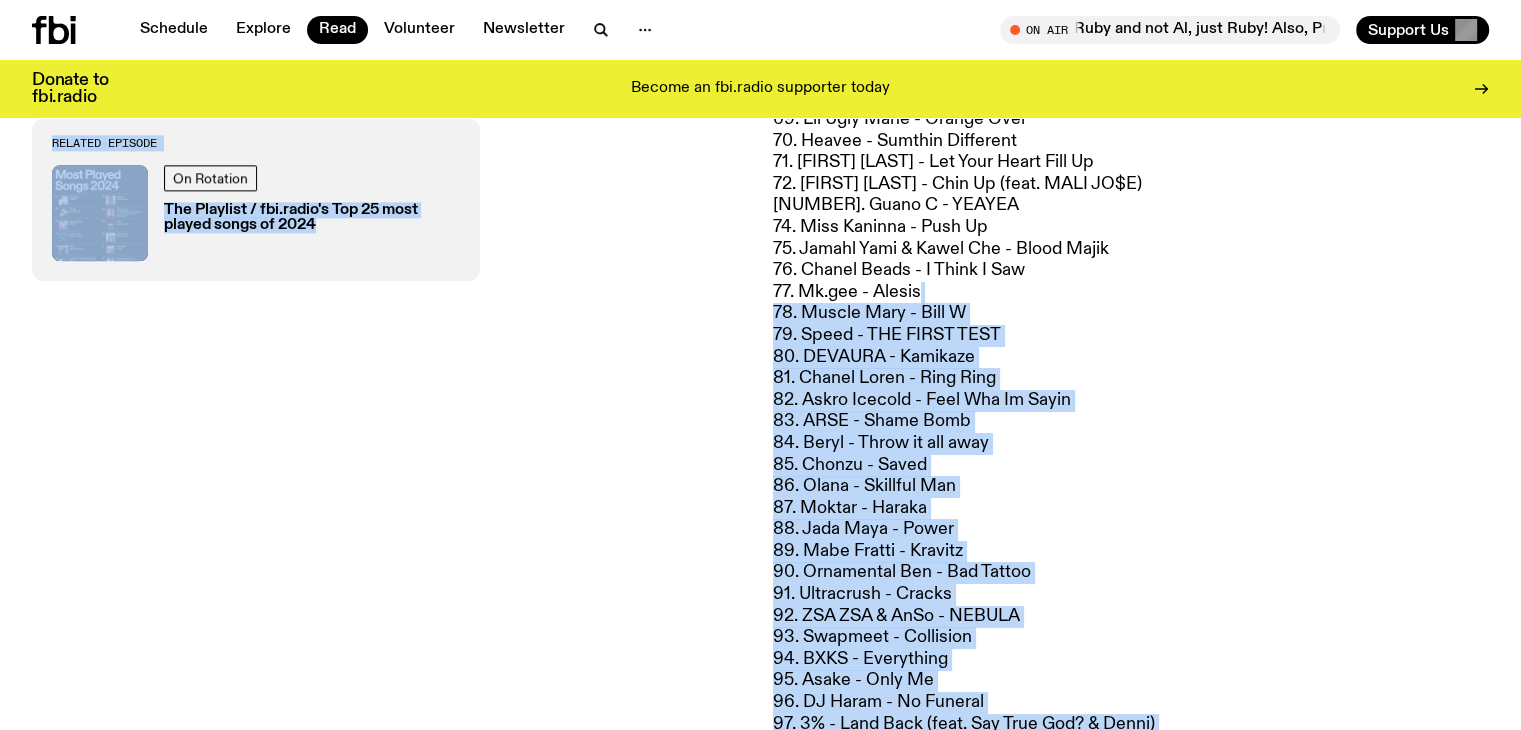 click on "Presenting the most played songs on fbi.radio in 2024! -76/100 songs from Aus based artists - 52/100 songs from [CITY] - based artists 1. DOBBY - Ancestor 2. hearthholder - On Zip 3. GAUCI - Dead Afraid 4. Becca Hatch - Think of You 5. Agung Mango - GUT 6. 1300 - Ape Shit 7. Maina Doe - Maybe 8. YAWDOESITALL, Yasmina Sadiki, TAWANDA & DEVAURA - See You Try 9. hearthholder - Skim 10. Milan Ring - Quicksand 11. Jafar - Sabbath 12. Becca Hatch - Bass Keeps Calling 13. BARKAA - We Up 14. Maina Doe - Lucid Dreams 15. 198archie - Swan Lake (feat. Hubcaps) 16. Kim Gordon - BYE BYE 17. Dobby, BVT, Kid Pharaoh, L Fresh the Lion, Dem Mob, Sara Sale7, Jafar, Maissa, MC Trey & ChillCheney - Until We're All Free 18. Vv Pete & UTILITY - Mashallah 19. Ziggy Ramo - Shame 20. dust - Trust U See 21. Volume Knob - Girl With The Face 22. Ultracrush - Summer Camp 23. Tinashe - Nasty 24. SOLSA - Work 25. Ice9 - Trustfall 26. A.GIRL - Type Of Feeling 27. Ziggy Ramo - Banamba 28. 29. Elsy Wameyo - Sinner" 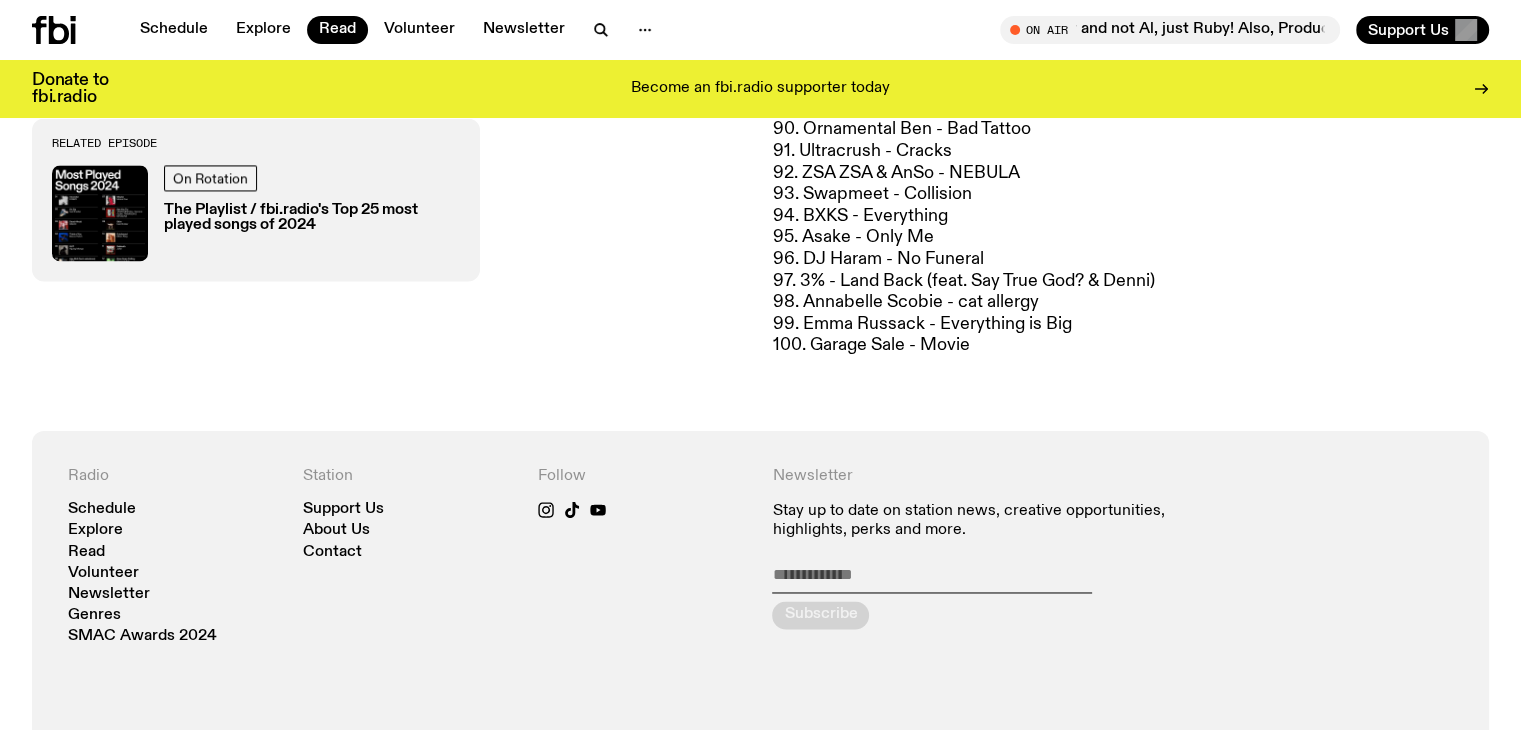 scroll, scrollTop: 2661, scrollLeft: 0, axis: vertical 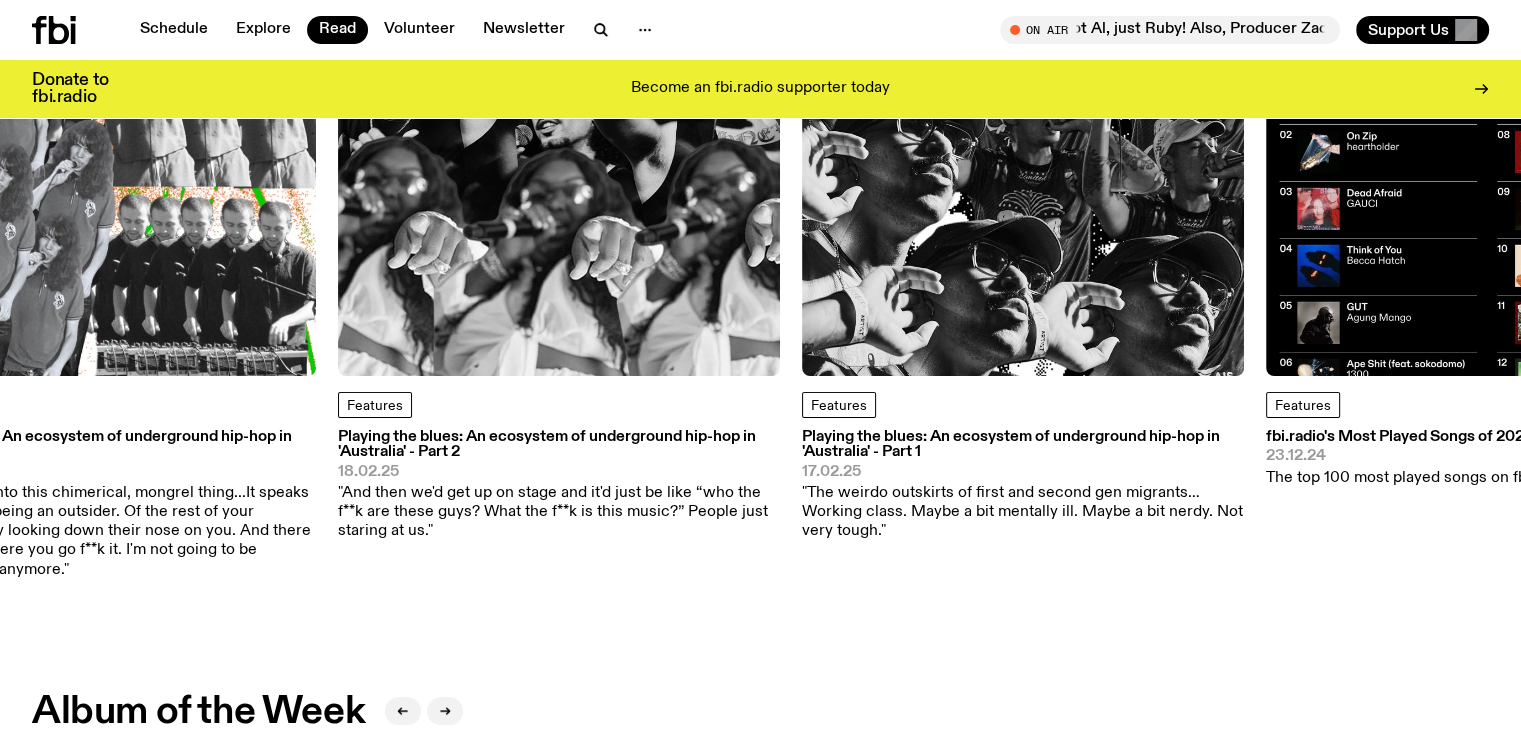 drag, startPoint x: 1240, startPoint y: 290, endPoint x: 618, endPoint y: 325, distance: 622.98395 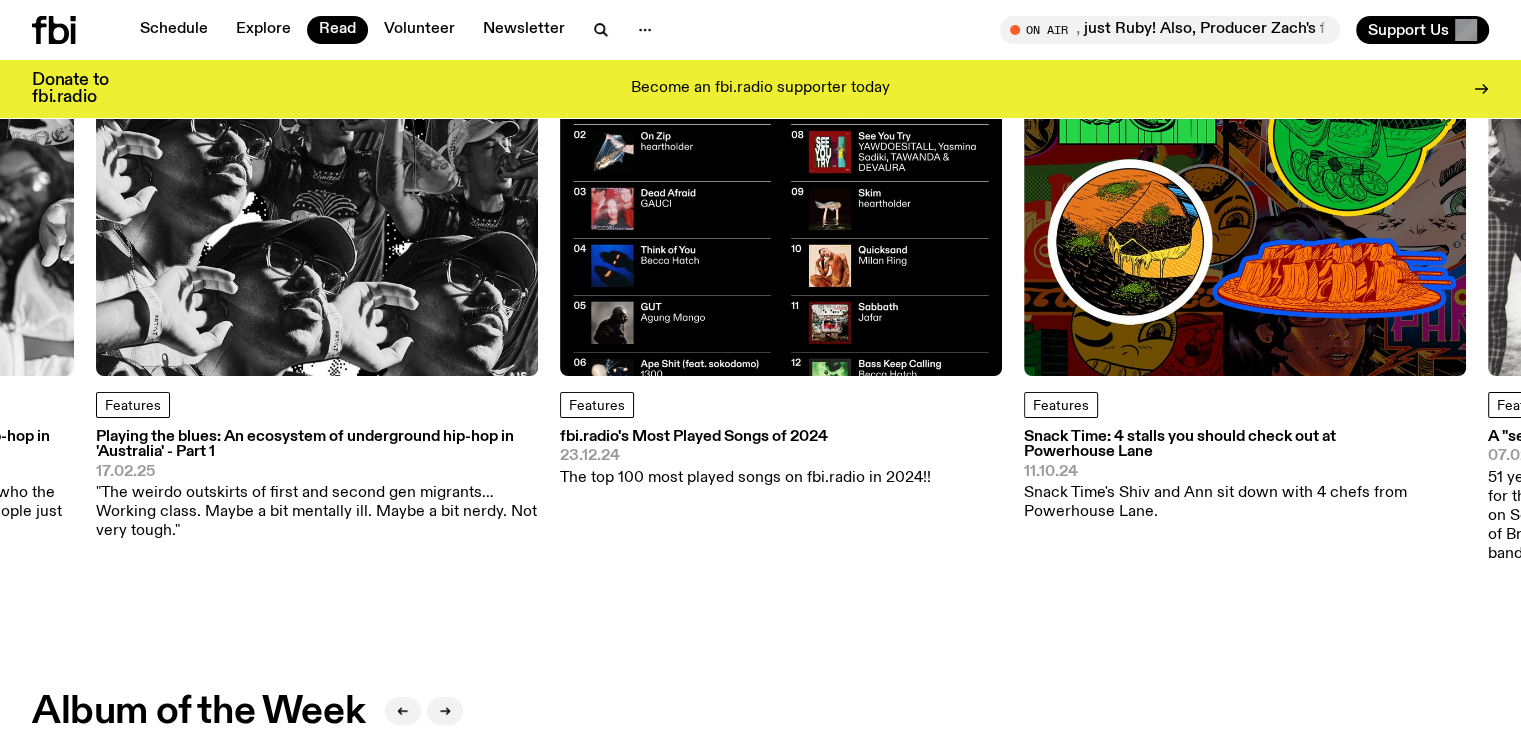drag, startPoint x: 1066, startPoint y: 281, endPoint x: 589, endPoint y: 381, distance: 487.36948 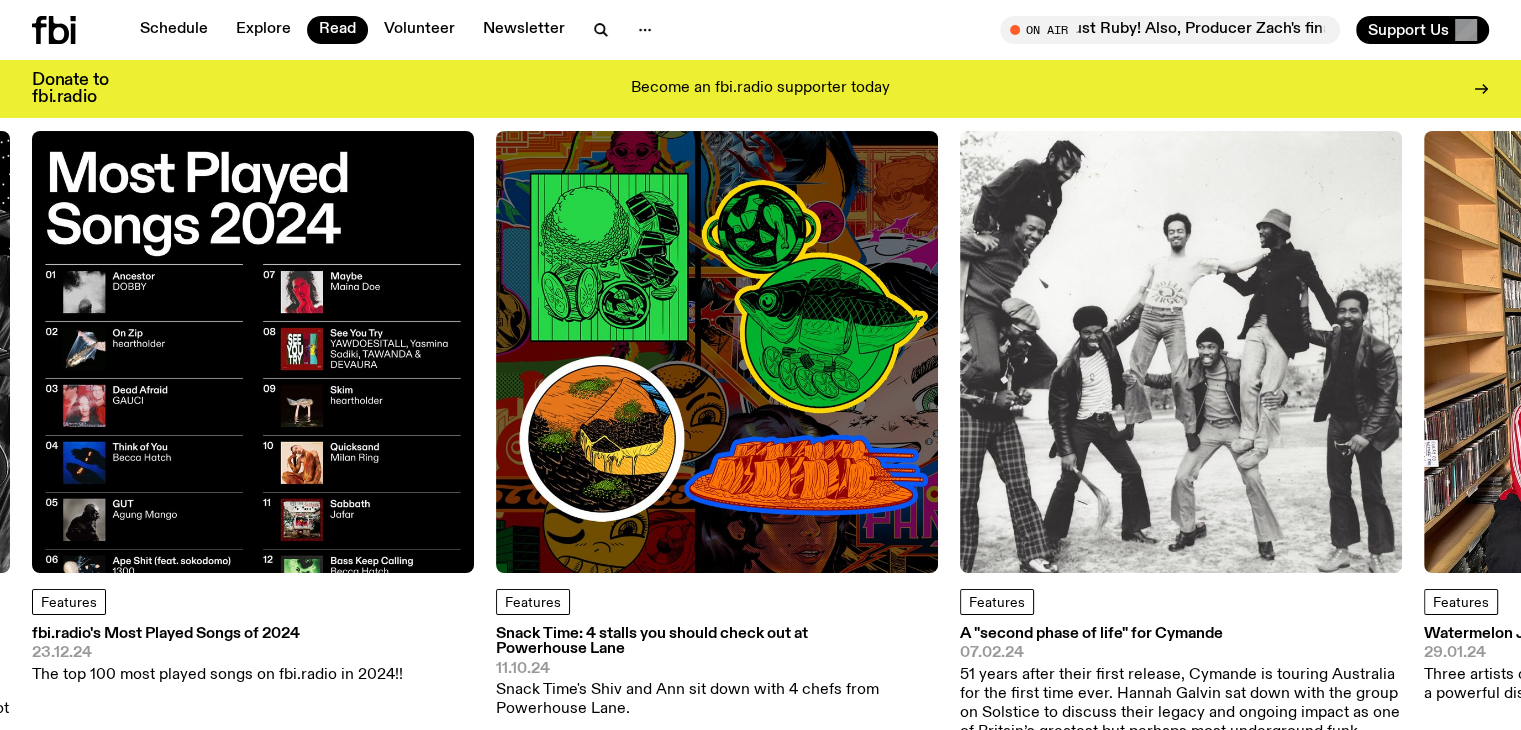 scroll, scrollTop: 100, scrollLeft: 0, axis: vertical 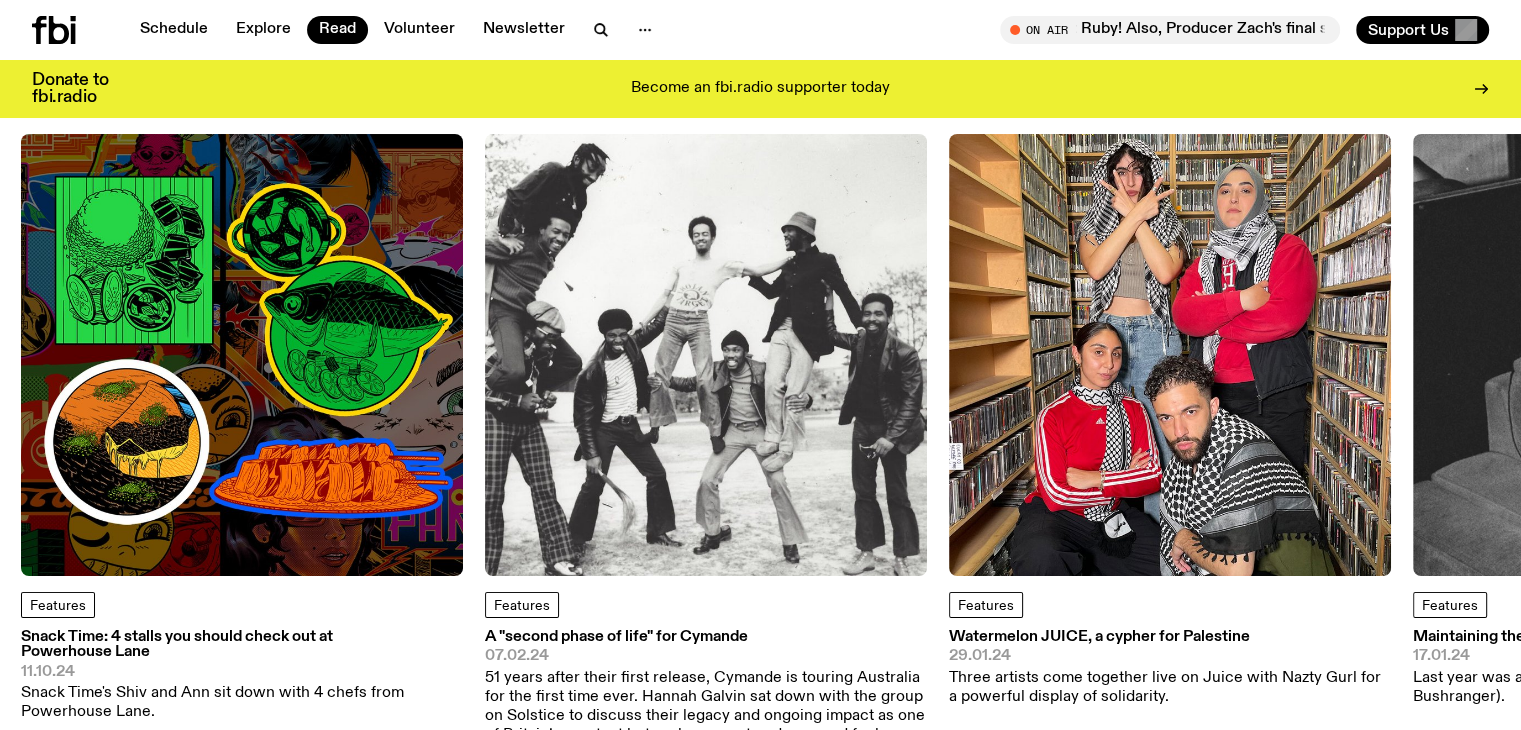 drag, startPoint x: 1106, startPoint y: 389, endPoint x: 691, endPoint y: 422, distance: 416.30997 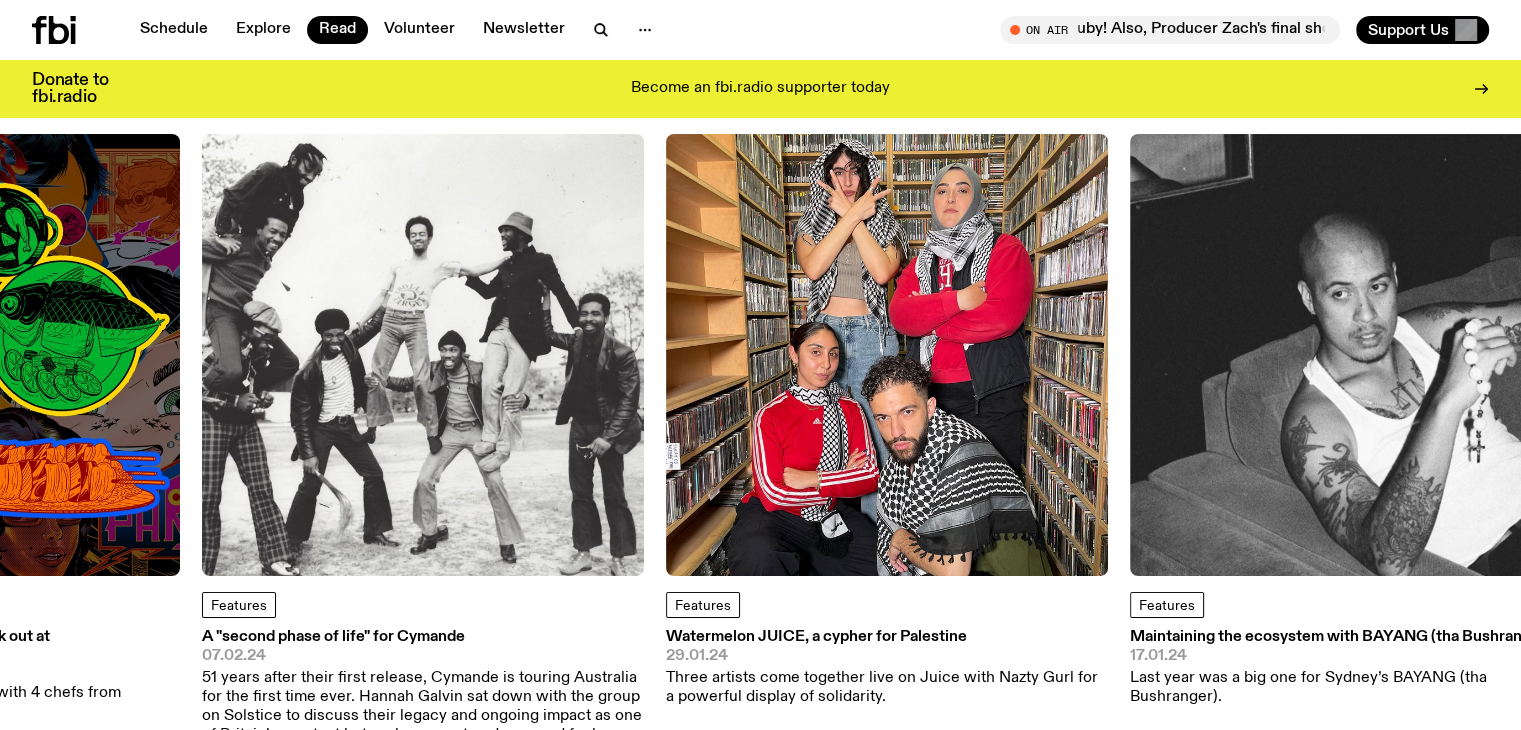 drag, startPoint x: 1224, startPoint y: 338, endPoint x: 920, endPoint y: 373, distance: 306.00818 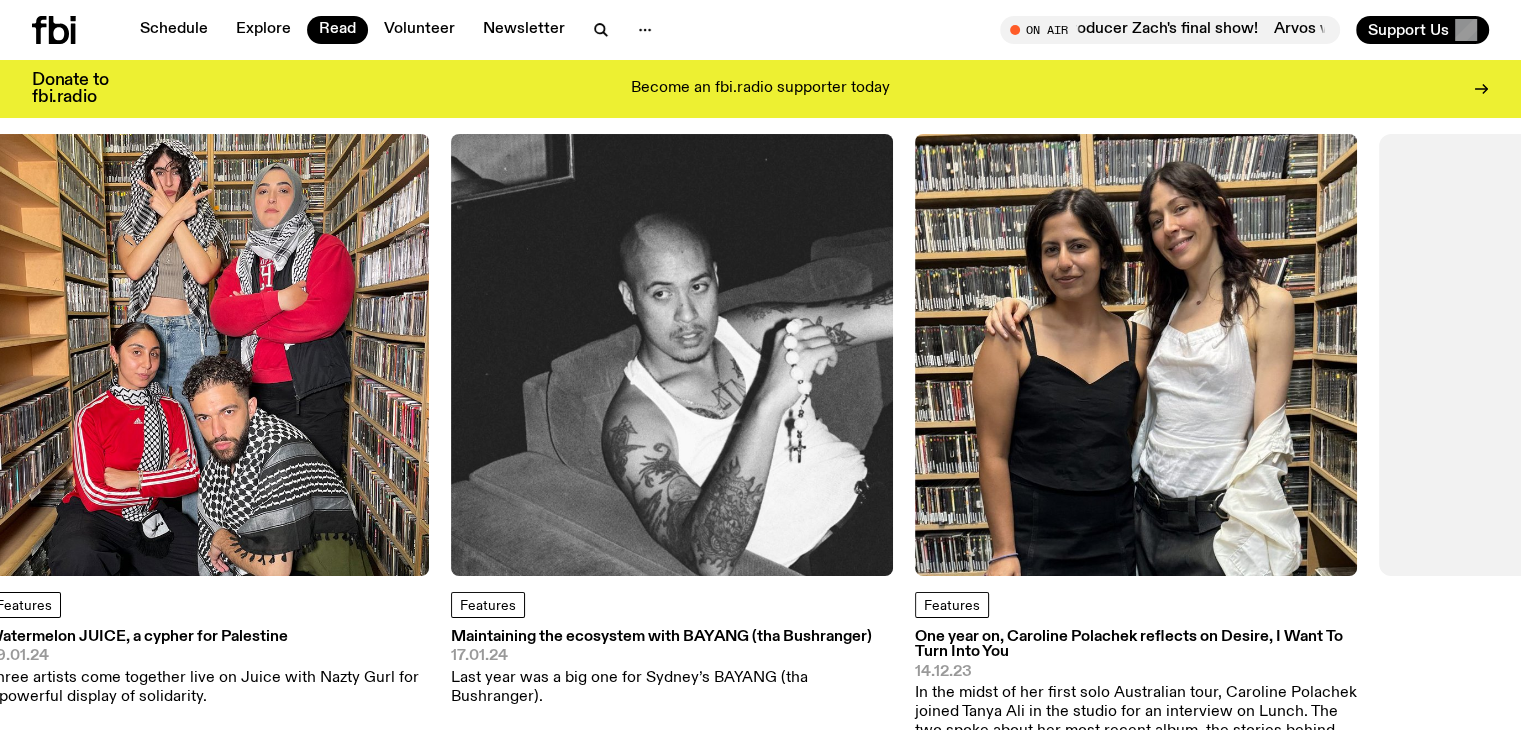 drag, startPoint x: 1224, startPoint y: 355, endPoint x: 435, endPoint y: 377, distance: 789.30664 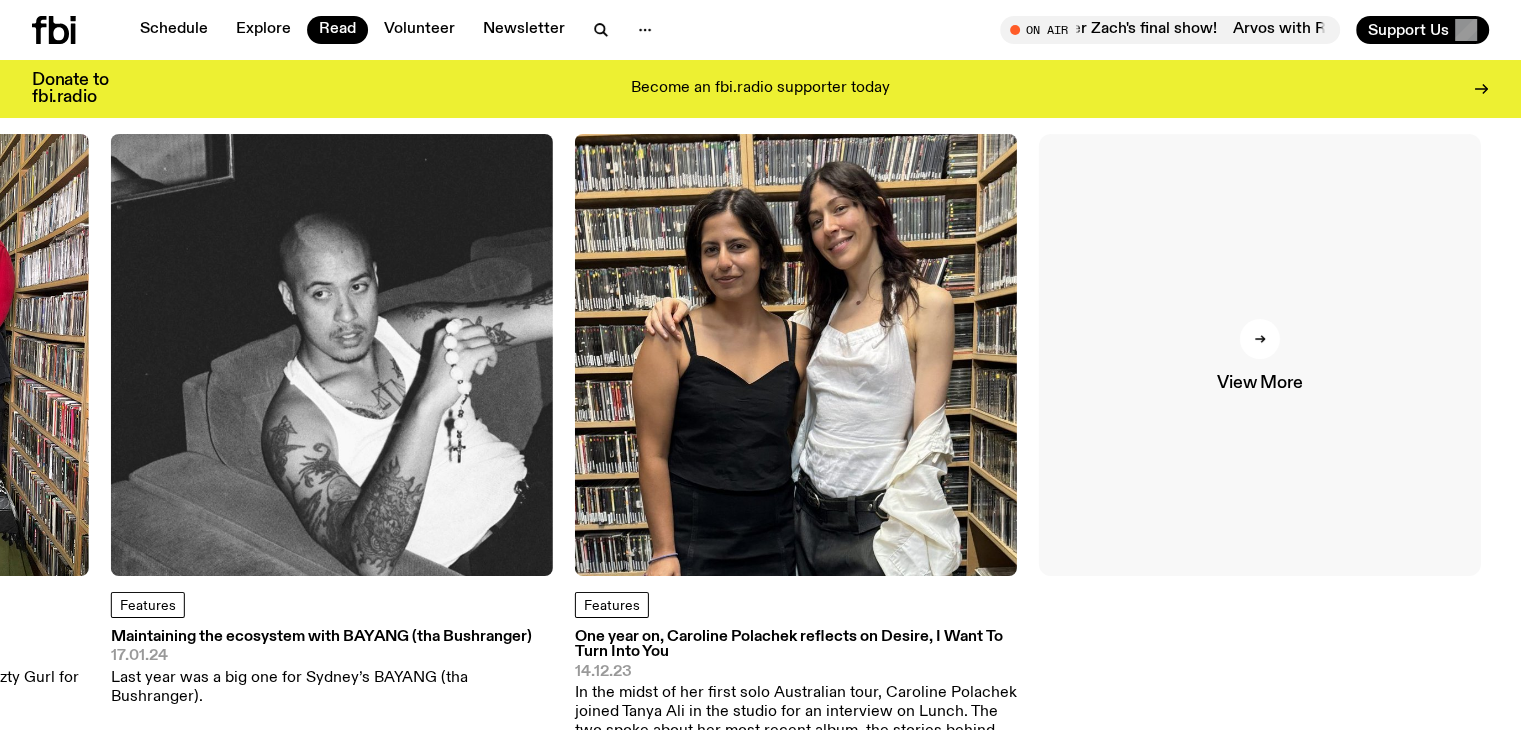click on "View More" 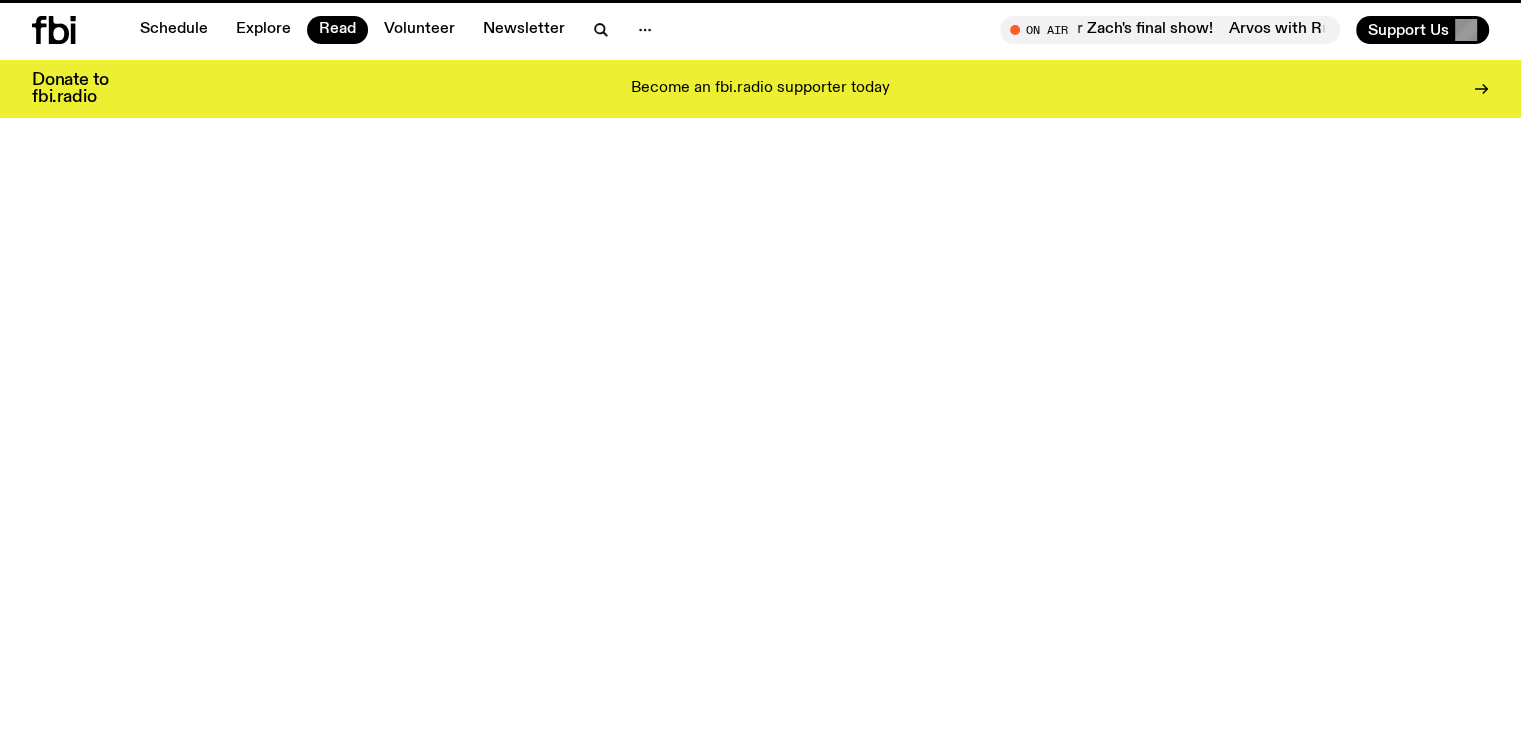 scroll, scrollTop: 0, scrollLeft: 0, axis: both 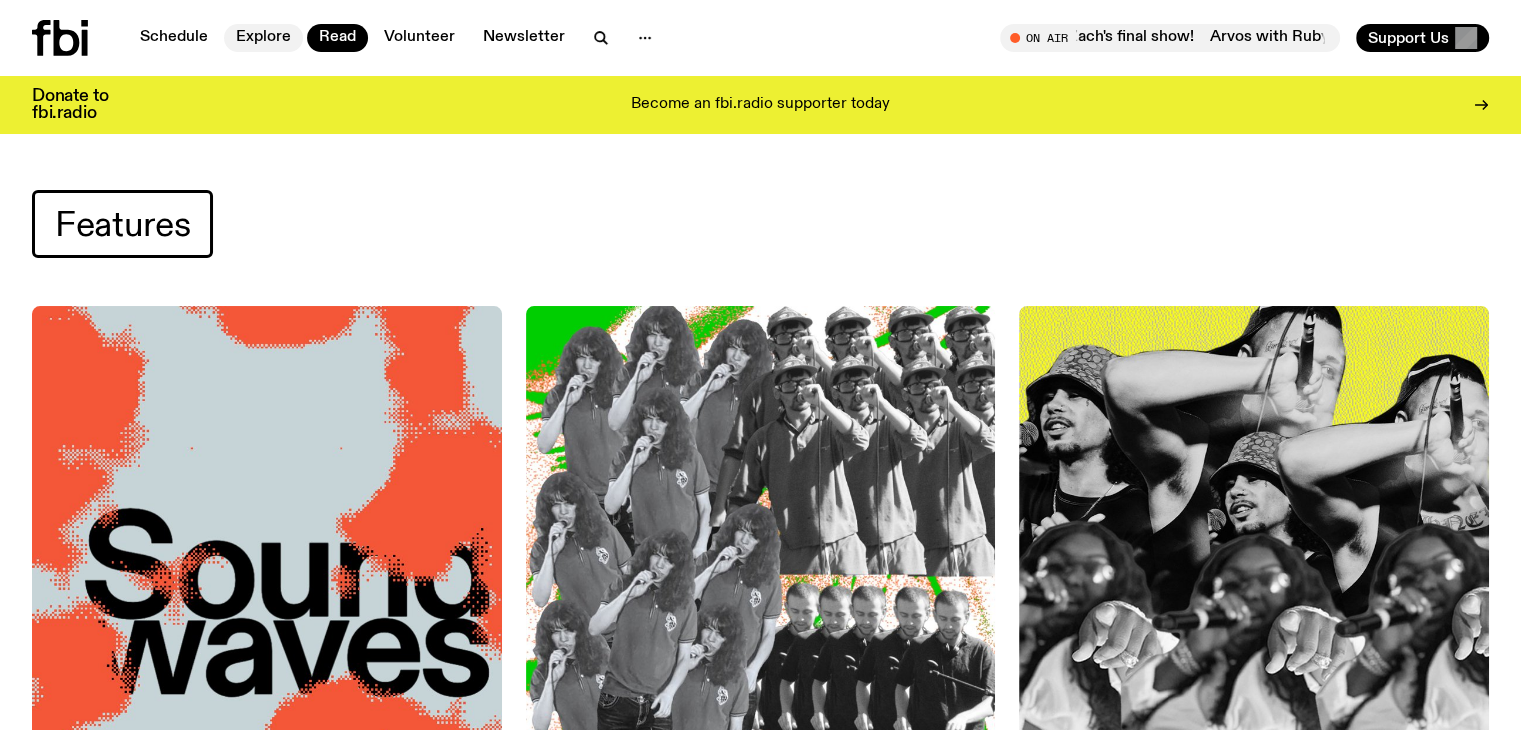 click on "Explore" at bounding box center (263, 38) 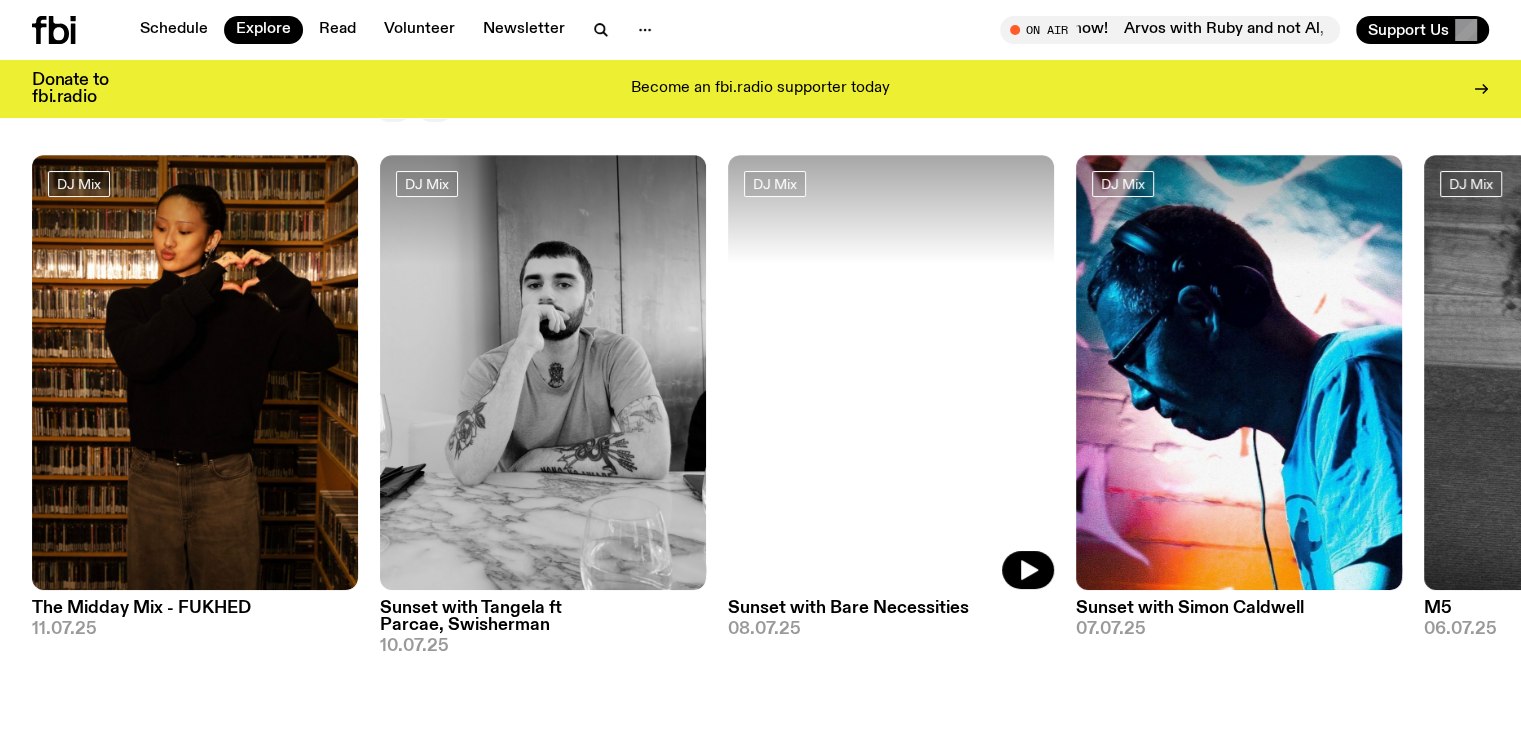 scroll, scrollTop: 92, scrollLeft: 0, axis: vertical 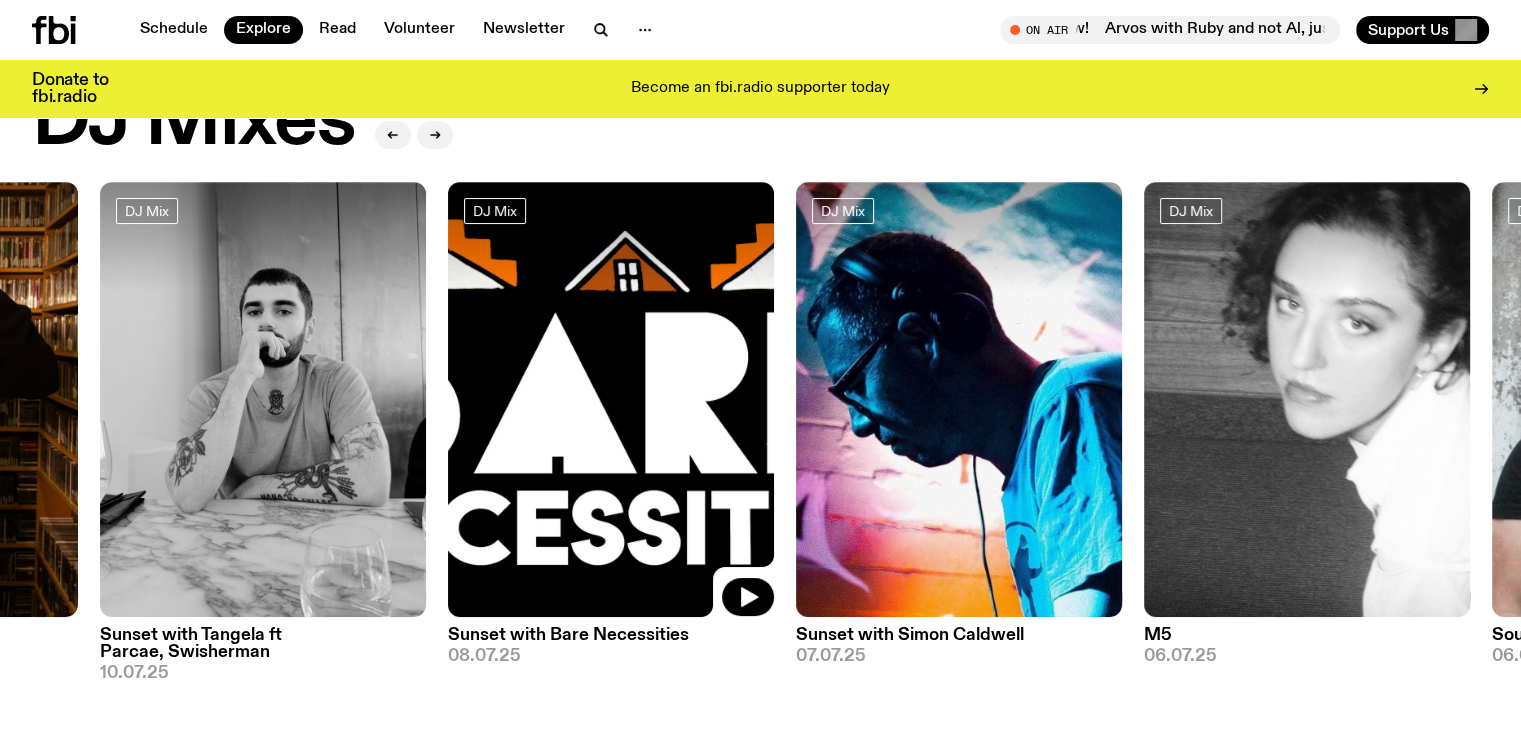 drag, startPoint x: 780, startPoint y: 409, endPoint x: 410, endPoint y: 433, distance: 370.77756 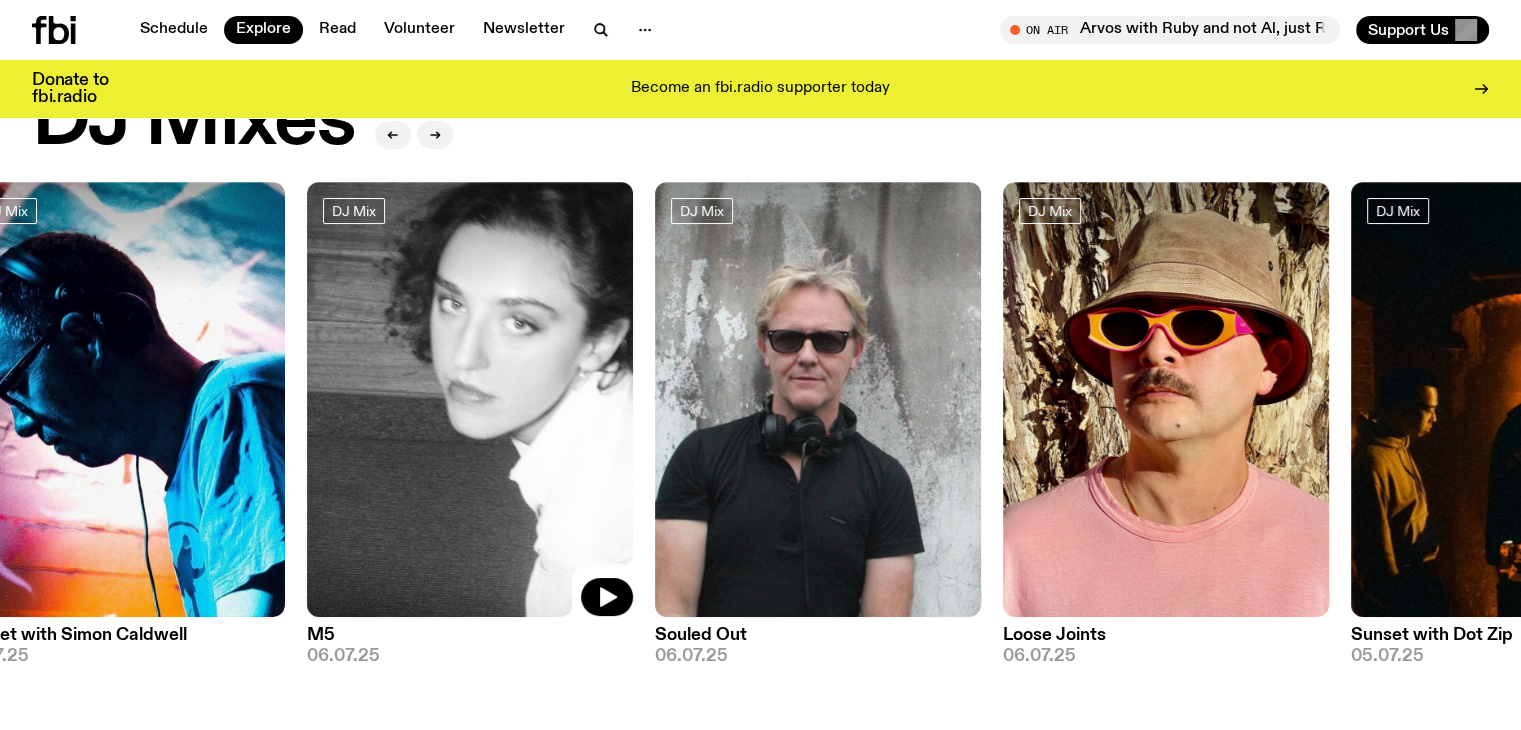drag, startPoint x: 831, startPoint y: 381, endPoint x: 304, endPoint y: 417, distance: 528.22815 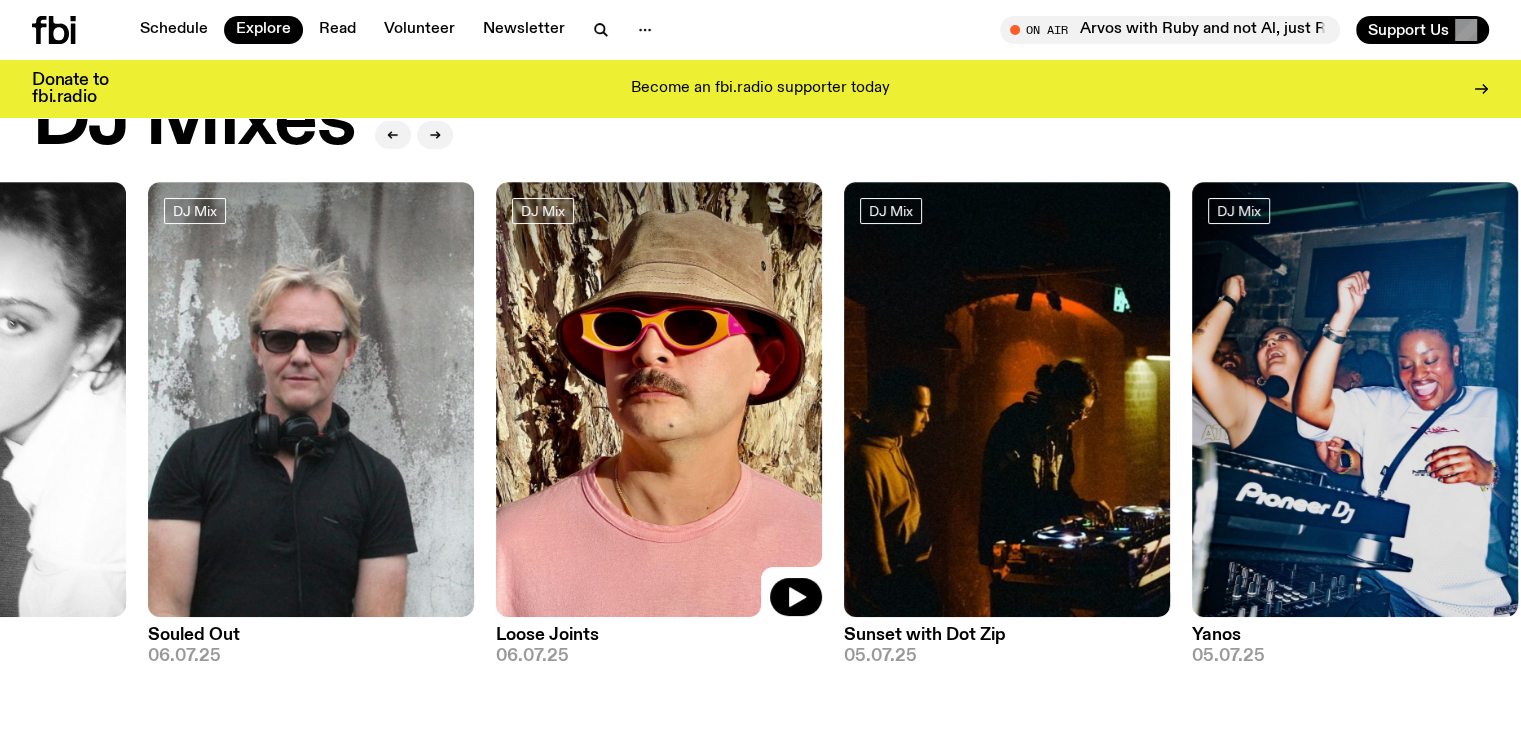 drag, startPoint x: 694, startPoint y: 376, endPoint x: 335, endPoint y: 409, distance: 360.51352 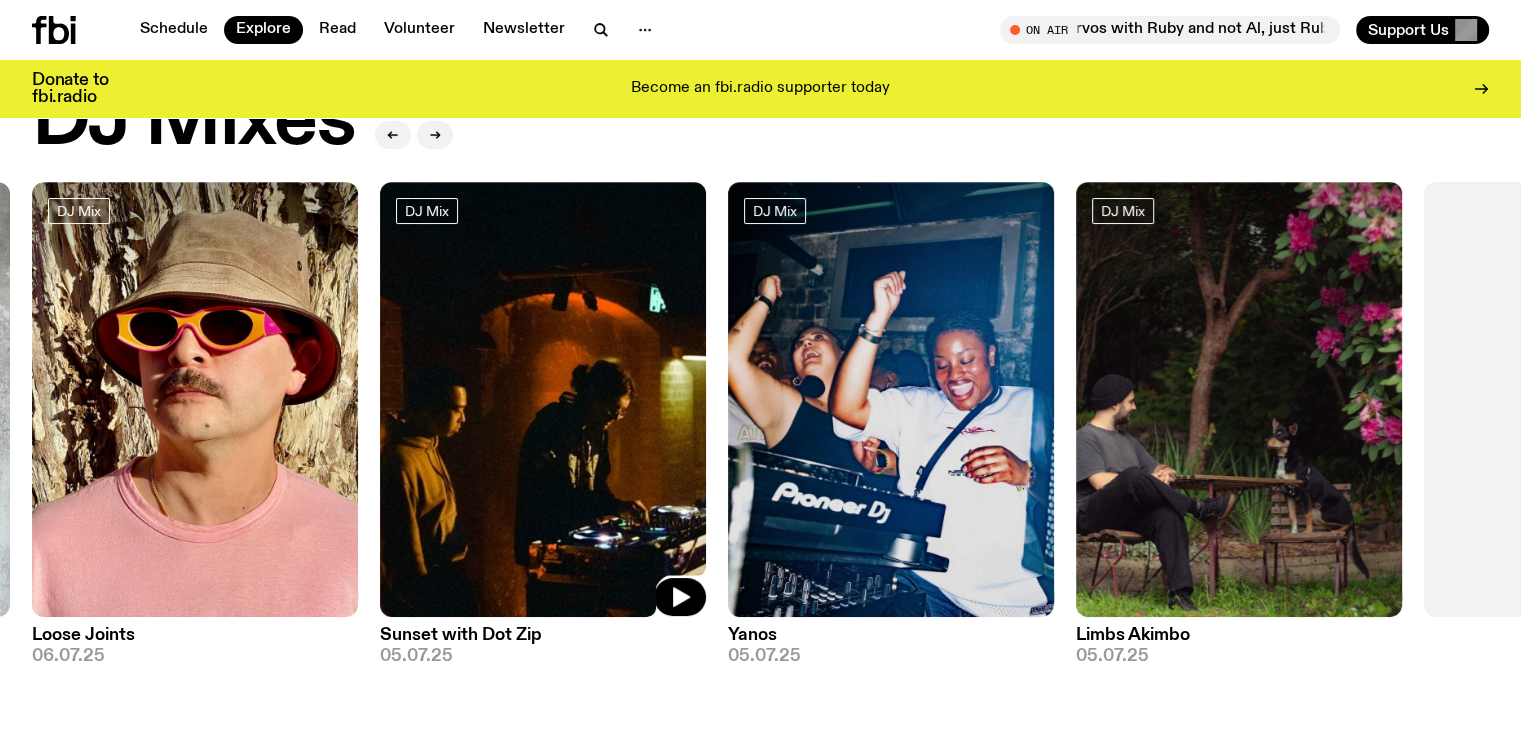 click 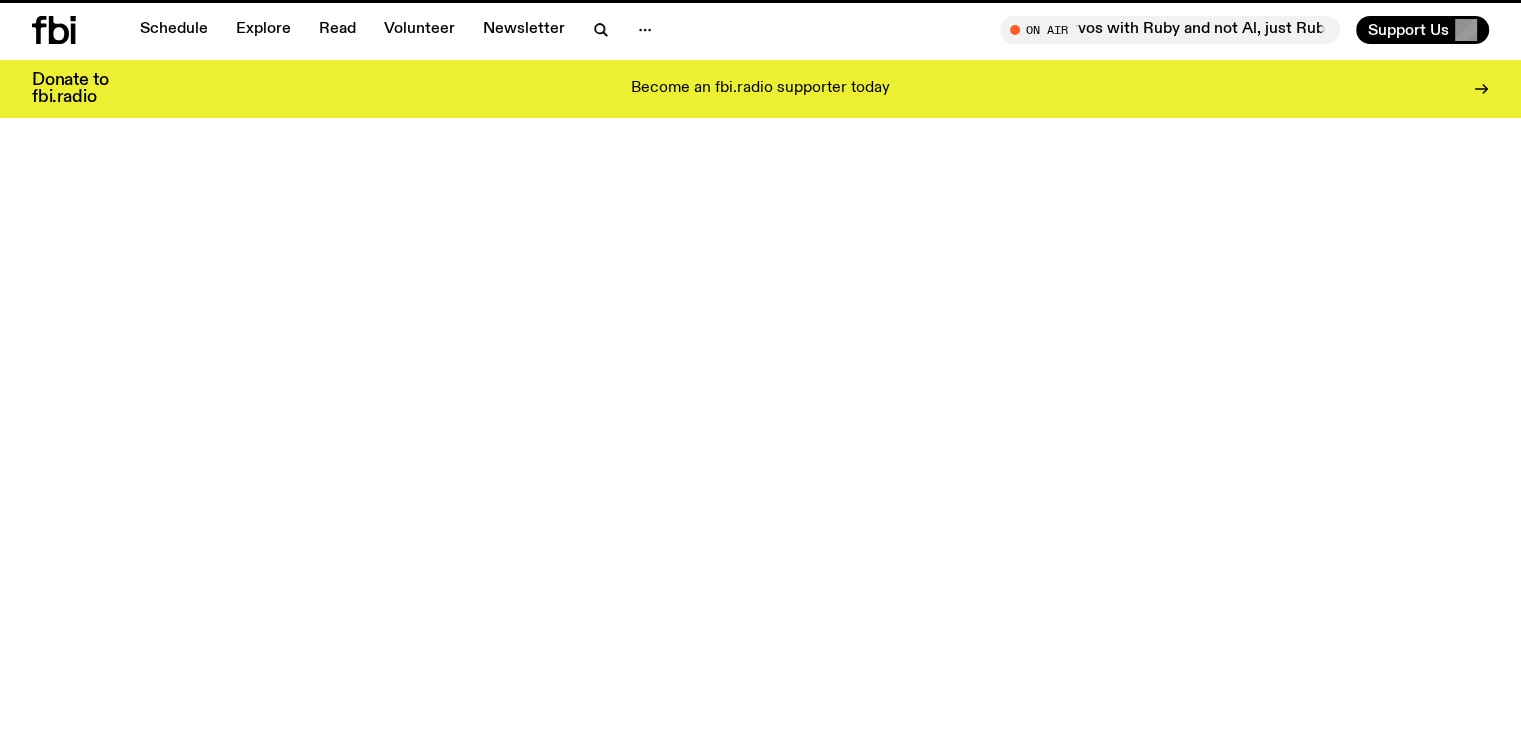 scroll, scrollTop: 0, scrollLeft: 0, axis: both 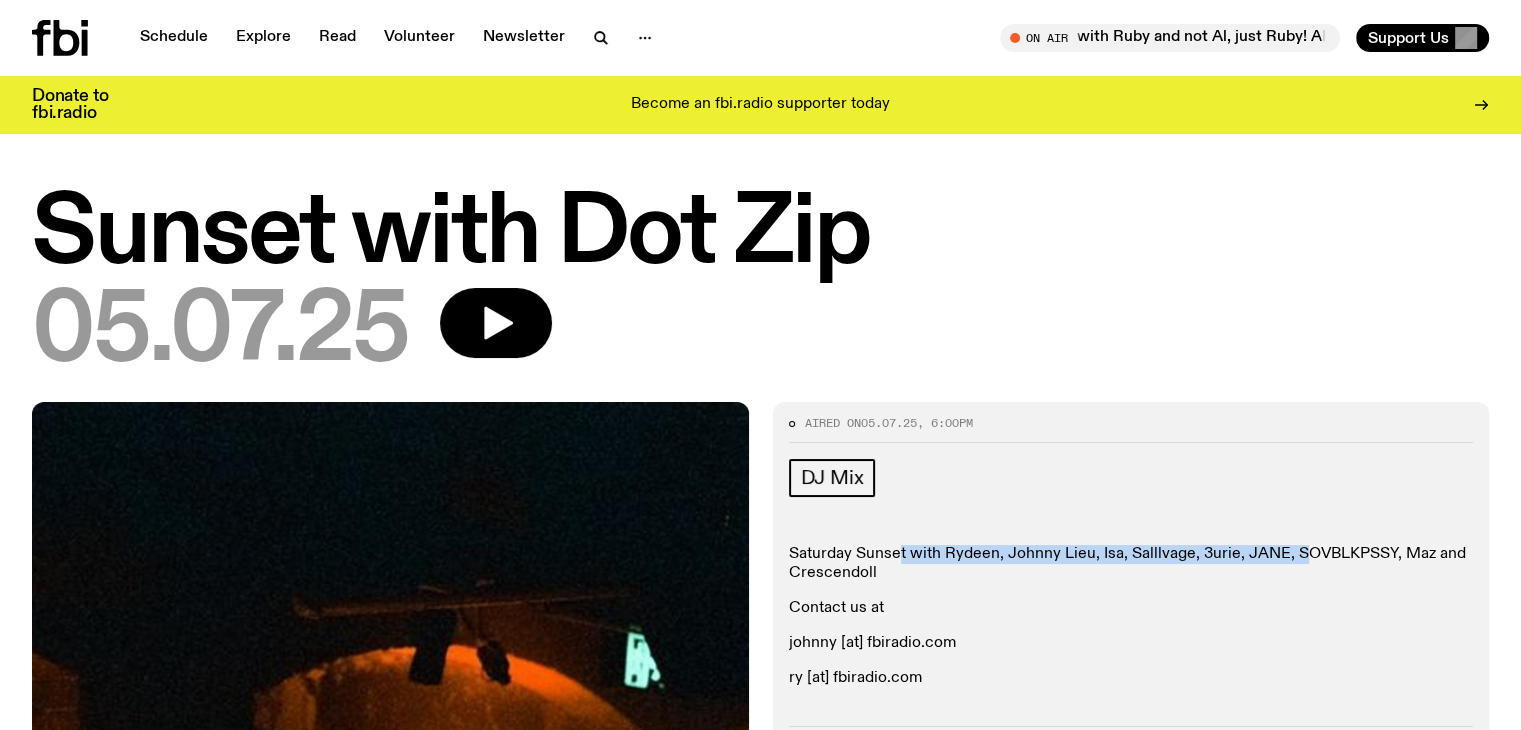 drag, startPoint x: 899, startPoint y: 549, endPoint x: 1296, endPoint y: 548, distance: 397.00125 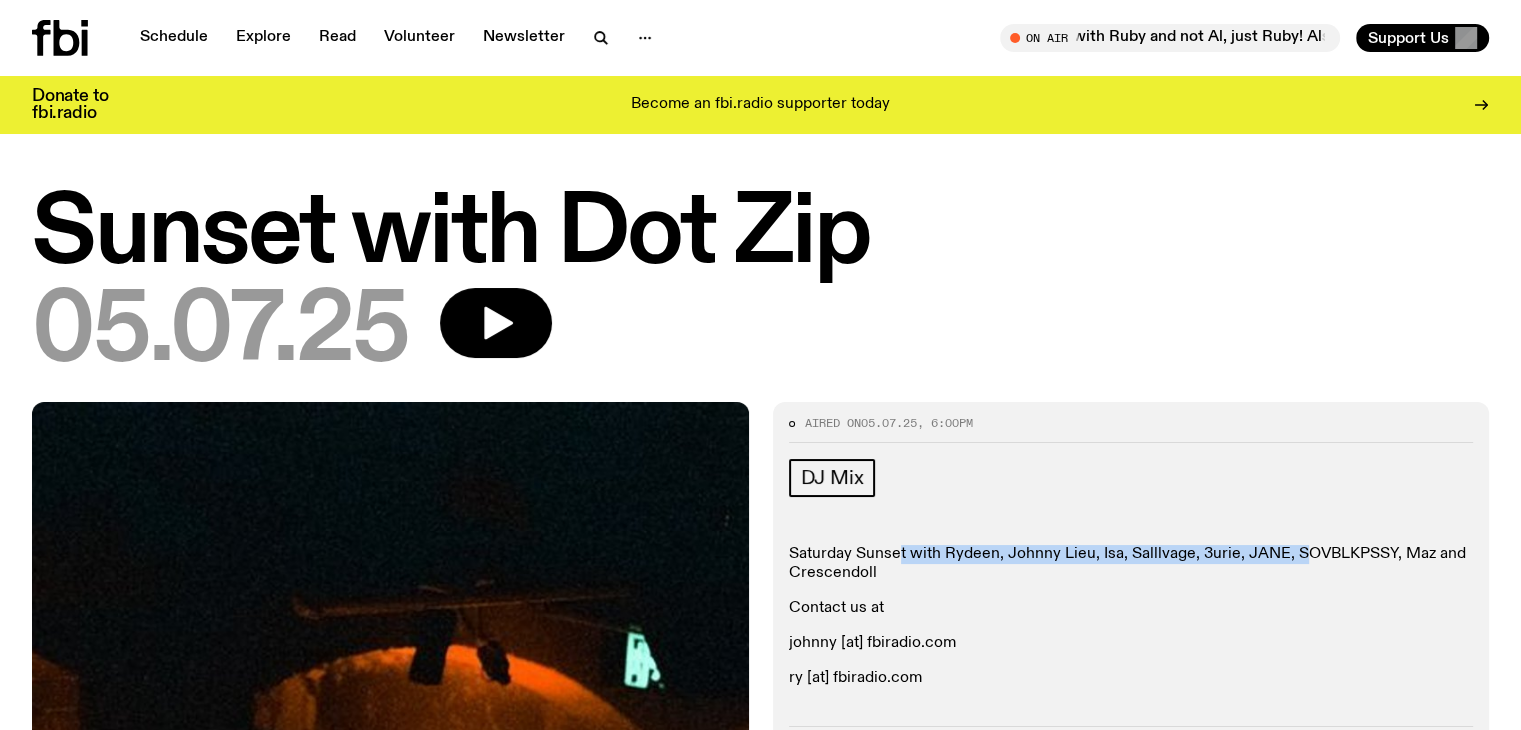 click on "Saturday Sunset with Rydeen, Johnny Lieu, Isa, Salllvage, 3urie, JANE, SOVBLKPSSY, Maz and Crescendoll" 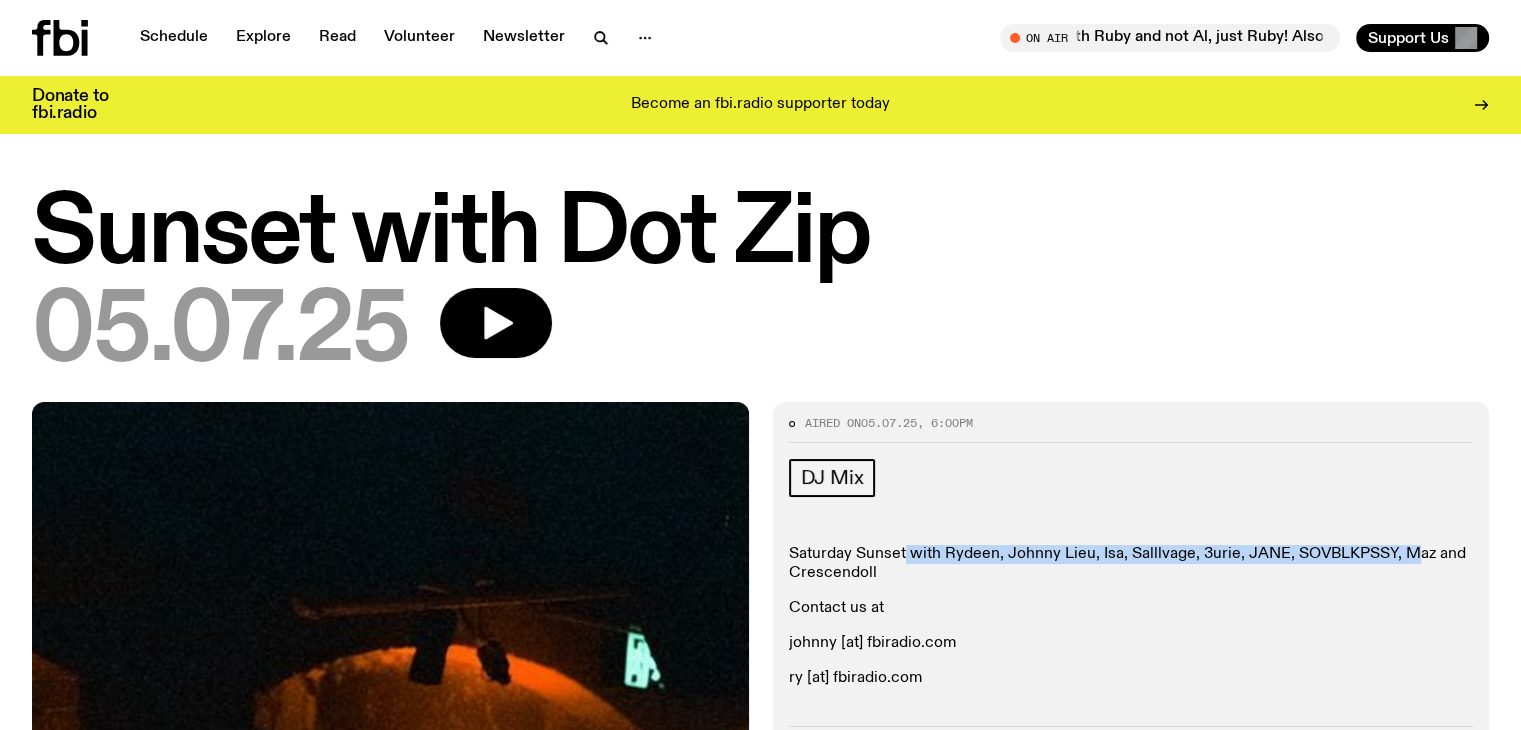 drag, startPoint x: 1404, startPoint y: 549, endPoint x: 901, endPoint y: 561, distance: 503.14313 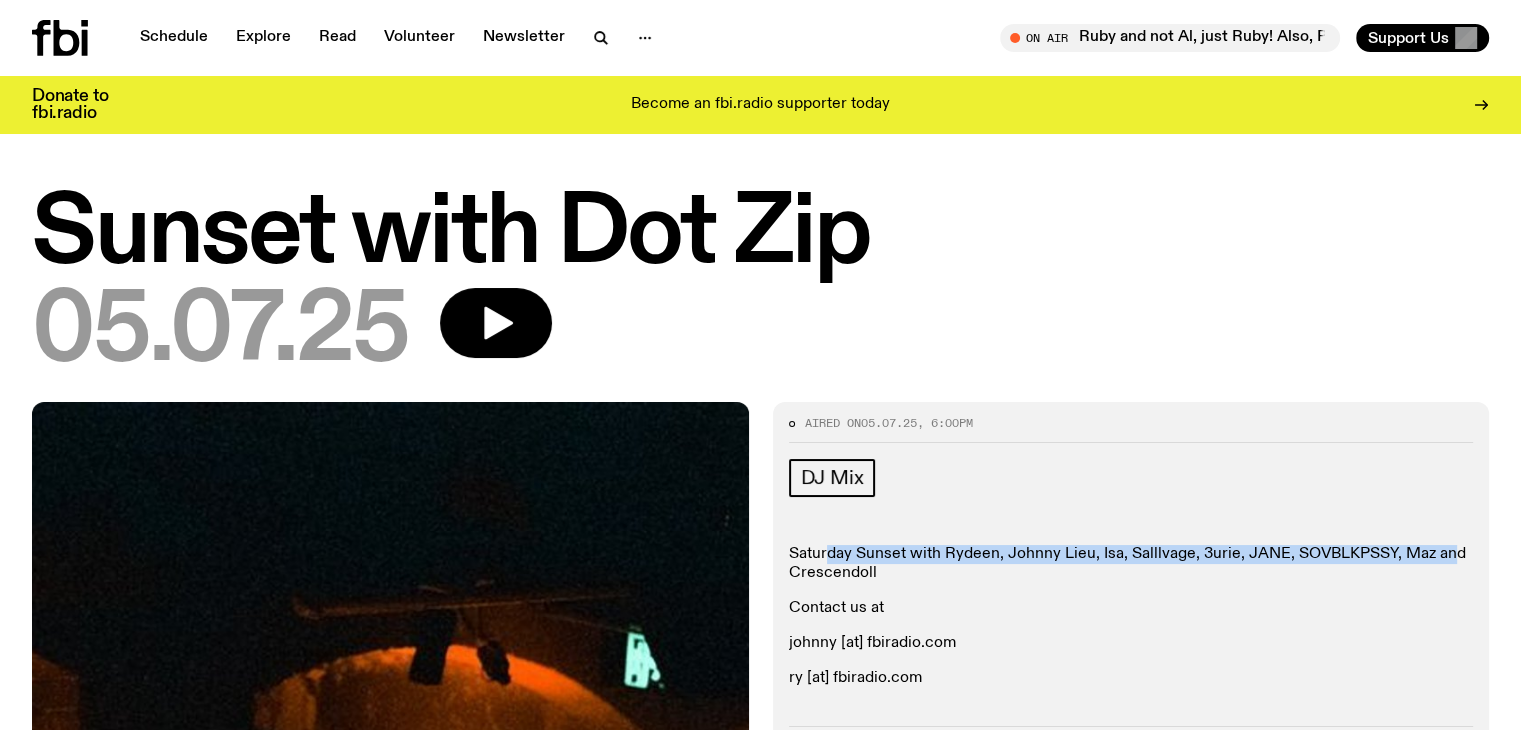 drag, startPoint x: 829, startPoint y: 554, endPoint x: 1441, endPoint y: 552, distance: 612.0033 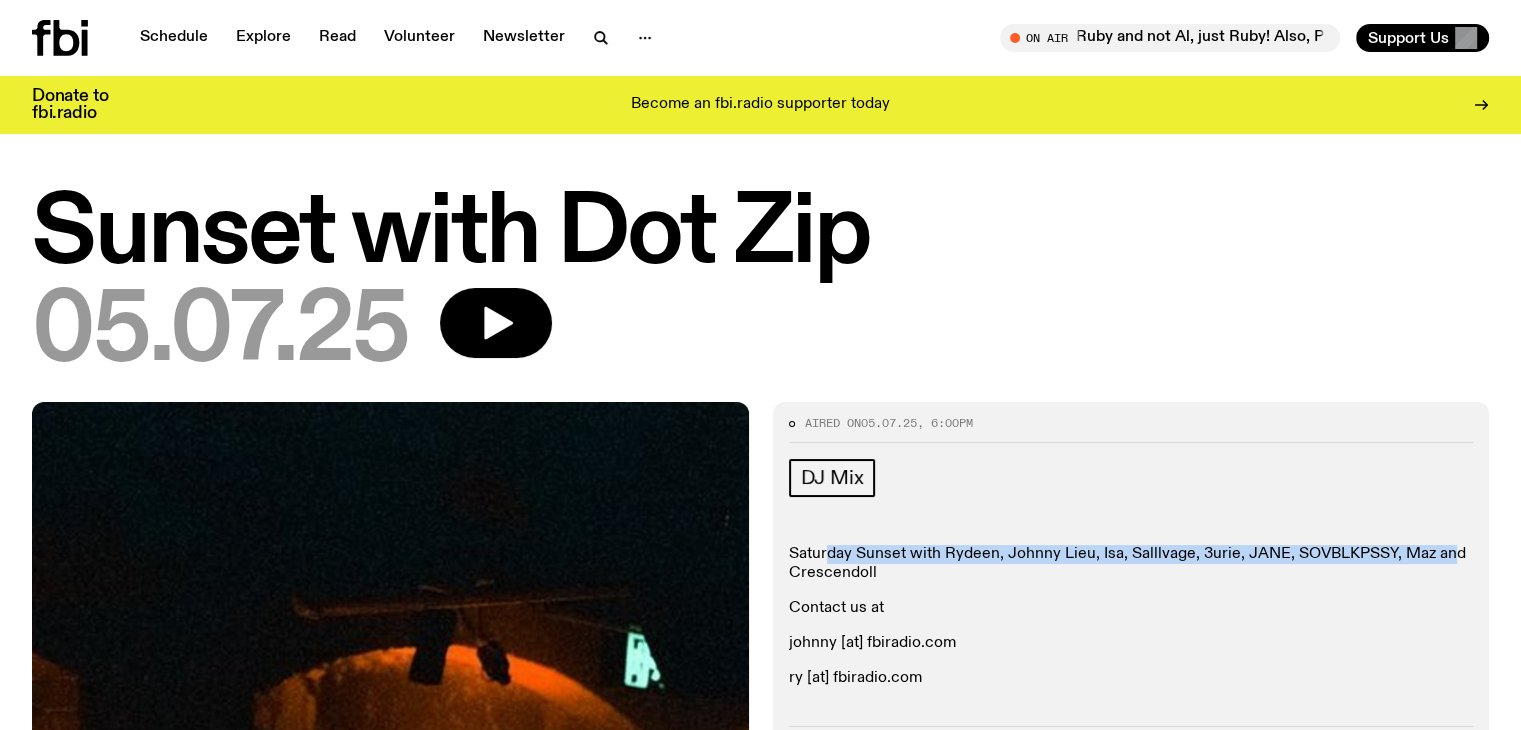 click on "Saturday Sunset with Rydeen, Johnny Lieu, Isa, Salllvage, 3urie, JANE, SOVBLKPSSY, Maz and Crescendoll" 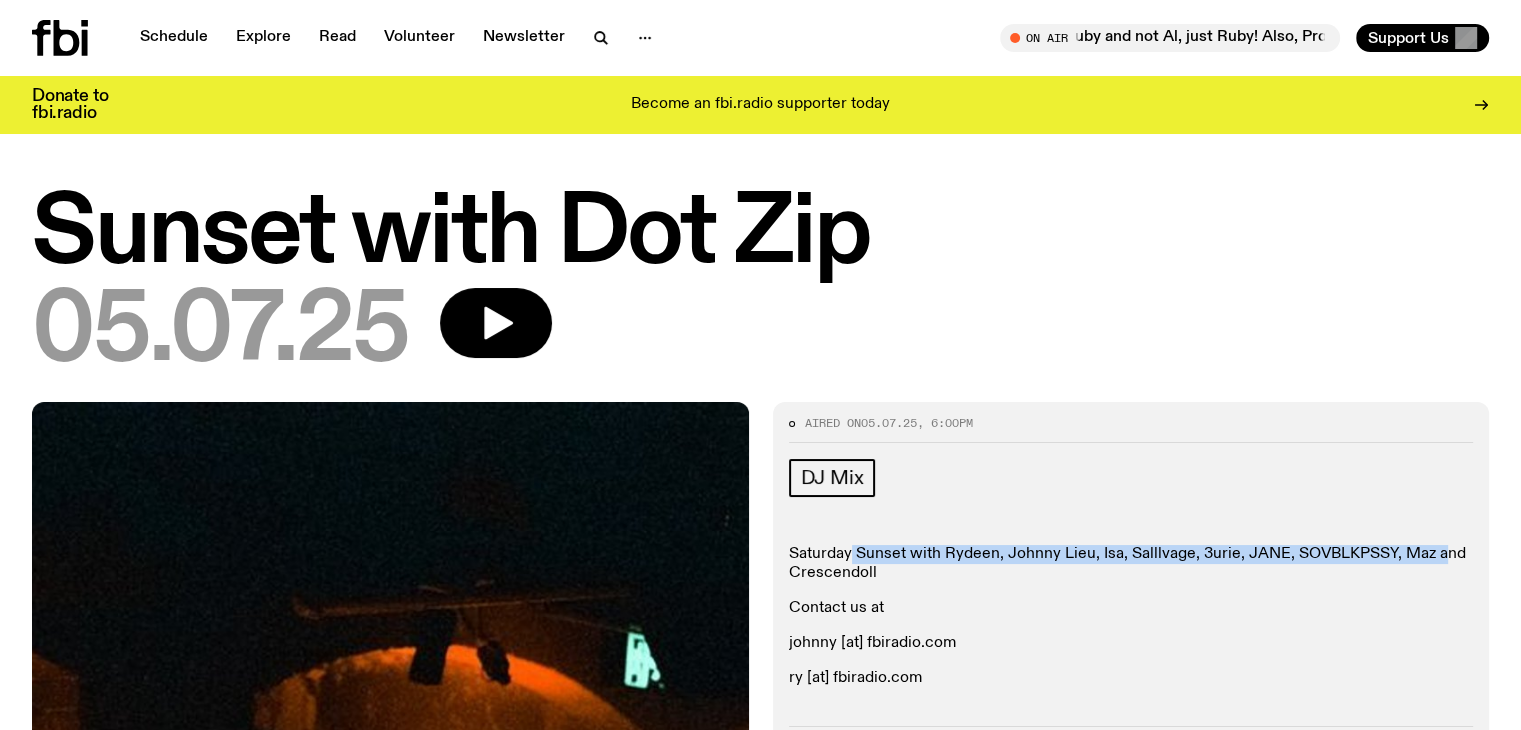 drag, startPoint x: 1362, startPoint y: 550, endPoint x: 850, endPoint y: 561, distance: 512.11816 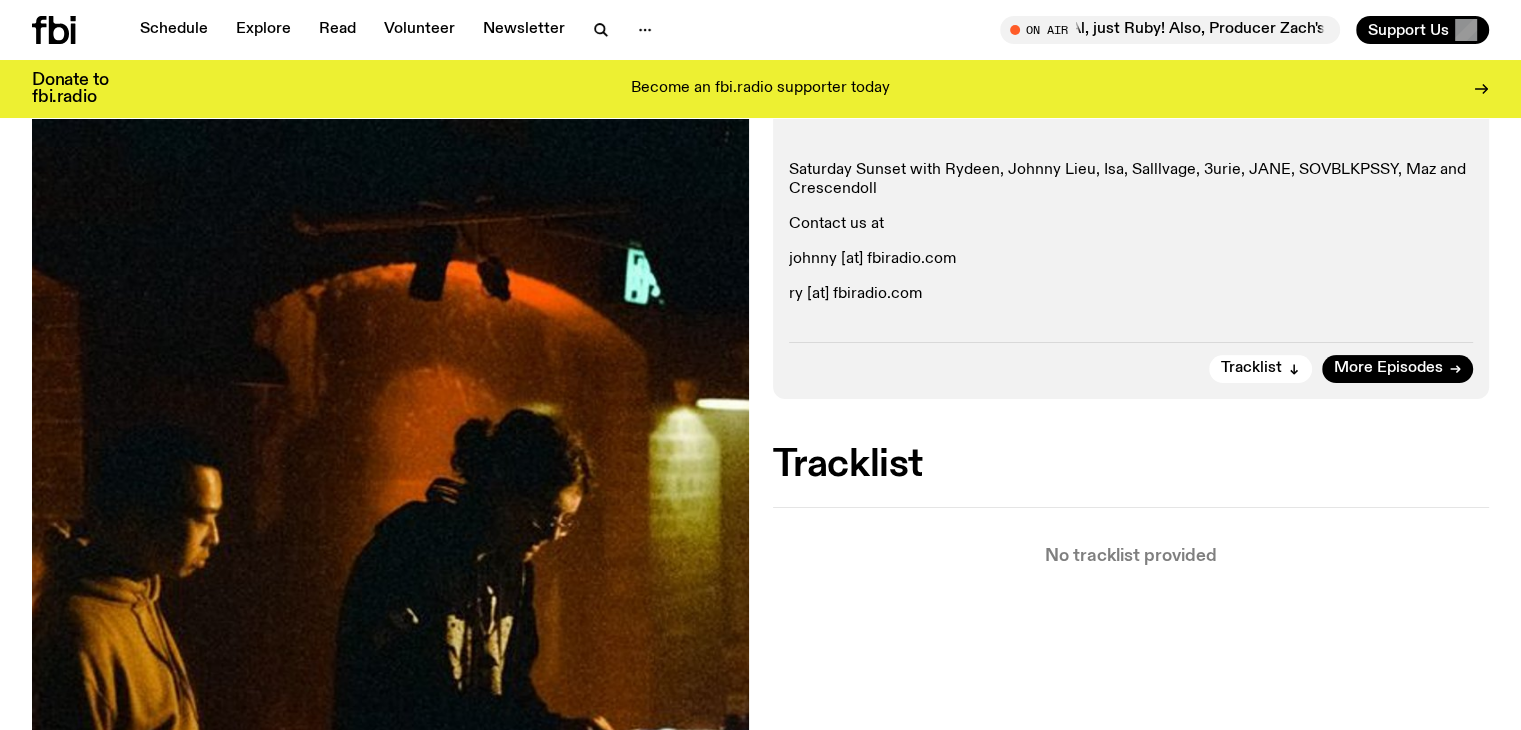 scroll, scrollTop: 292, scrollLeft: 0, axis: vertical 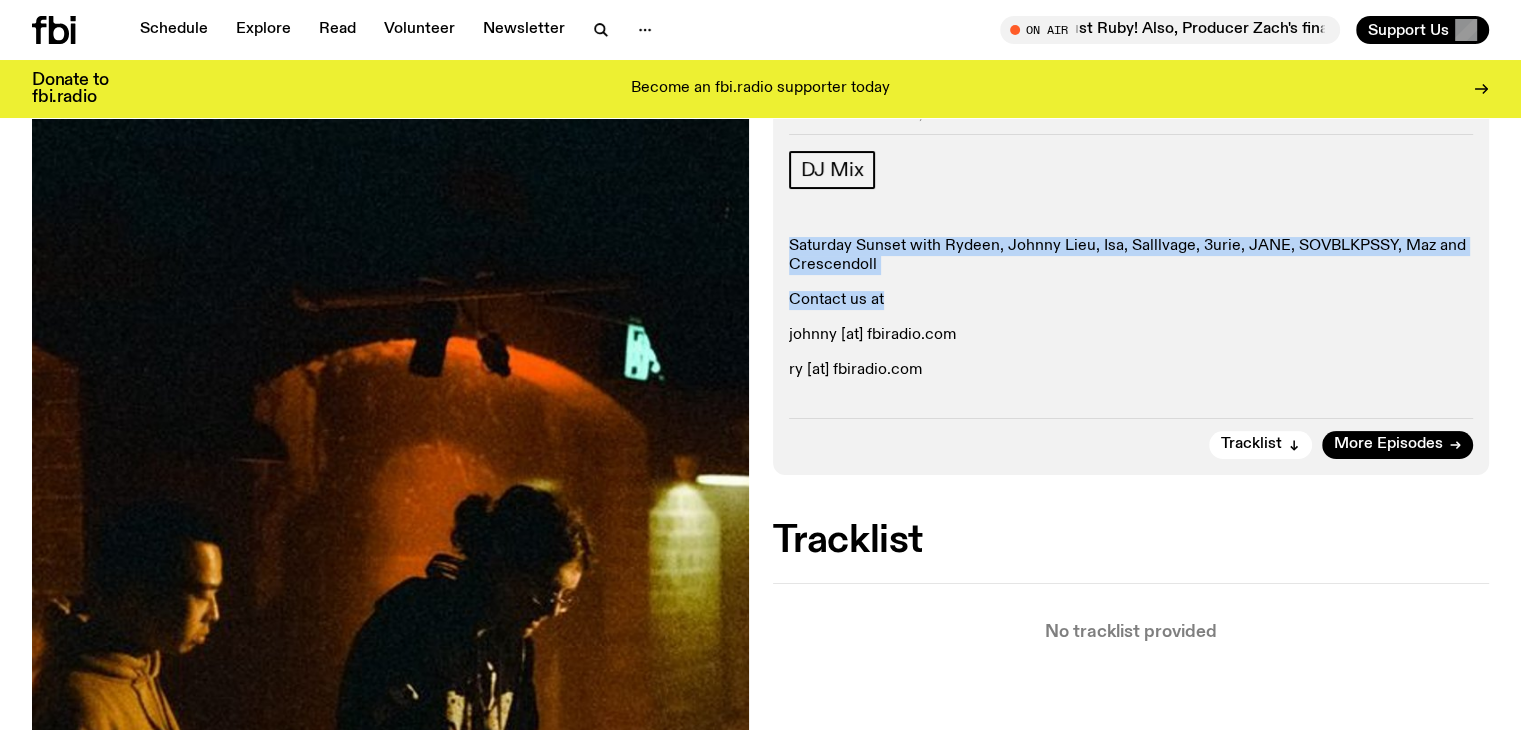drag, startPoint x: 900, startPoint y: 275, endPoint x: 782, endPoint y: 245, distance: 121.75385 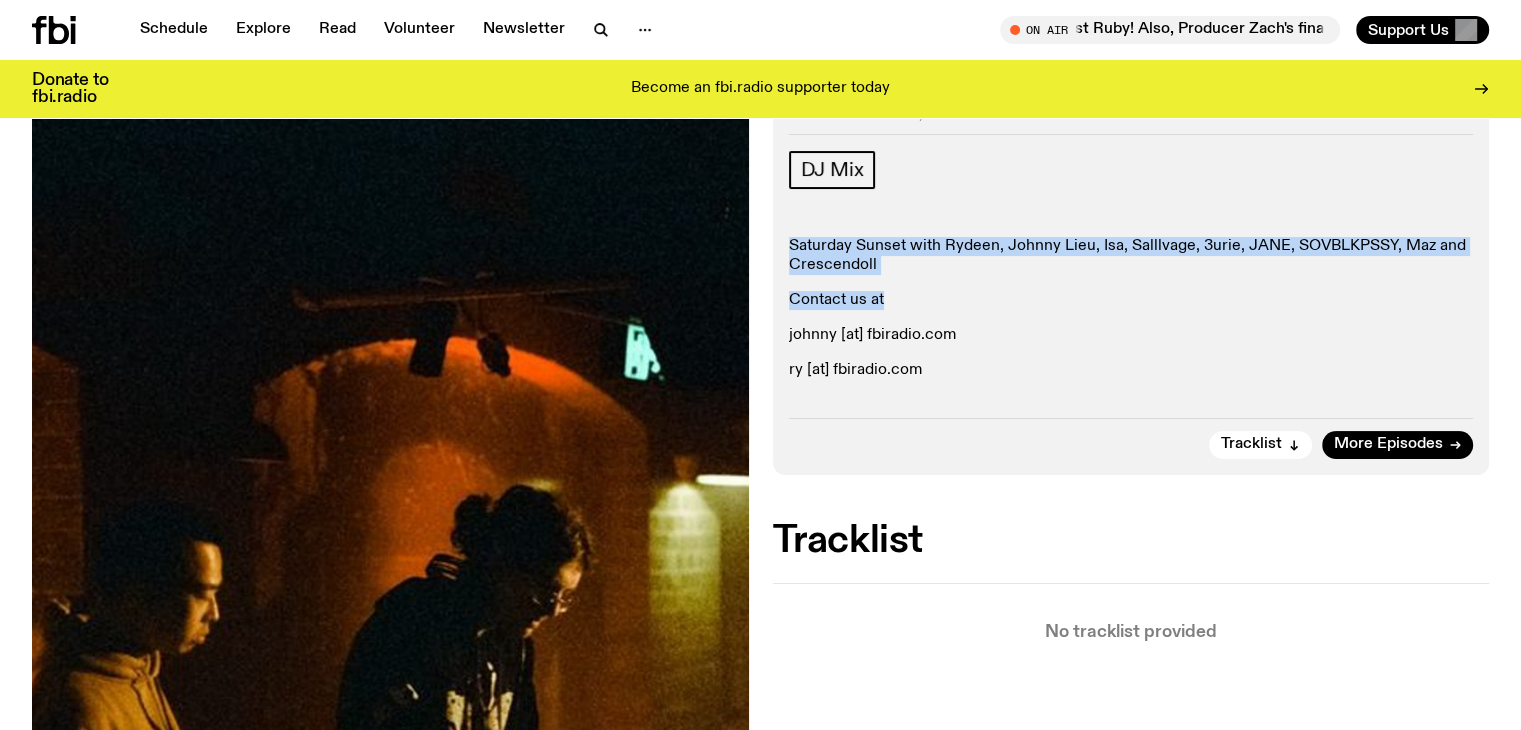 click on "Aired on [DATE], [TIME] DJ Mix Saturday Sunset with Rydeen, Johnny Lieu, Isa, Salllvage, 3urie, JANE, SOVBLKPSSY, Maz and Crescendoll Contact us at johnny [at] fbiradio.com ry [at] fbiradio.com Tracklist More Episodes" at bounding box center (1131, 284) 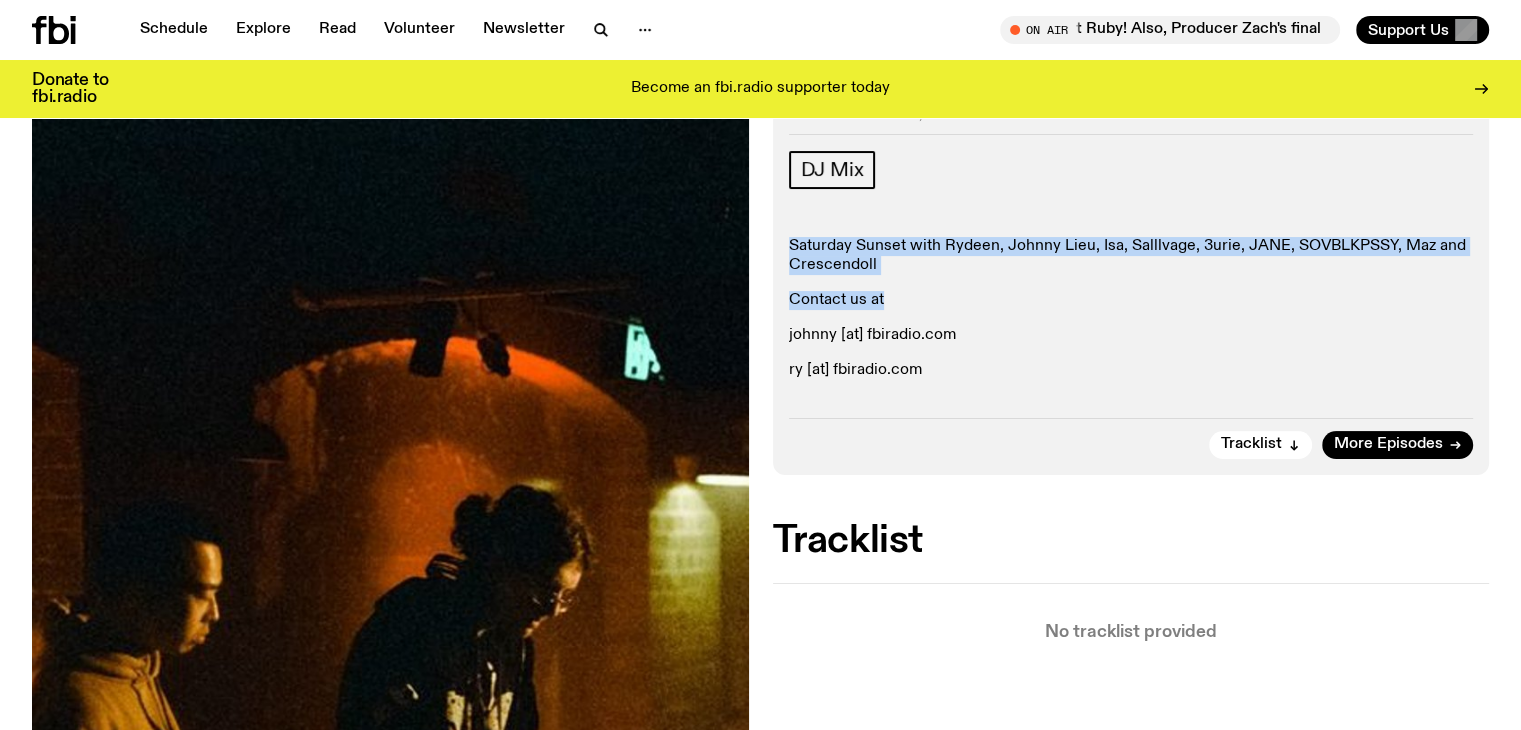 drag, startPoint x: 782, startPoint y: 245, endPoint x: 907, endPoint y: 276, distance: 128.78665 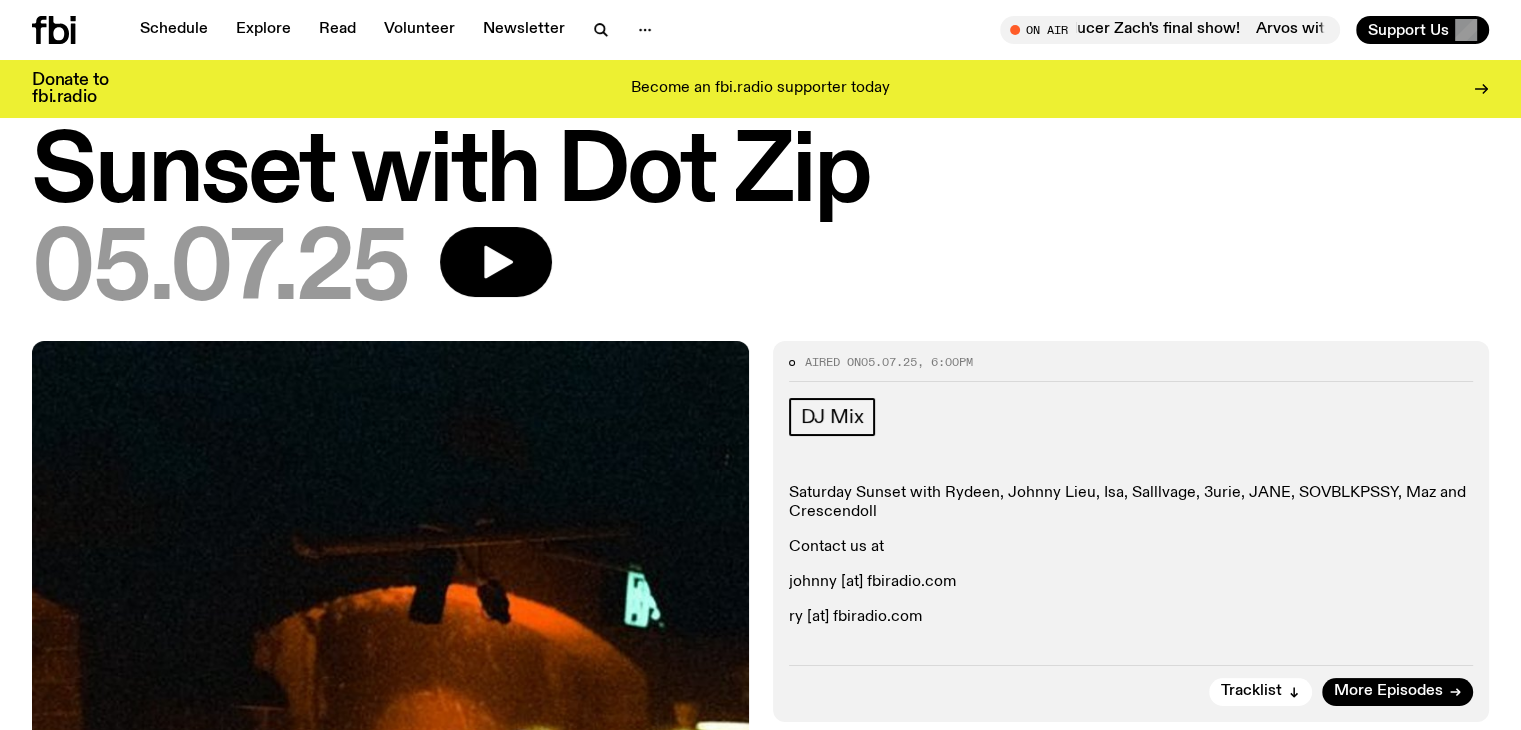 scroll, scrollTop: 0, scrollLeft: 0, axis: both 